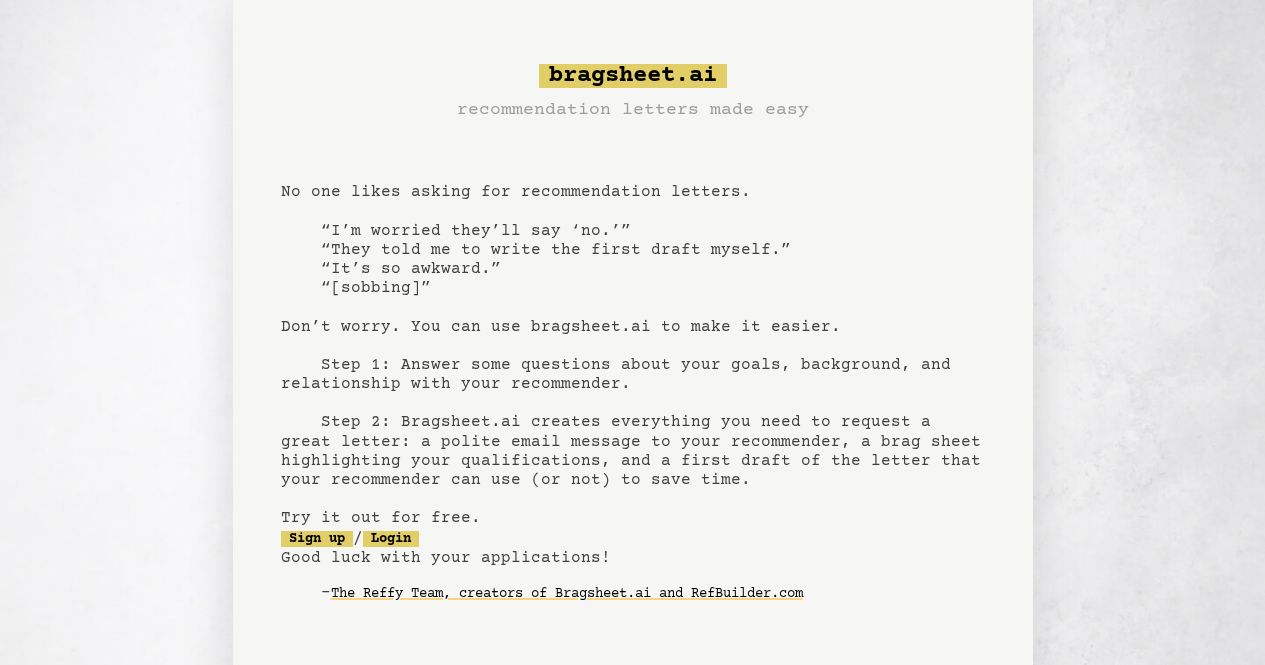 scroll, scrollTop: 0, scrollLeft: 0, axis: both 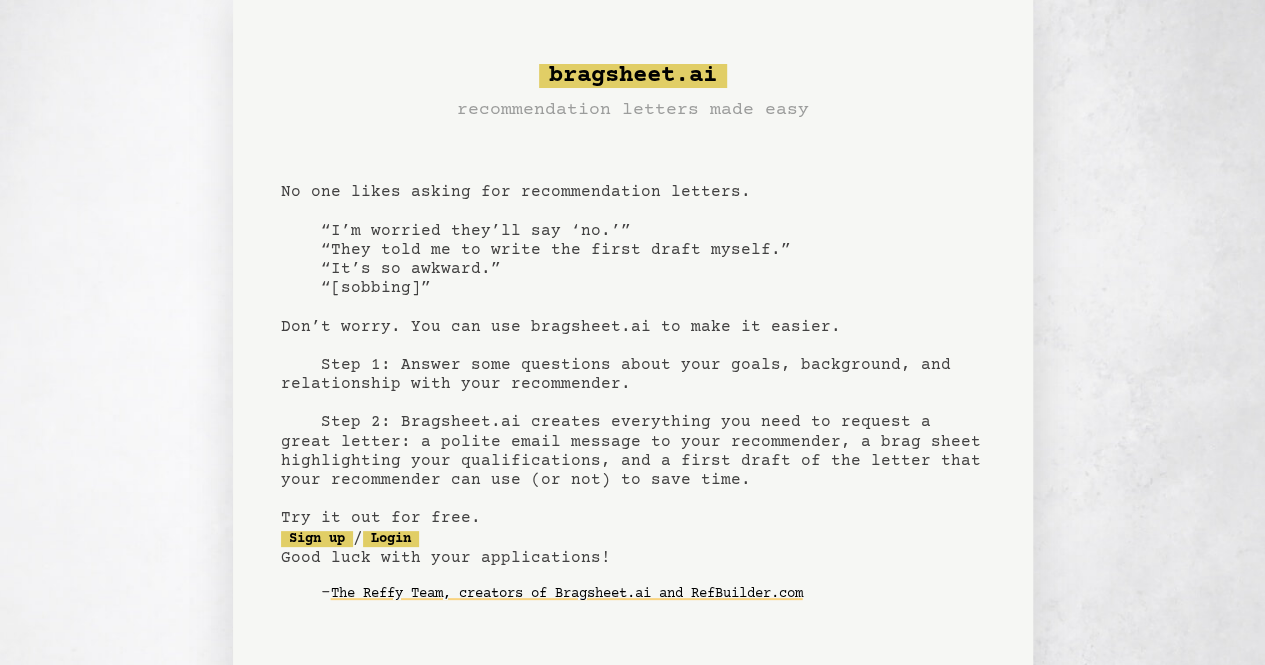 click on "bragsheet.ai   recommendation letters made easy
No one likes asking for recommendation letters.
“I’m worried they’ll say ‘no.’”
“They told me to write the first draft myself.”
“It’s so awkward.”
“[sobbing]”
Don’t worry. You can use bragsheet.ai to make it easier.
Step 1: Answer some questions about your goals, background, and relationship with your recommender.
Step 2: Bragsheet.ai creates everything you need to request a great letter: a polite email message to your recommender, a brag sheet highlighting your qualifications, and a first draft of the letter that your recommender can use (or not) to save time.
Try it out for free.
Sign up  /  Login
Good luck with your applications!
-  The Reffy Team, creators of Bragsheet.ai and RefBuilder.com" at bounding box center [633, 349] 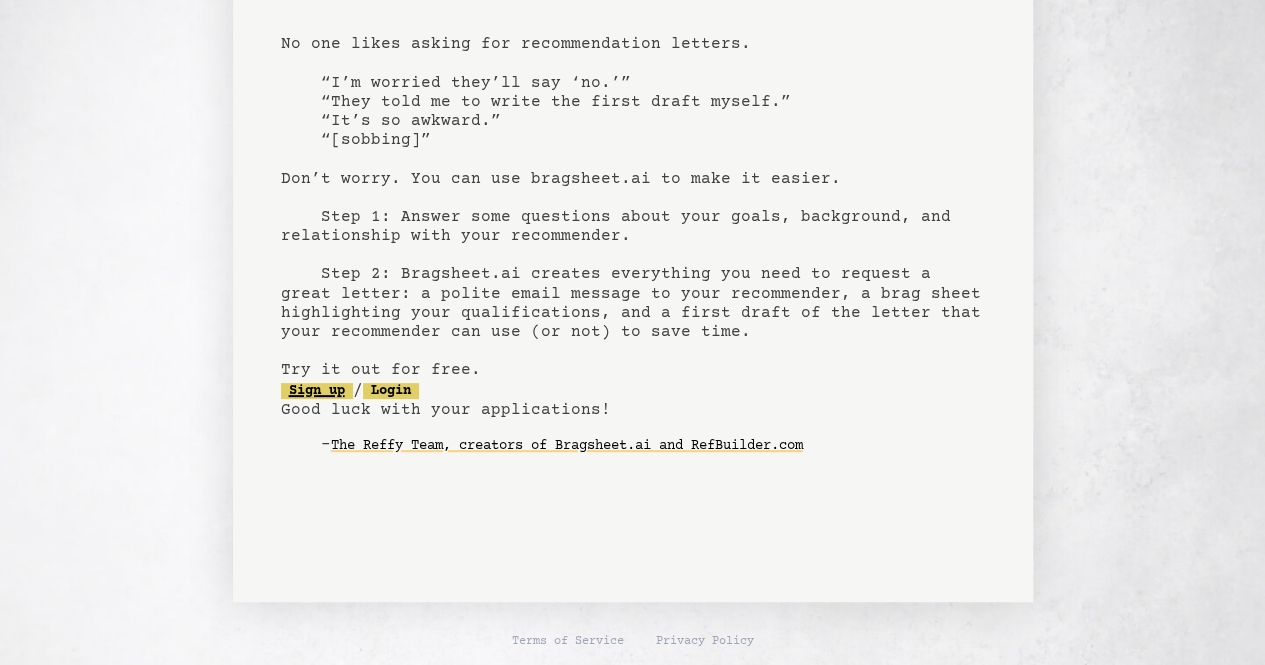 click on "Sign up" at bounding box center [317, 391] 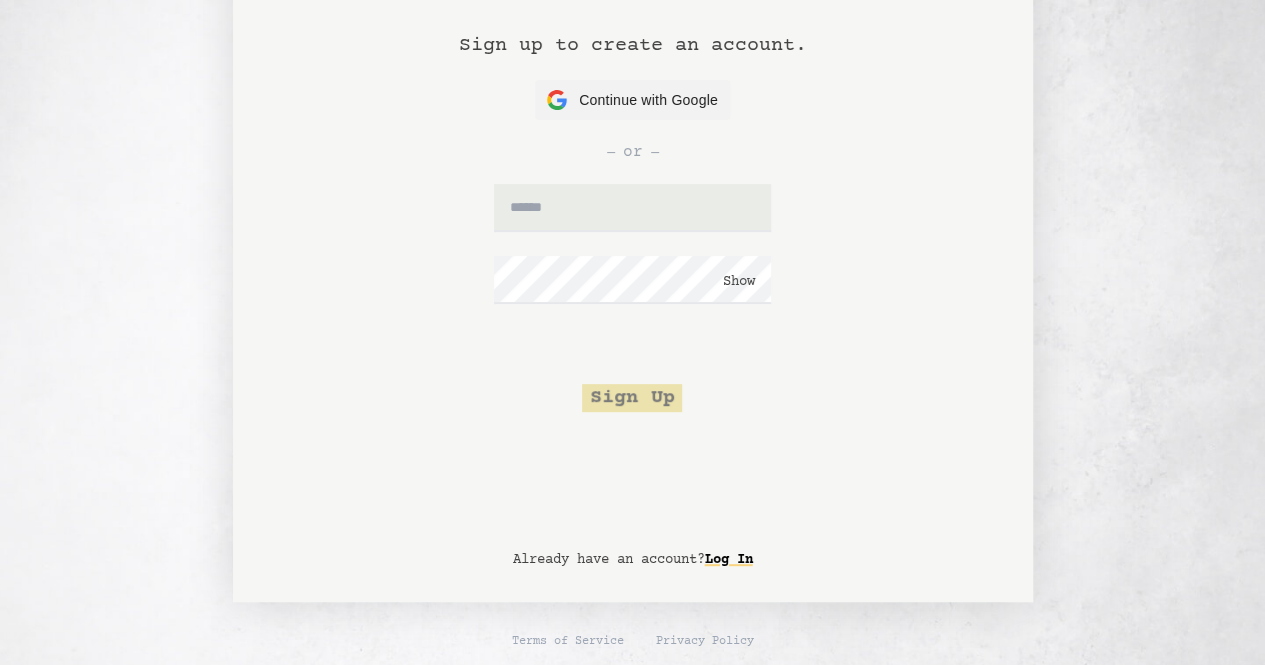 scroll, scrollTop: 0, scrollLeft: 0, axis: both 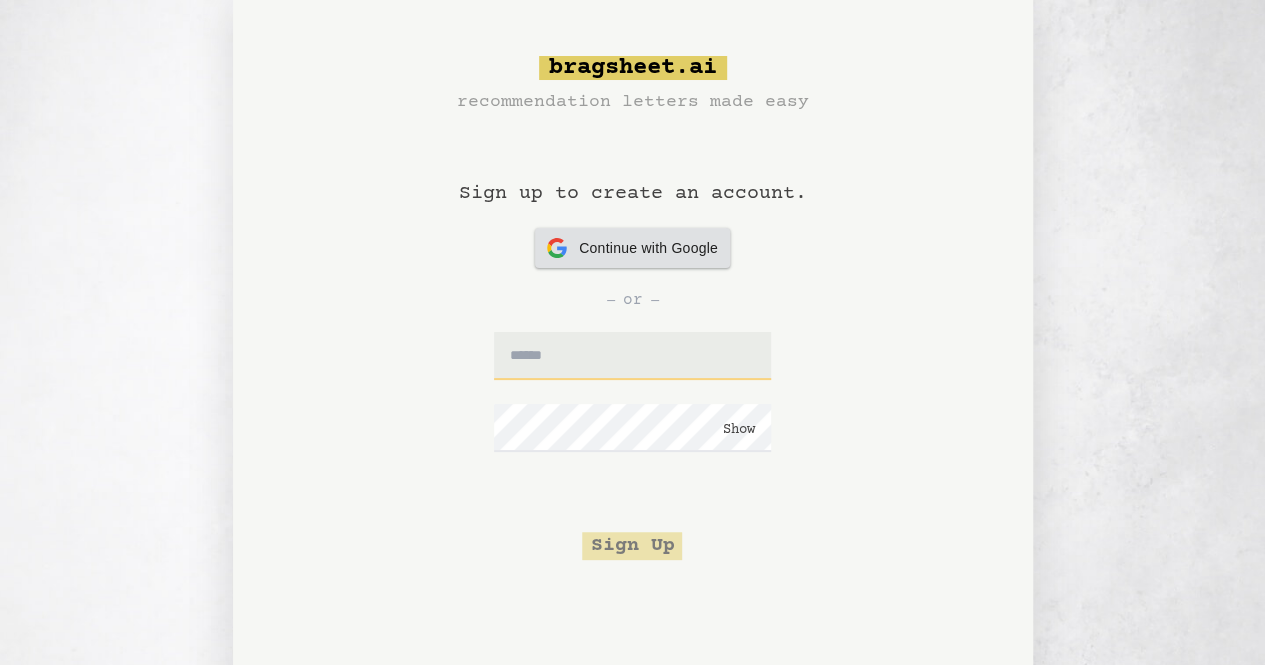 drag, startPoint x: 514, startPoint y: 378, endPoint x: 626, endPoint y: 263, distance: 160.52725 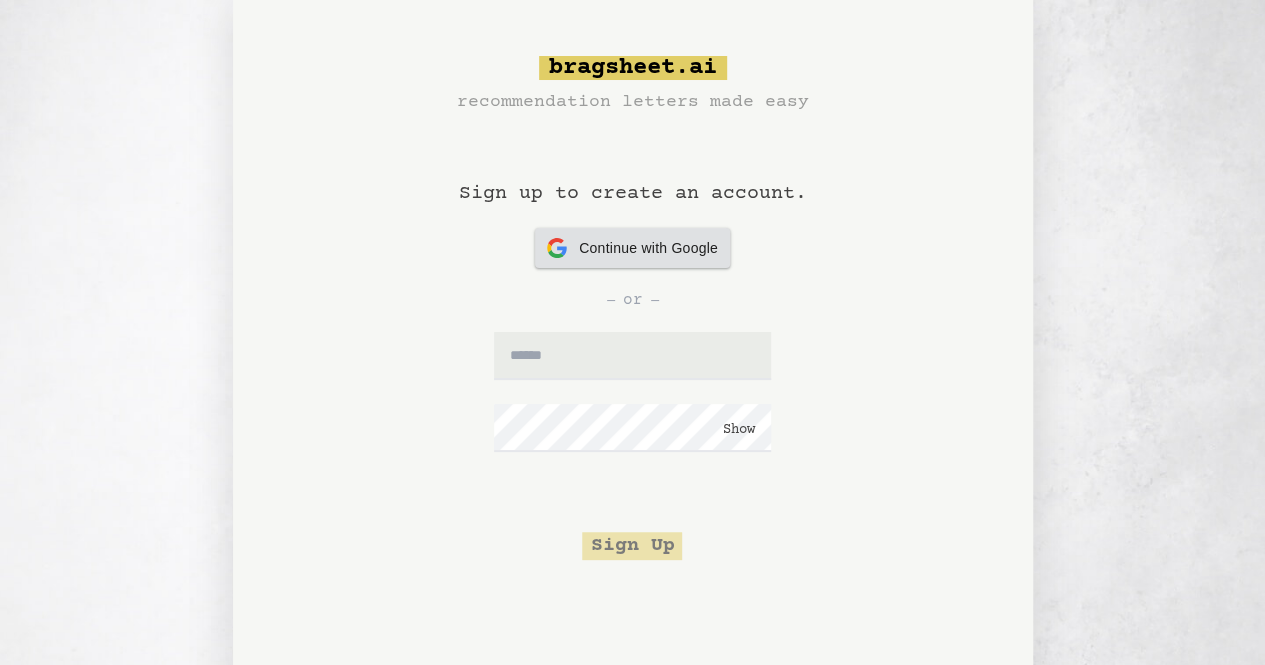 click on "Continue with Google   Continue with Google" at bounding box center [632, 248] 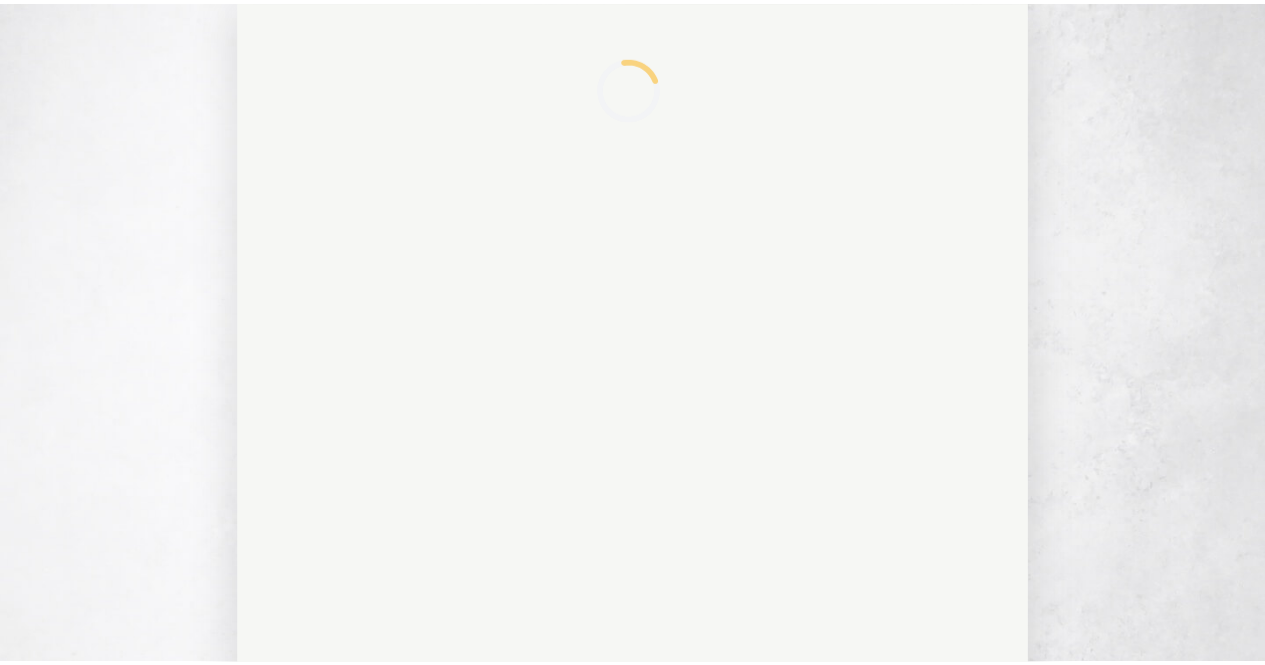 scroll, scrollTop: 0, scrollLeft: 0, axis: both 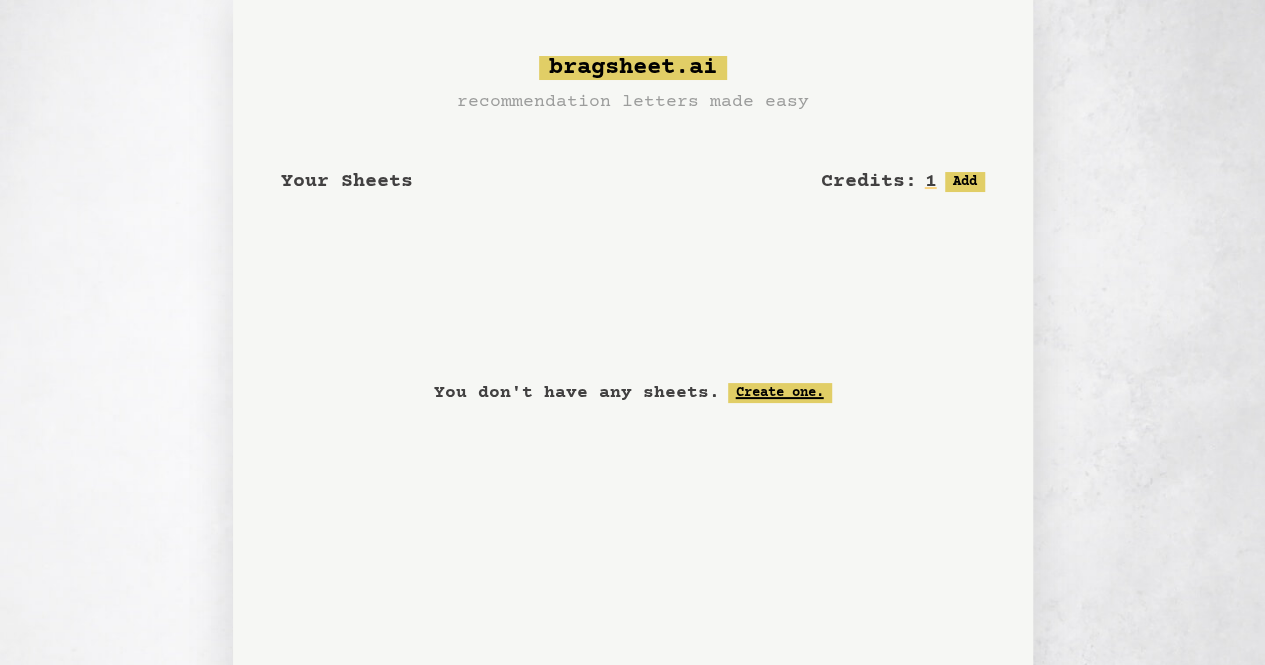 click on "Create one." at bounding box center [780, 393] 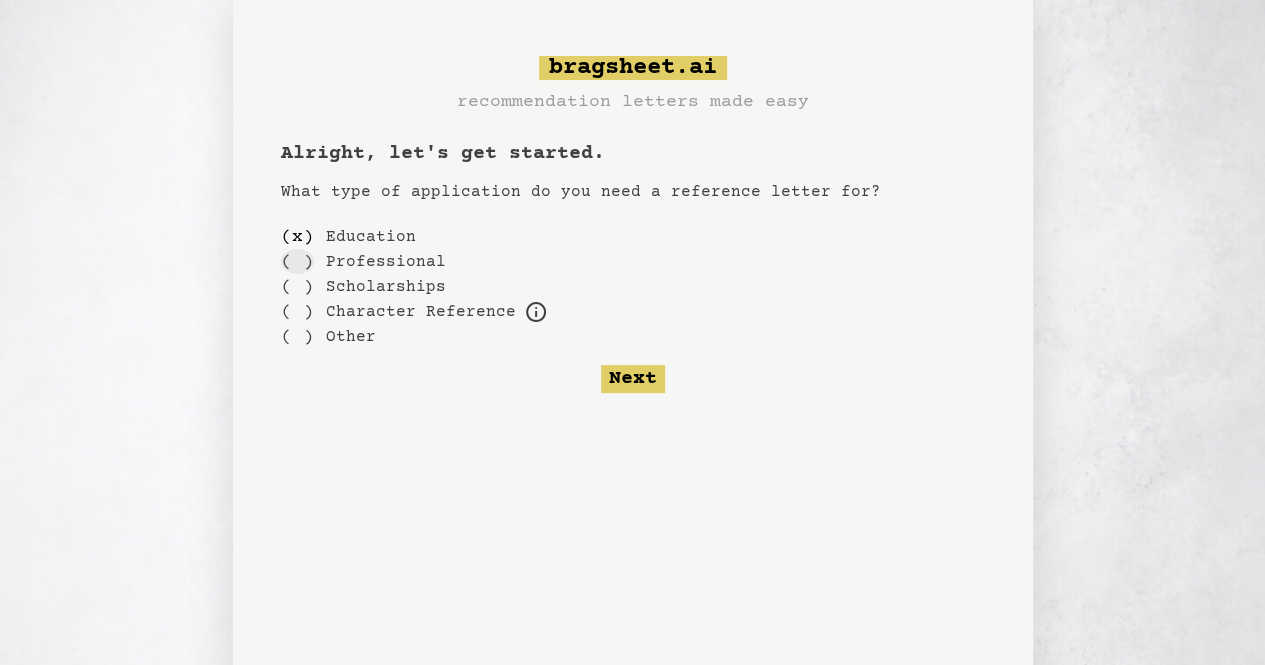 click on "(    )" at bounding box center (297, 261) 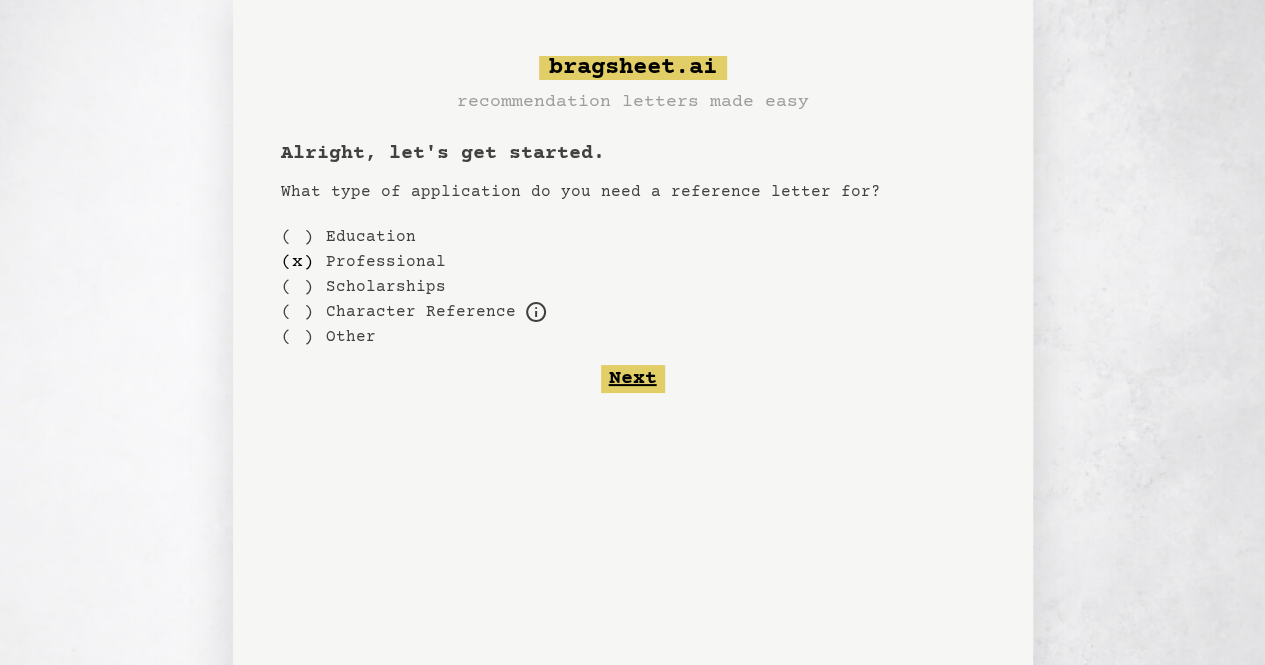 click on "Next" at bounding box center [633, 379] 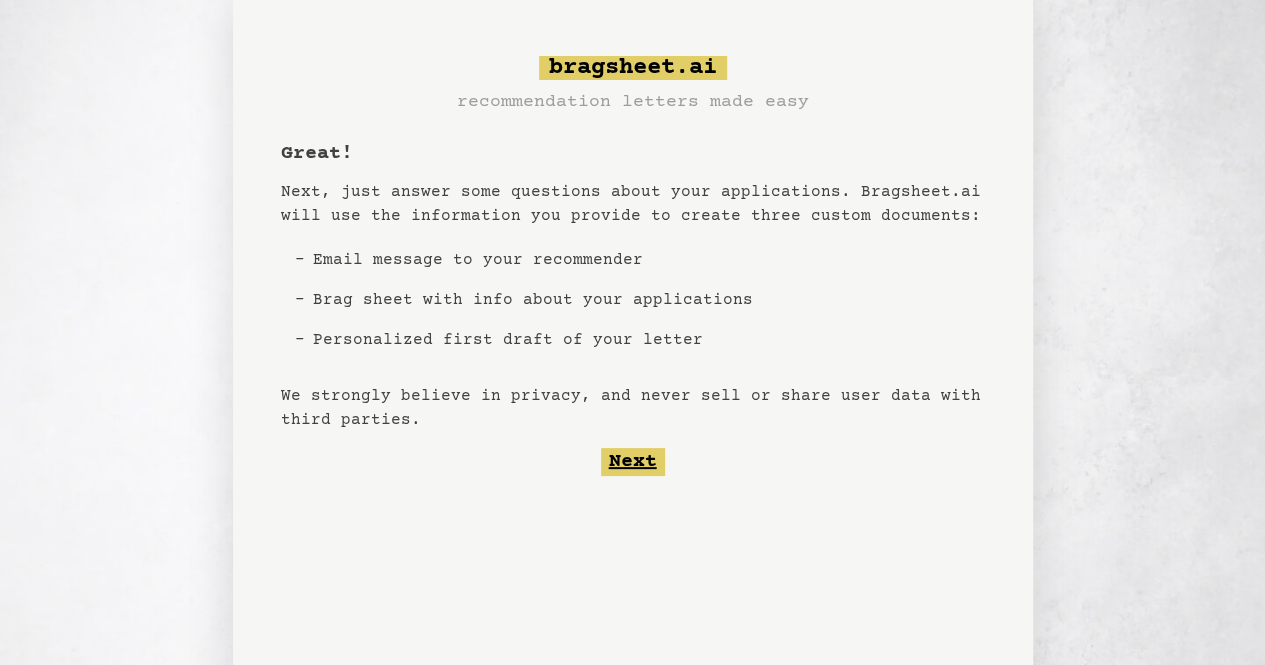 click on "Next" at bounding box center [633, 462] 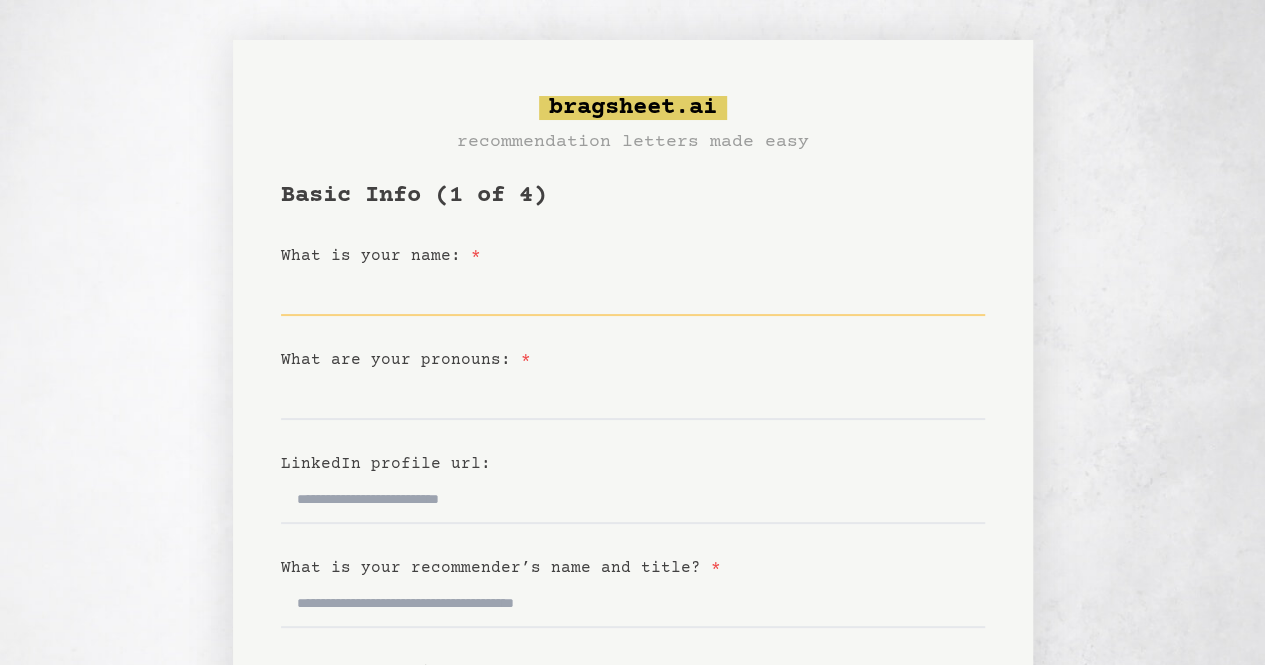click on "What is your name:   *" at bounding box center [633, 292] 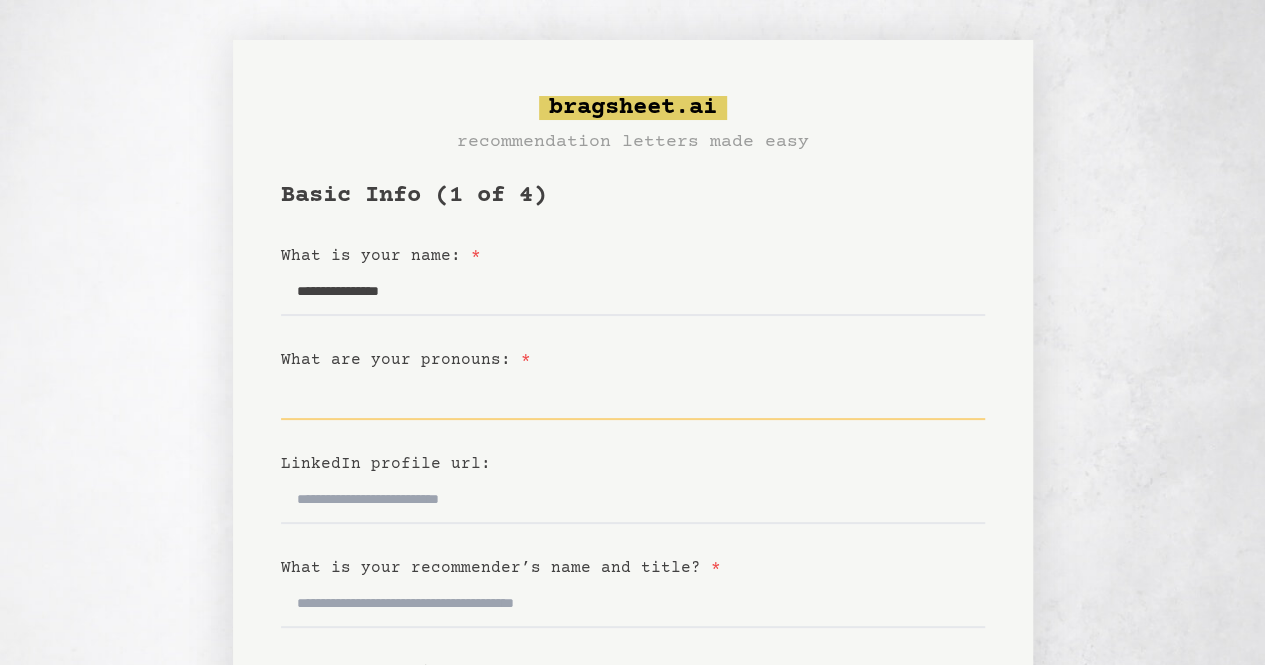 click on "What are your pronouns:   *" at bounding box center [633, 396] 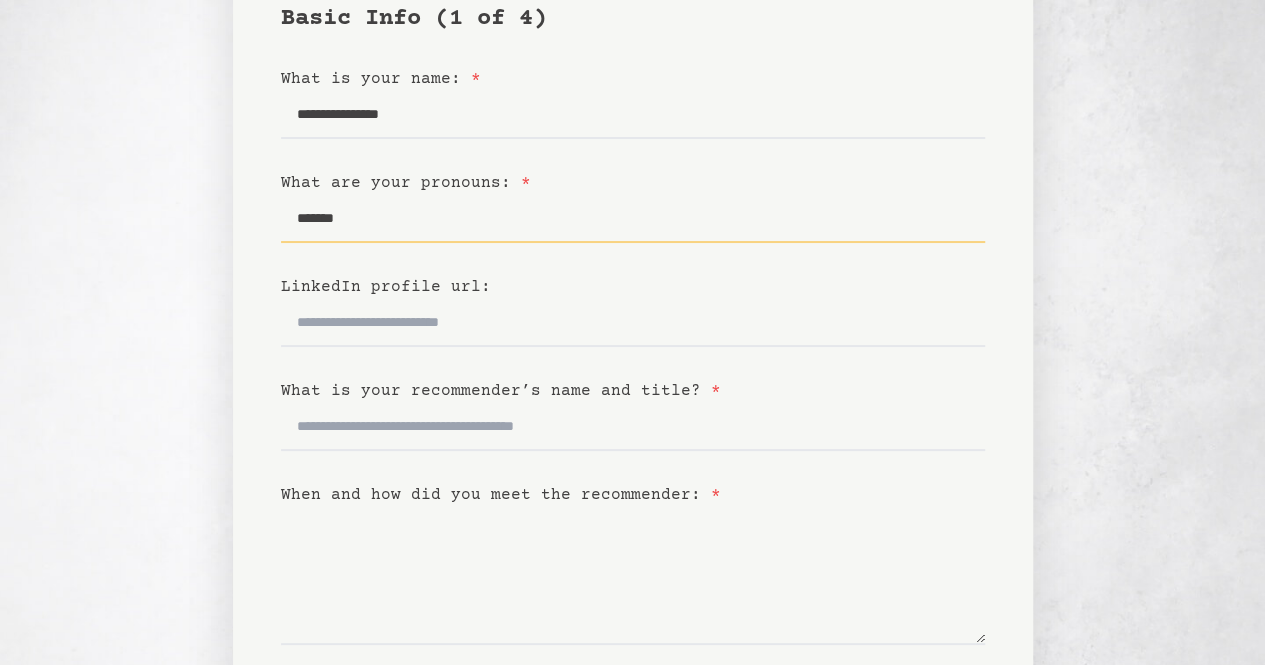 scroll, scrollTop: 178, scrollLeft: 0, axis: vertical 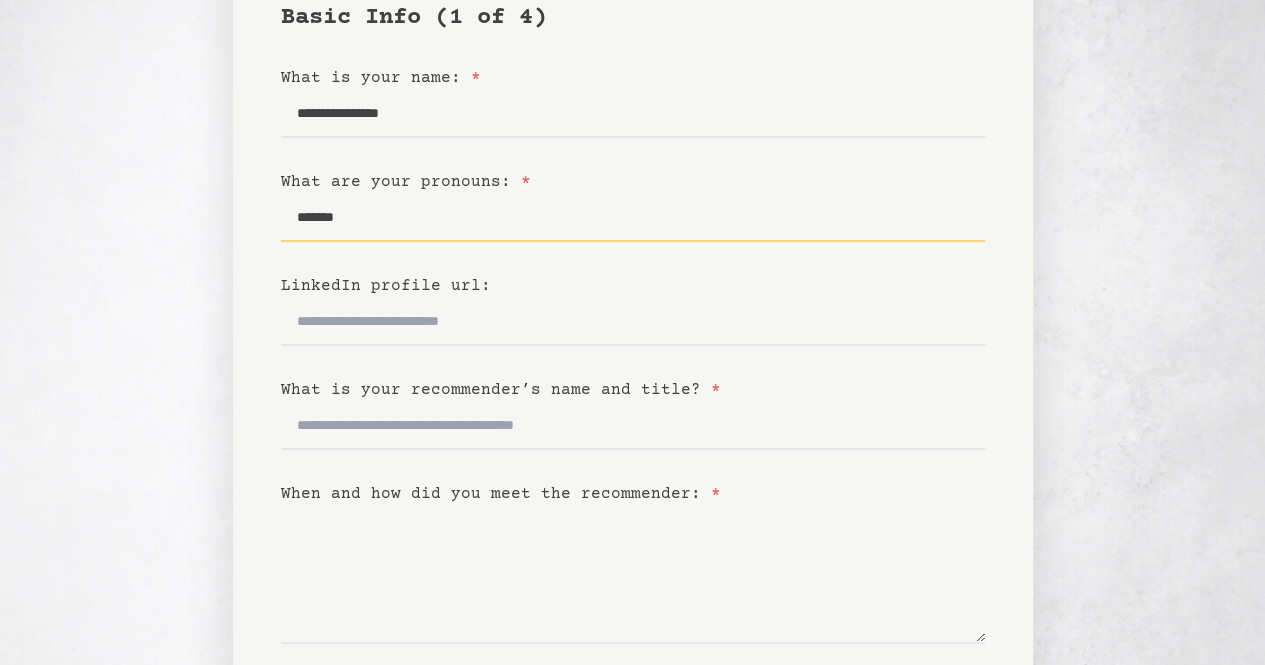 type on "*******" 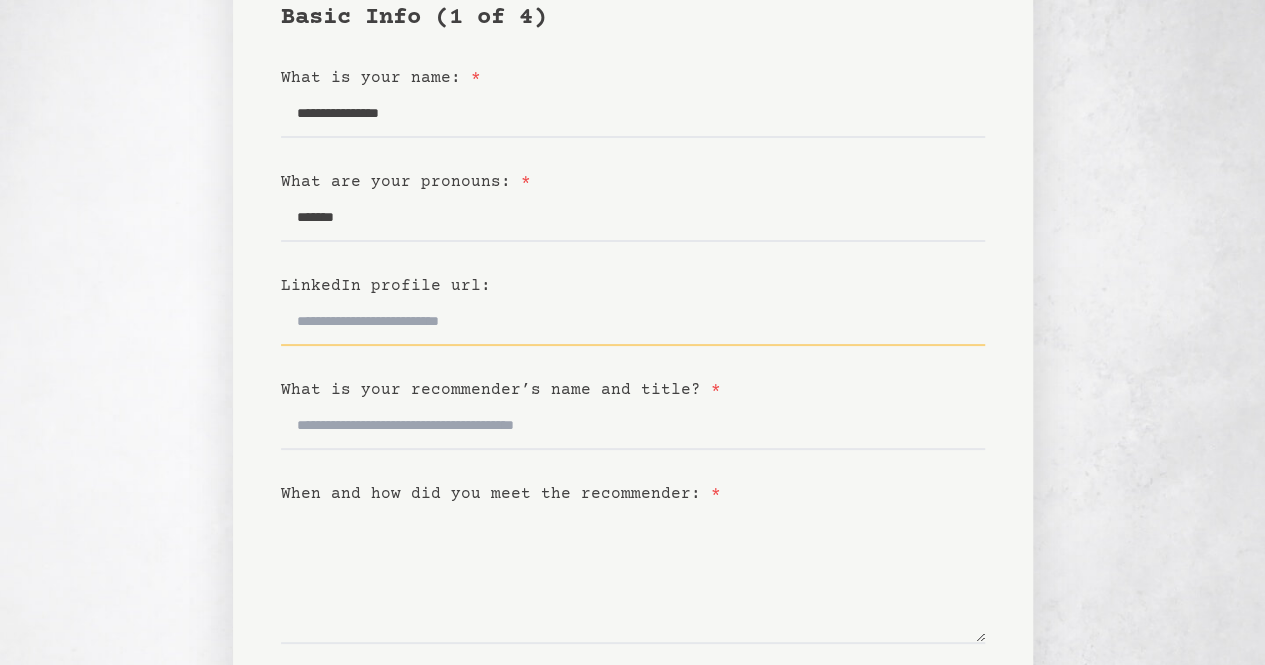 click on "LinkedIn profile url:" at bounding box center (633, 322) 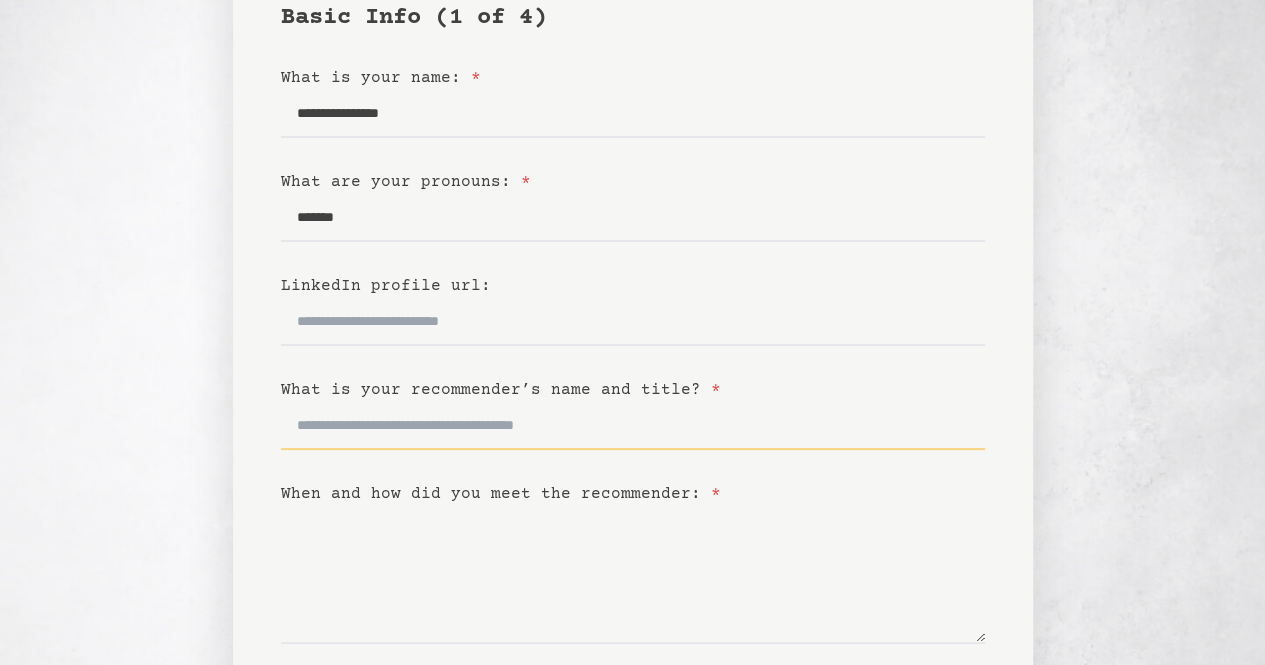 click on "What is your recommender’s name and title?   *" at bounding box center [633, 426] 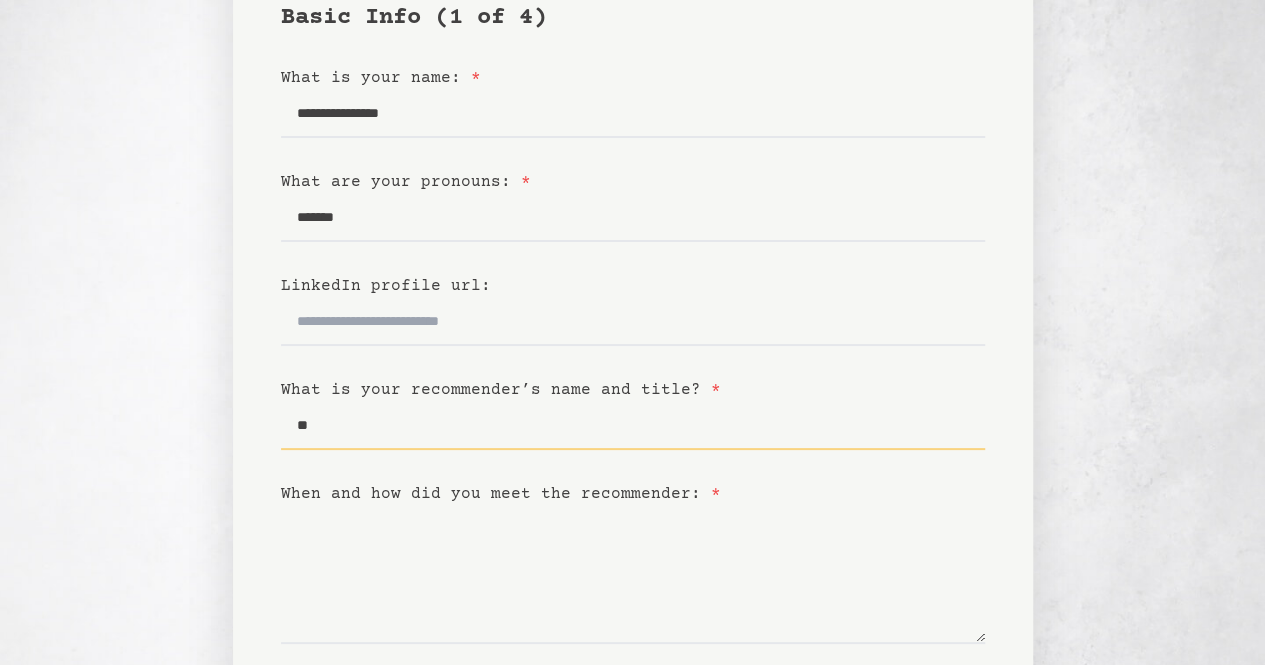 type on "*" 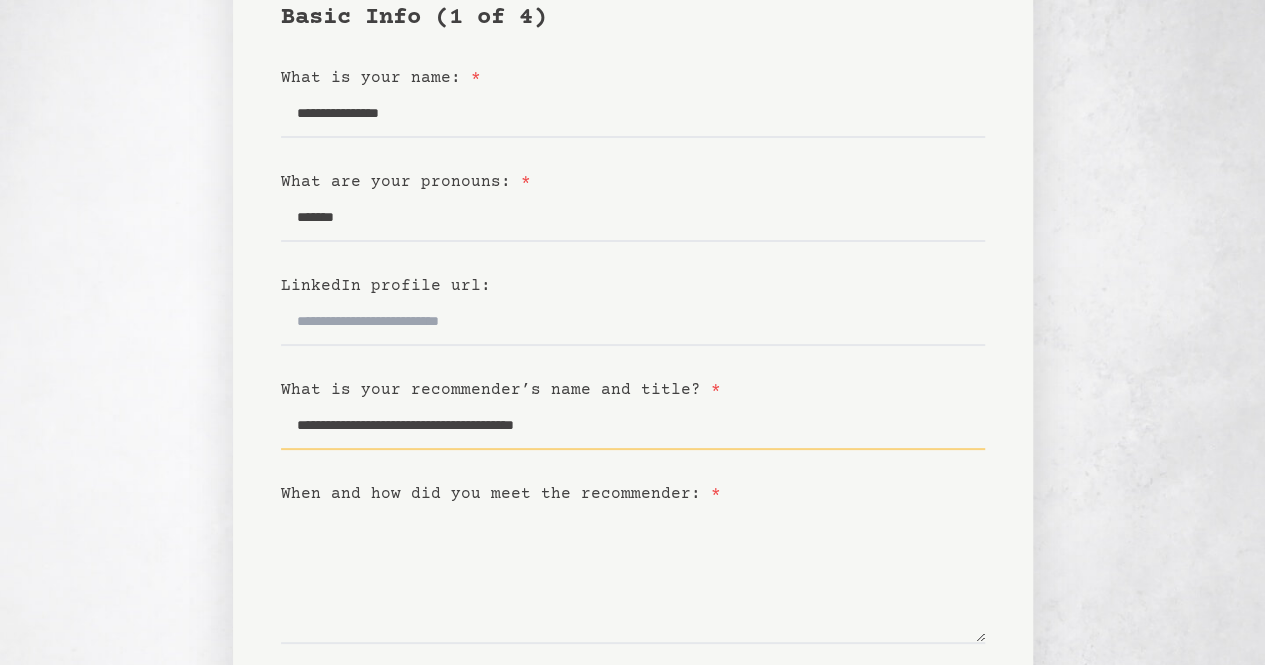 click on "**********" at bounding box center (633, 426) 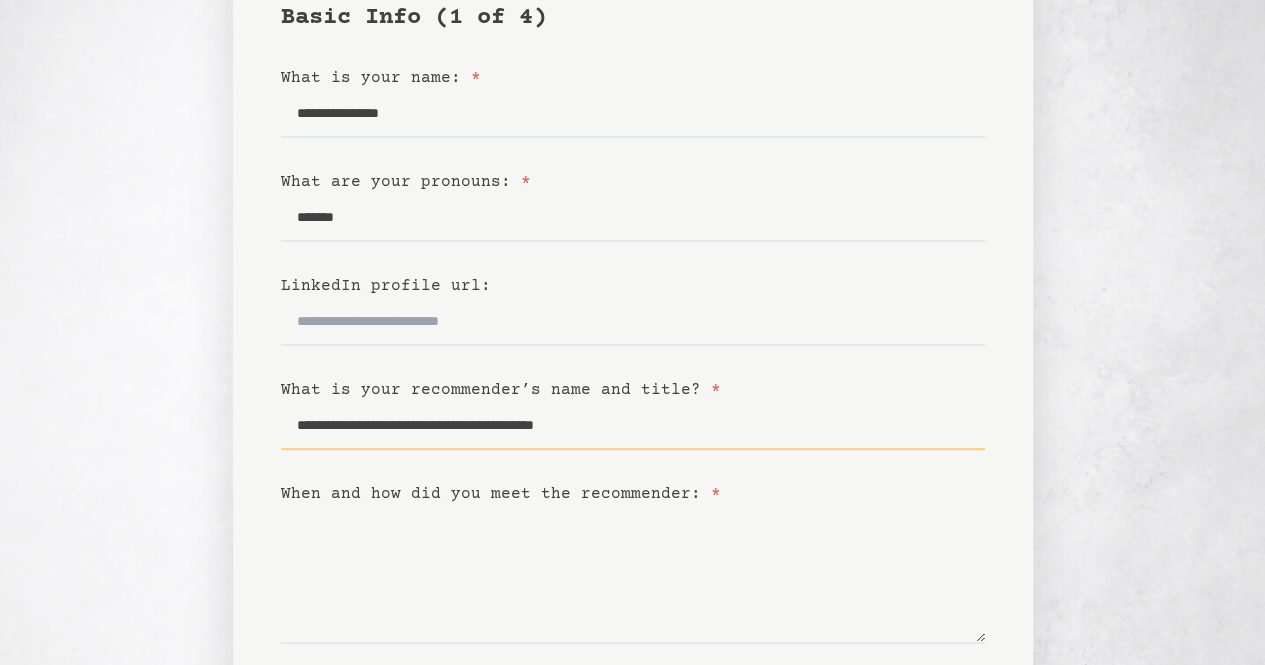 drag, startPoint x: 702, startPoint y: 426, endPoint x: 530, endPoint y: 429, distance: 172.02615 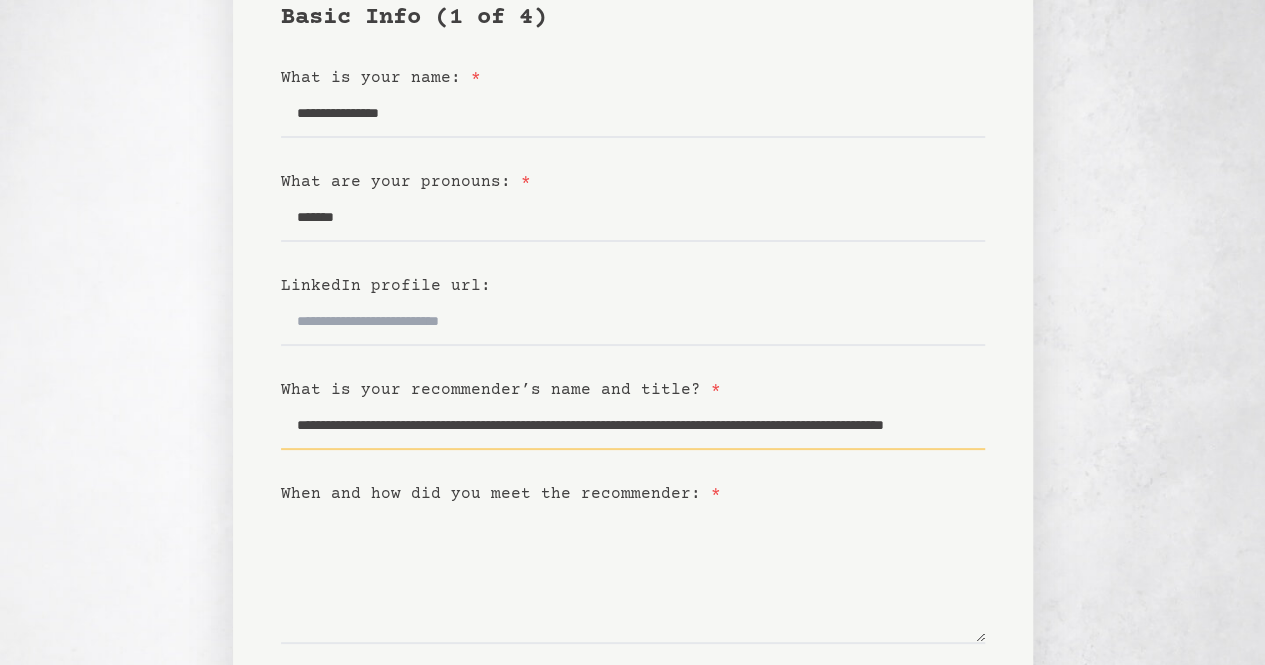 scroll, scrollTop: 0, scrollLeft: 294, axis: horizontal 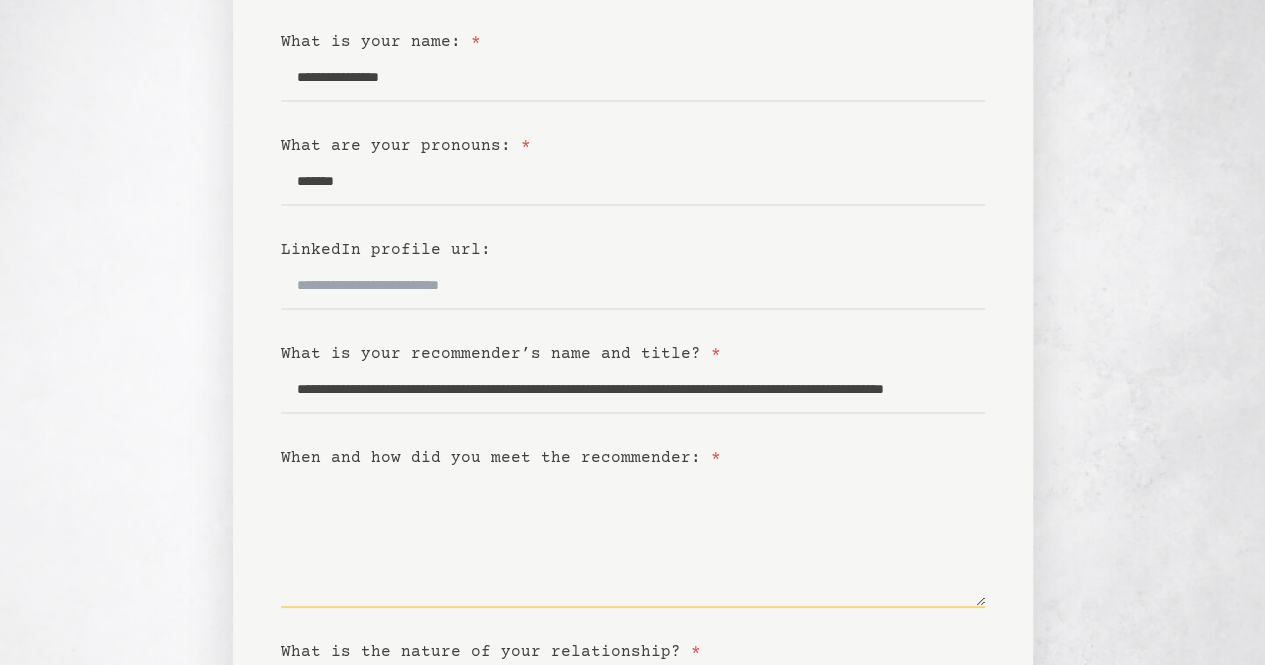 click on "When and how did you meet the recommender:   *" at bounding box center [633, 539] 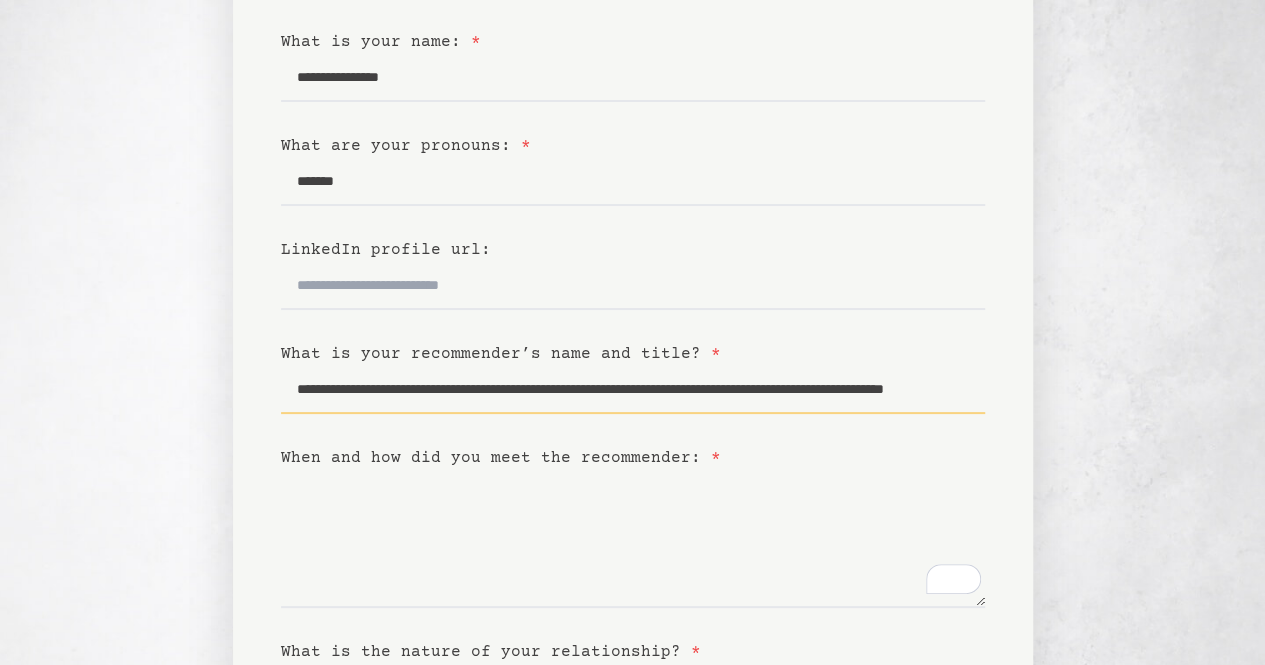 scroll, scrollTop: 0, scrollLeft: 294, axis: horizontal 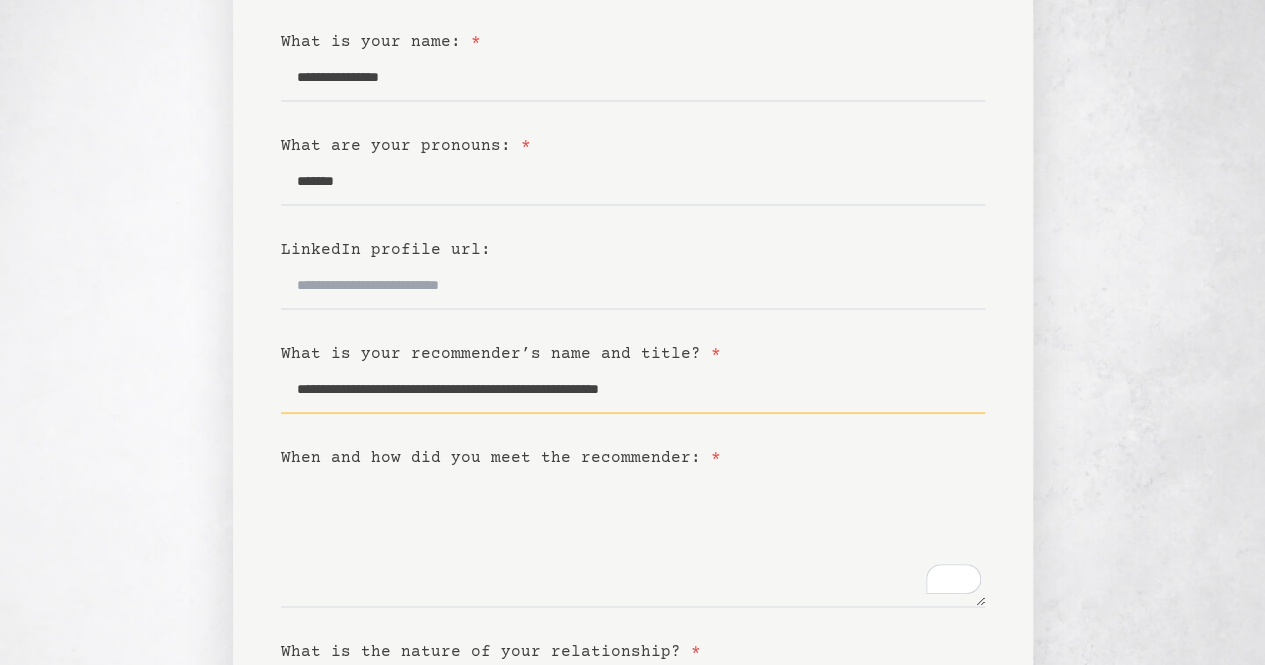 click on "**********" at bounding box center [633, 390] 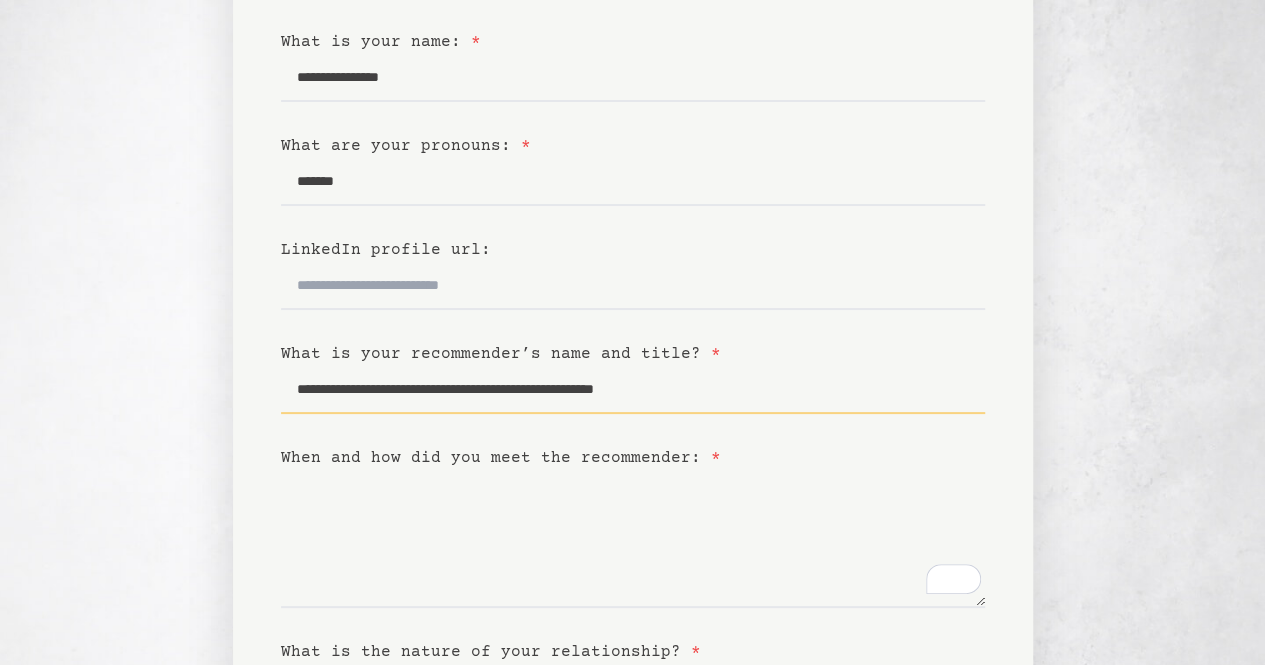 type on "**********" 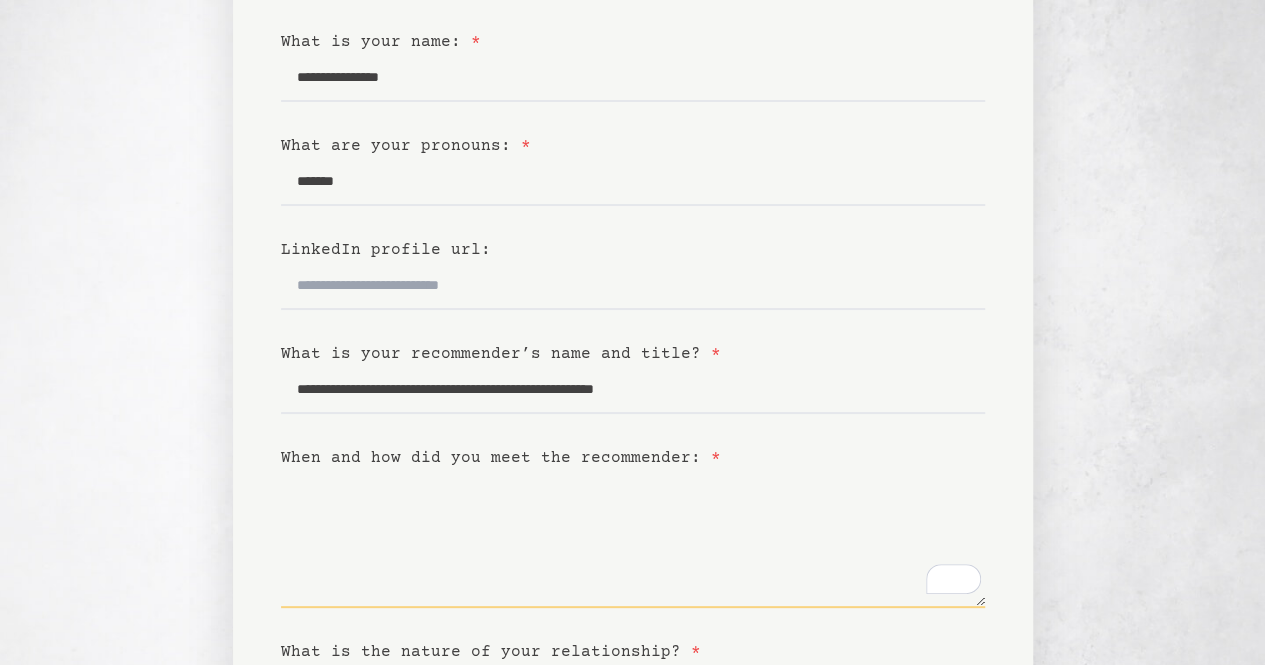 click on "When and how did you meet the recommender:   *" at bounding box center [633, 539] 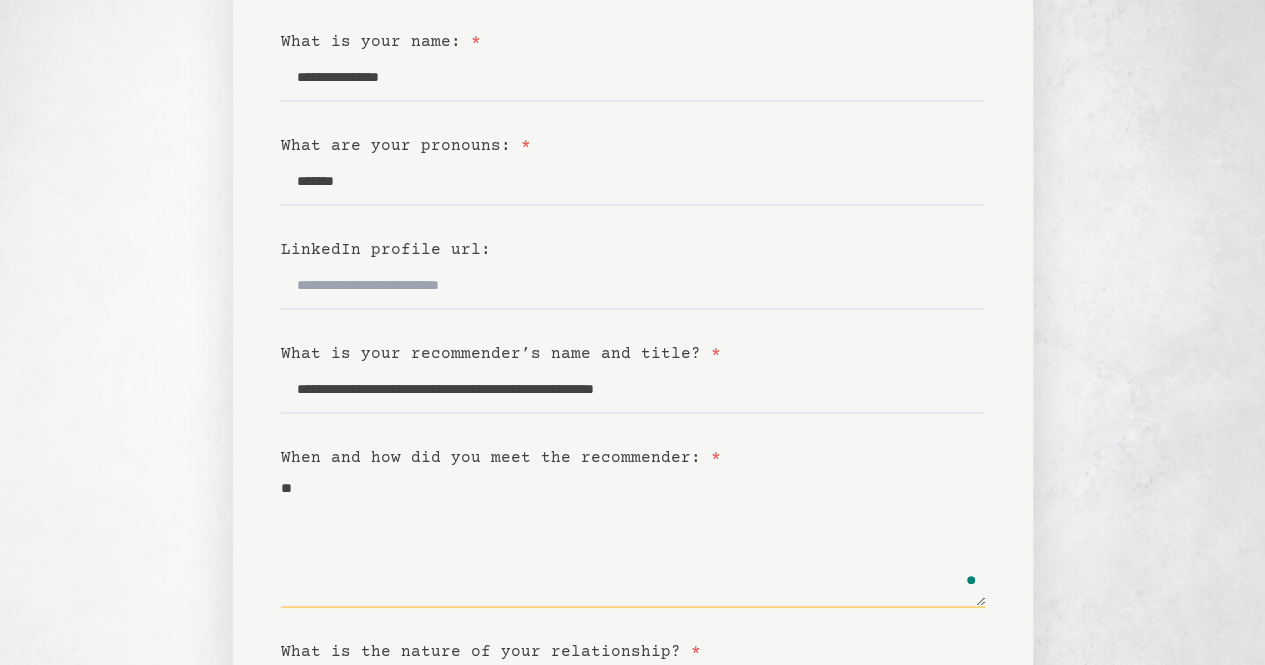 type on "*" 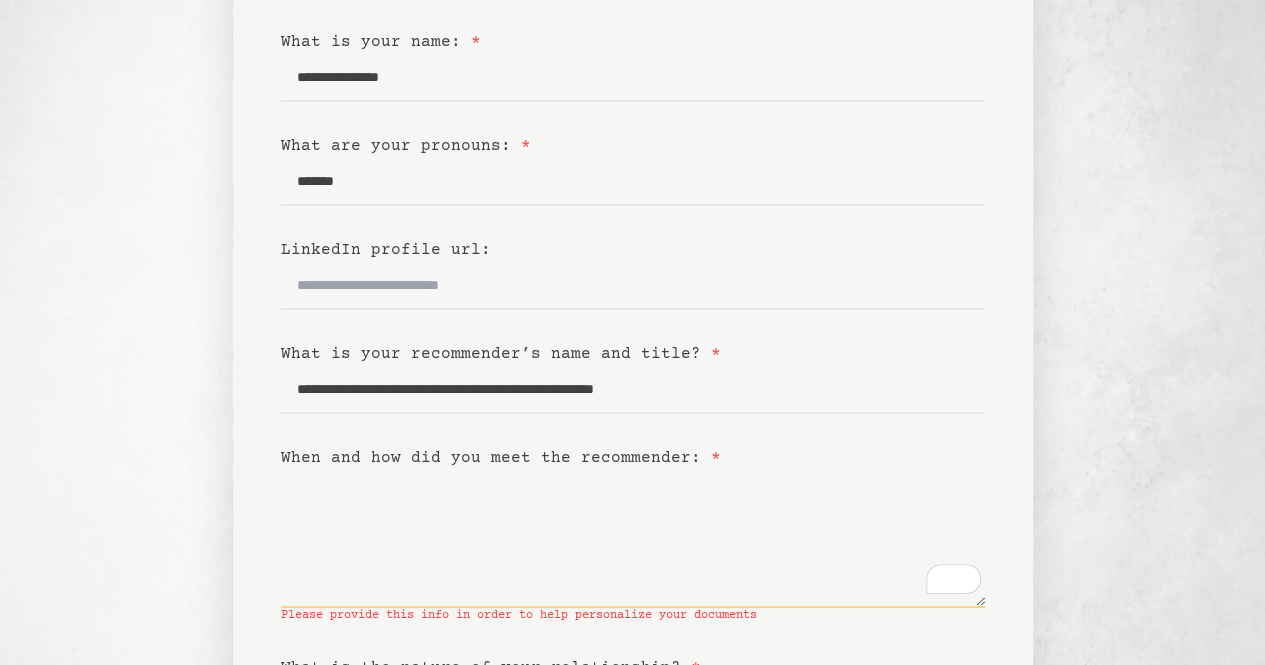 scroll, scrollTop: 409, scrollLeft: 0, axis: vertical 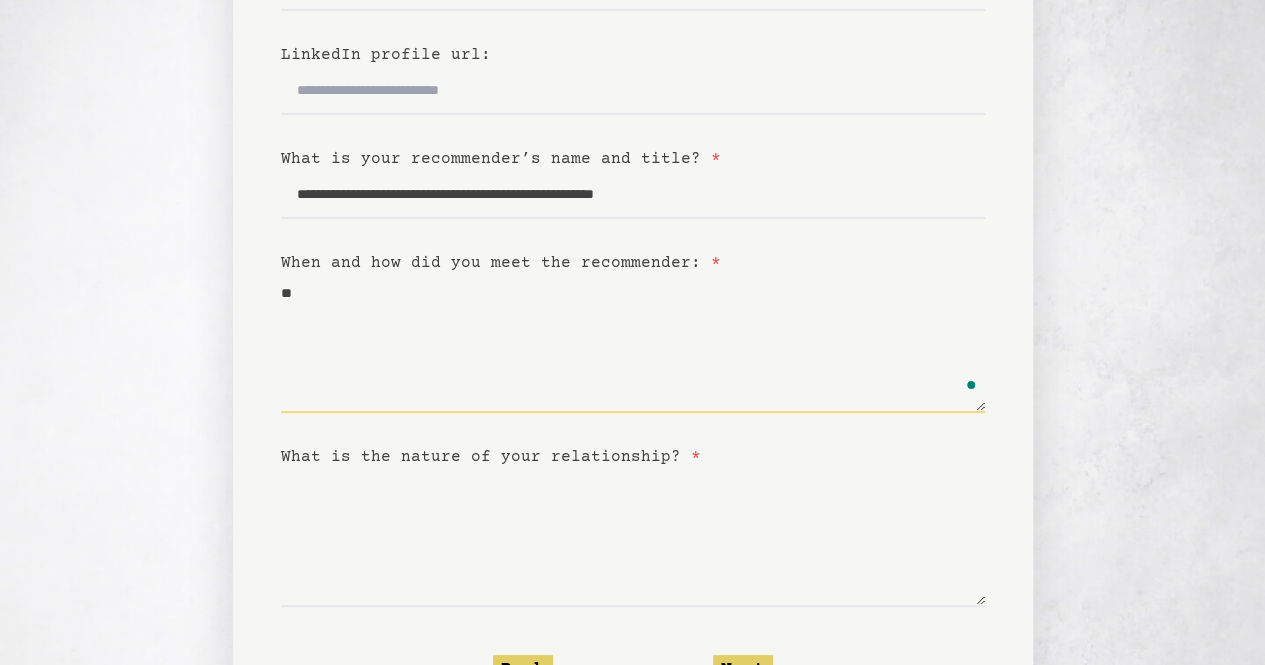 type on "*" 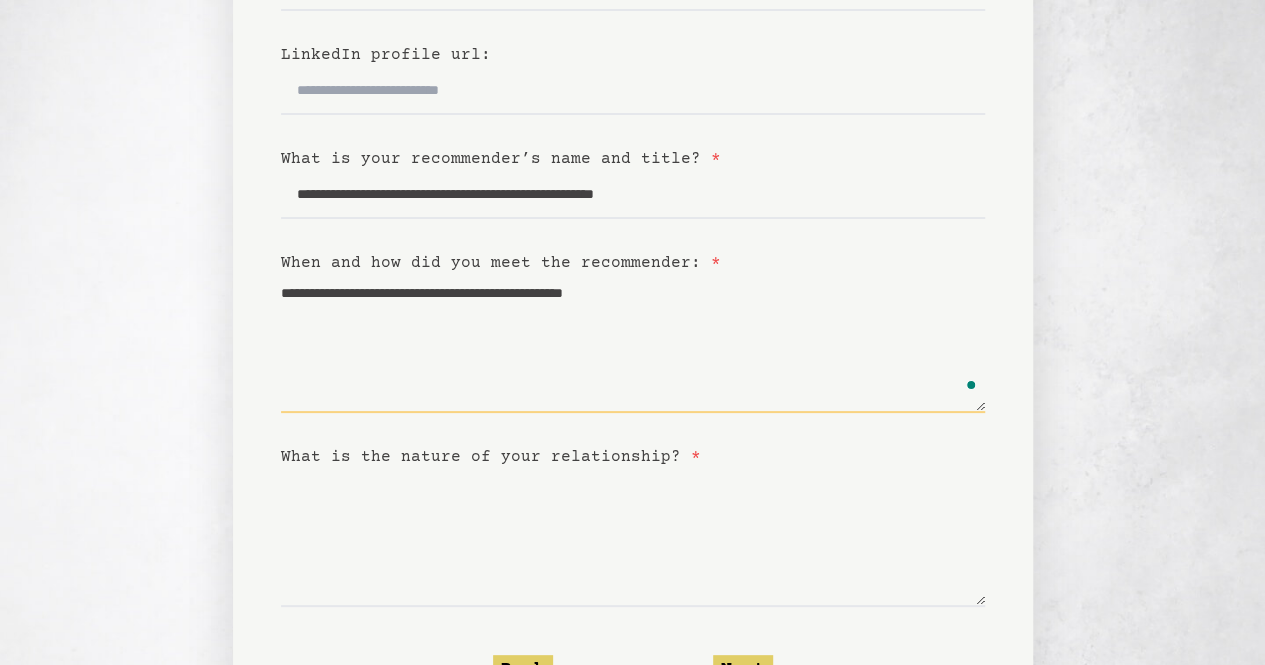type on "**********" 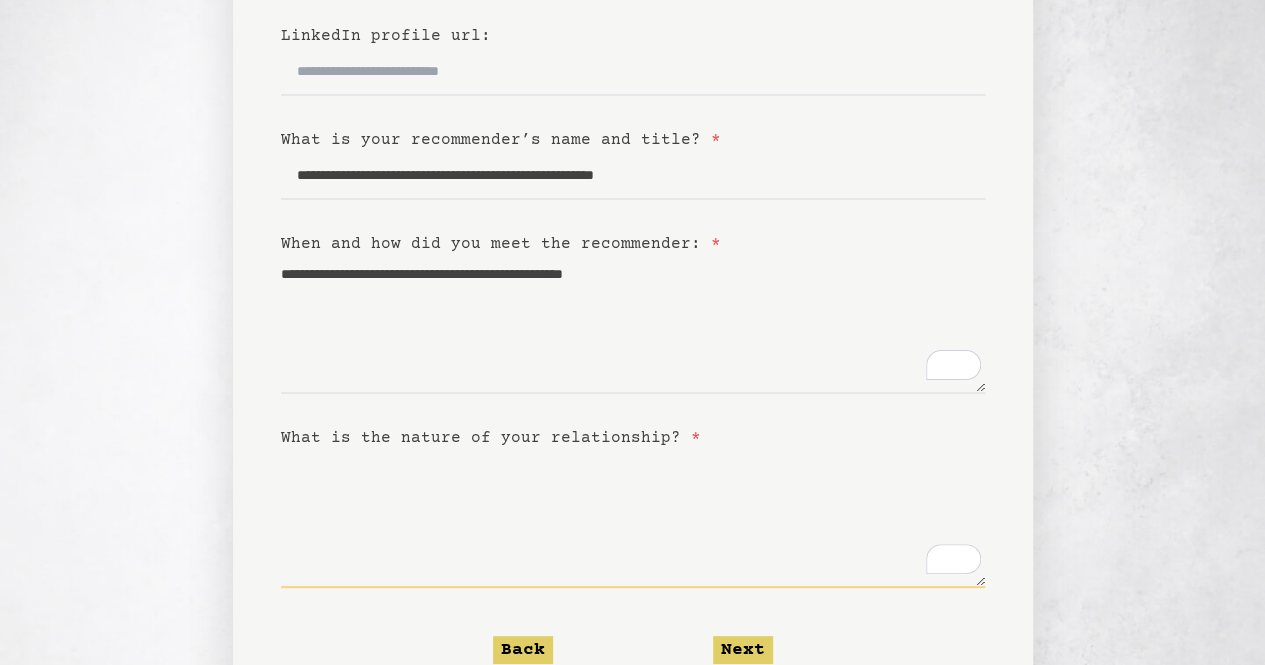 scroll, scrollTop: 546, scrollLeft: 0, axis: vertical 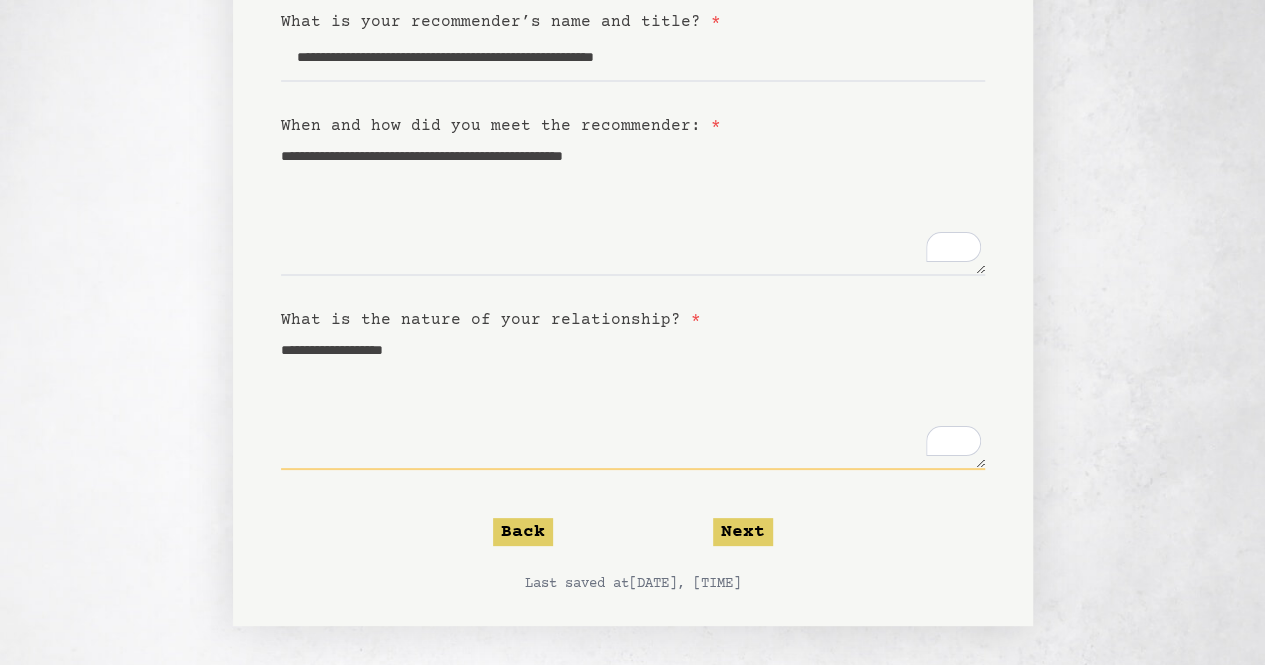 type on "**********" 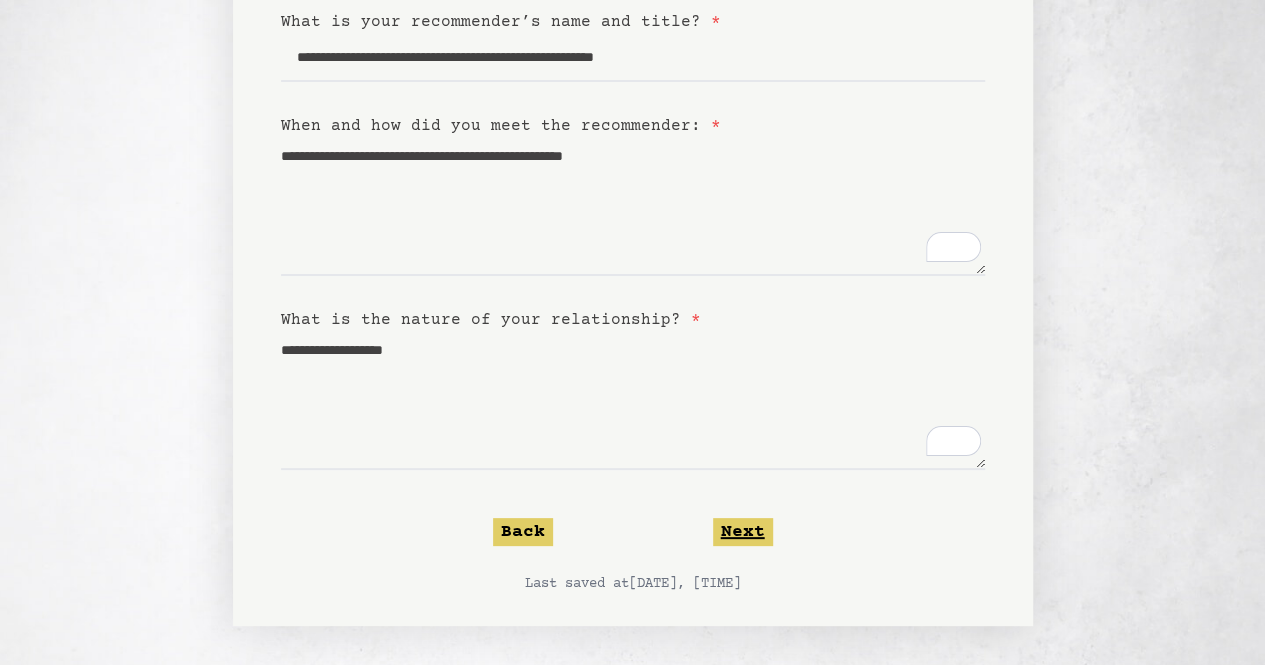 drag, startPoint x: 746, startPoint y: 546, endPoint x: 752, endPoint y: 527, distance: 19.924858 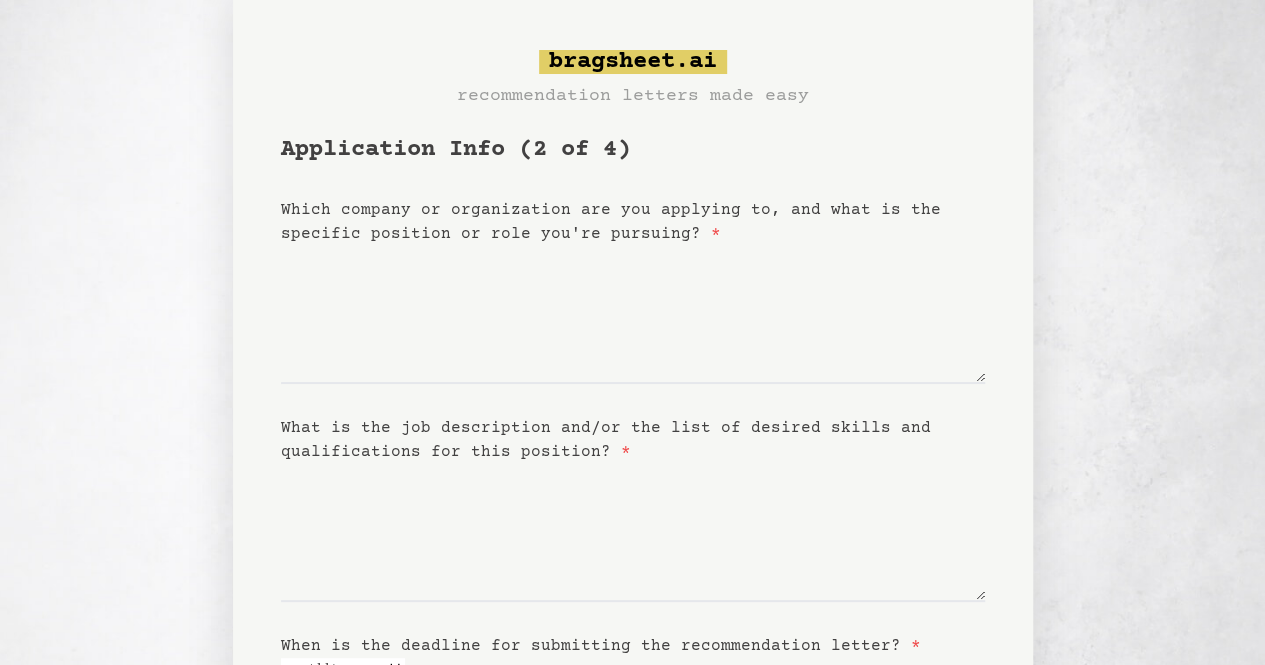 scroll, scrollTop: 0, scrollLeft: 0, axis: both 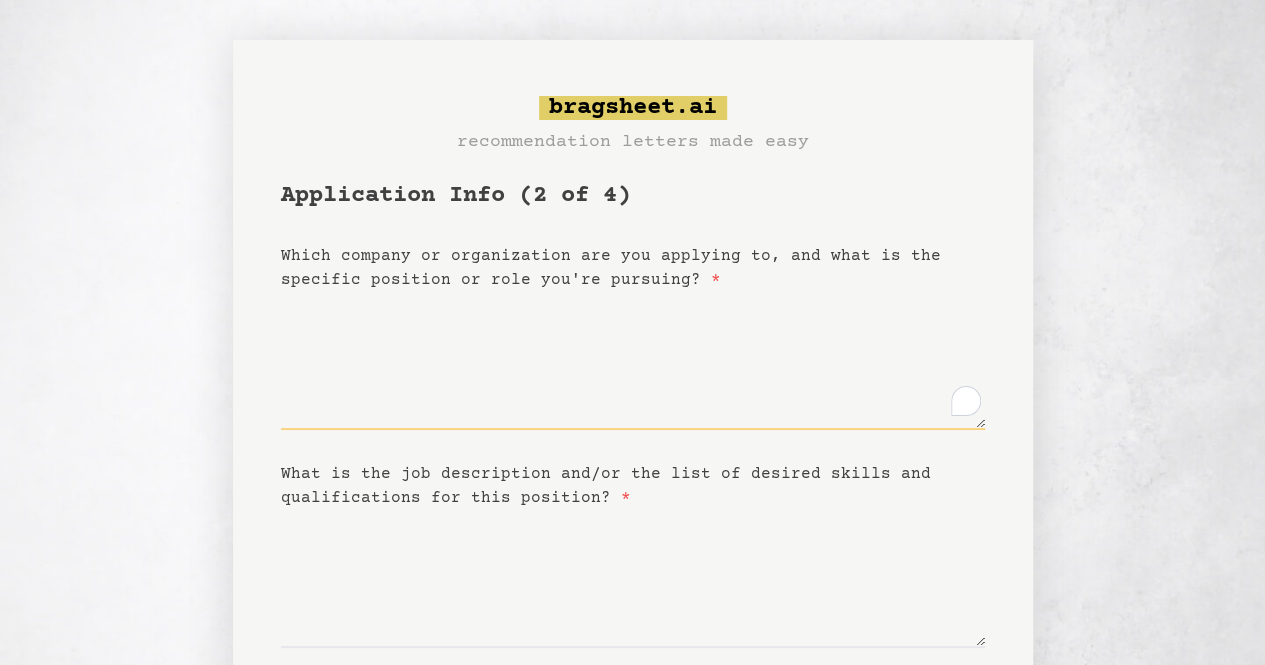 click on "Which company or organization are you applying to, and what is
the specific position or role you're pursuing?   *" at bounding box center [633, 361] 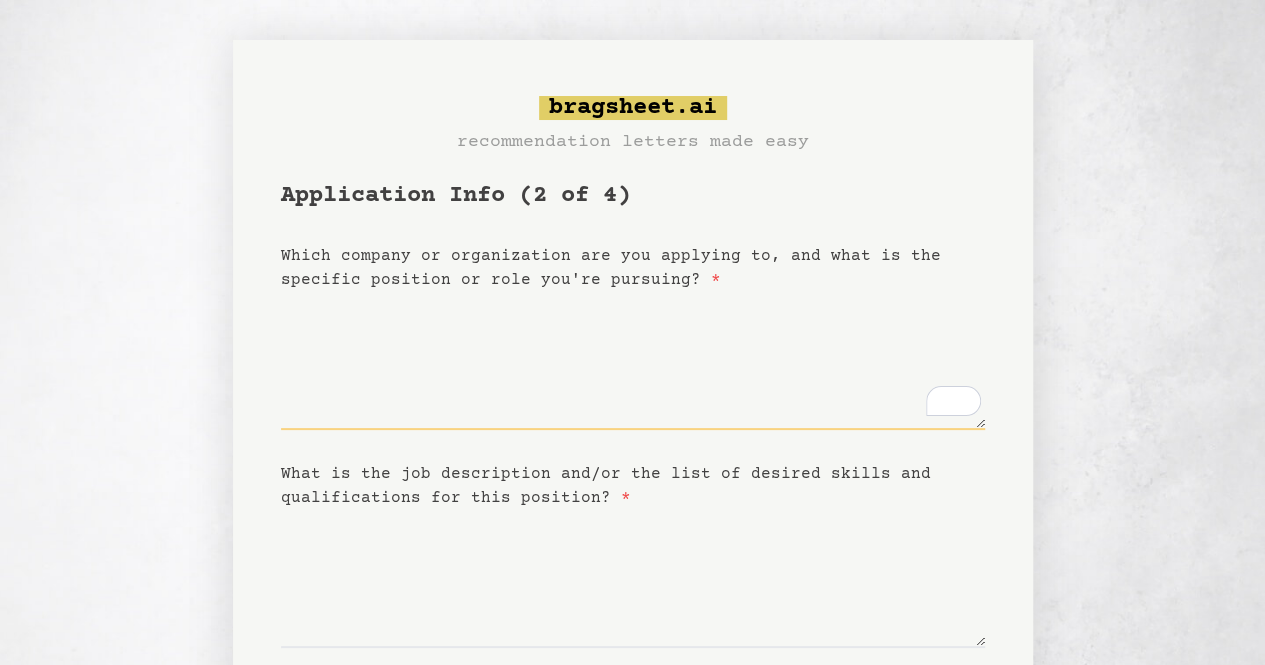 scroll, scrollTop: 2, scrollLeft: 0, axis: vertical 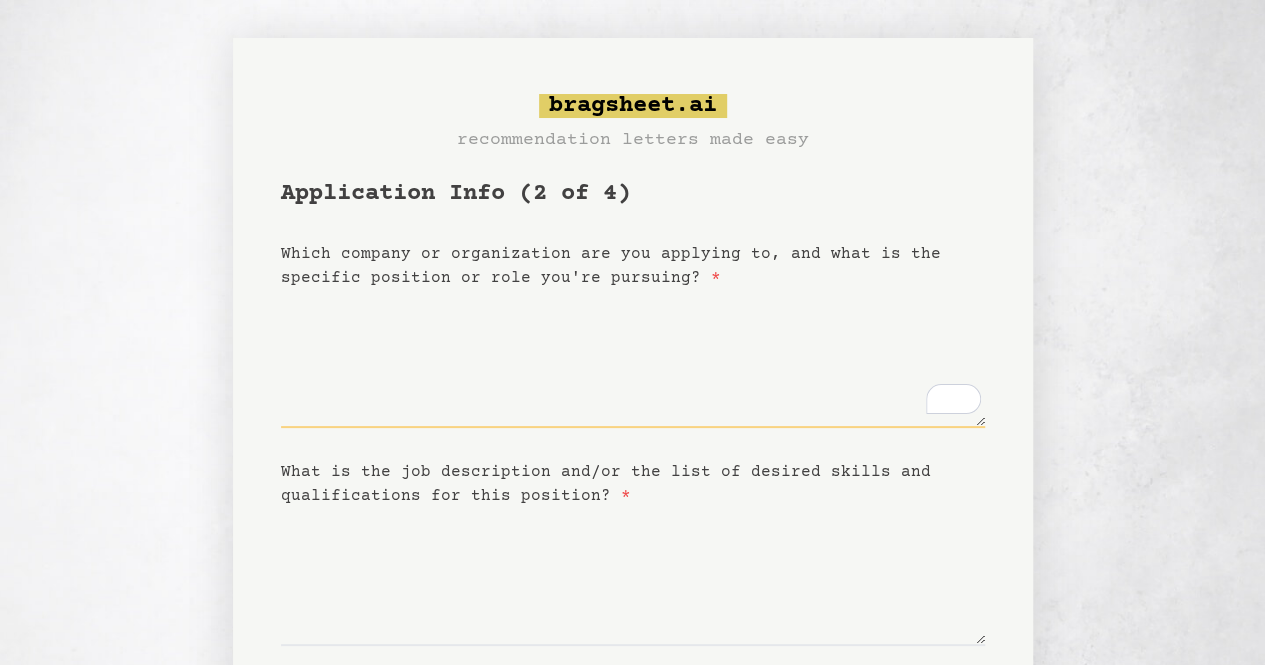type on "*" 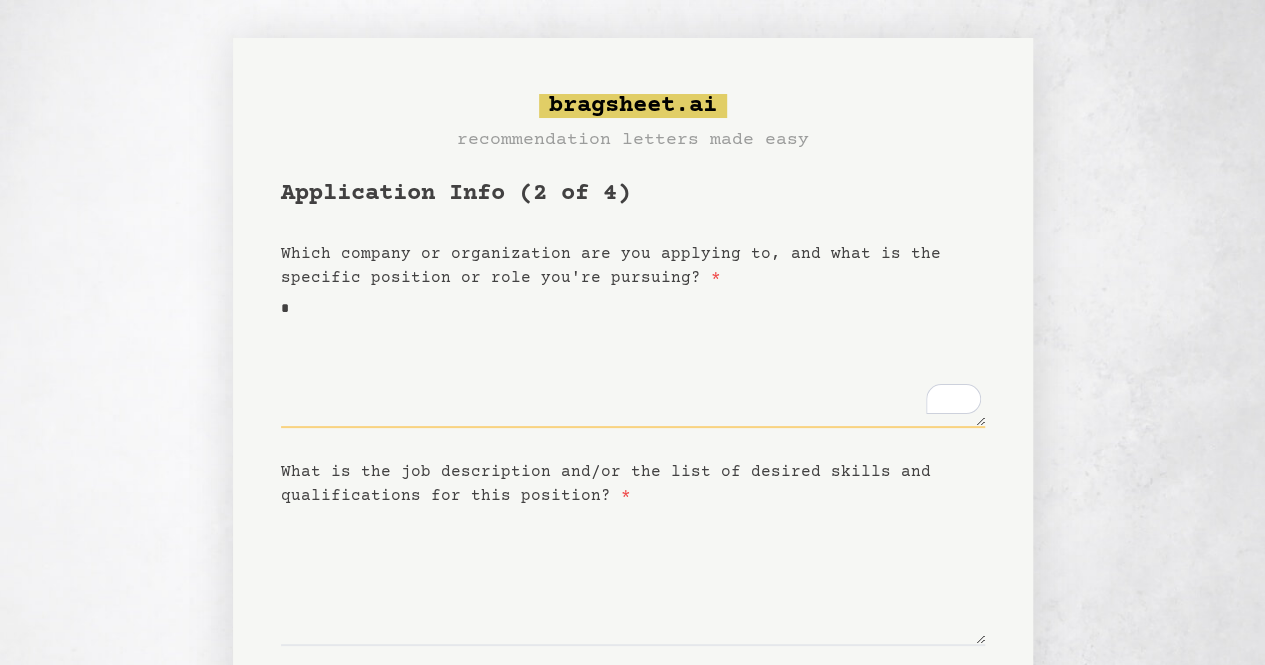 type on "**" 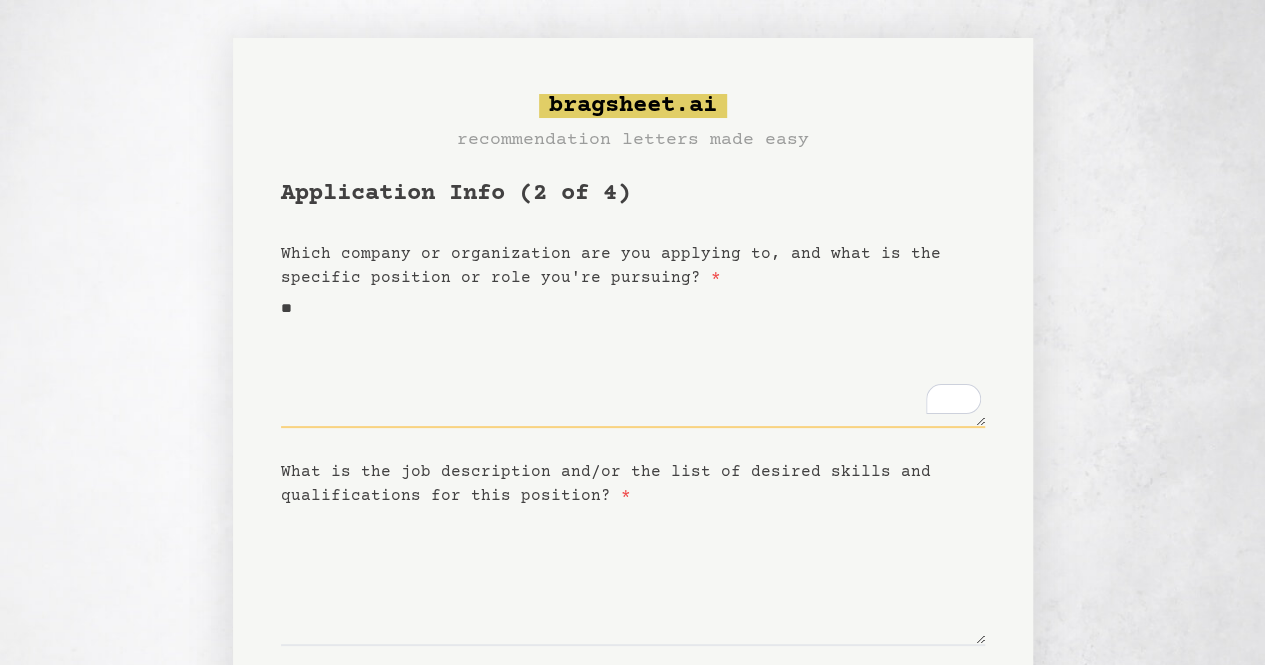 type on "***" 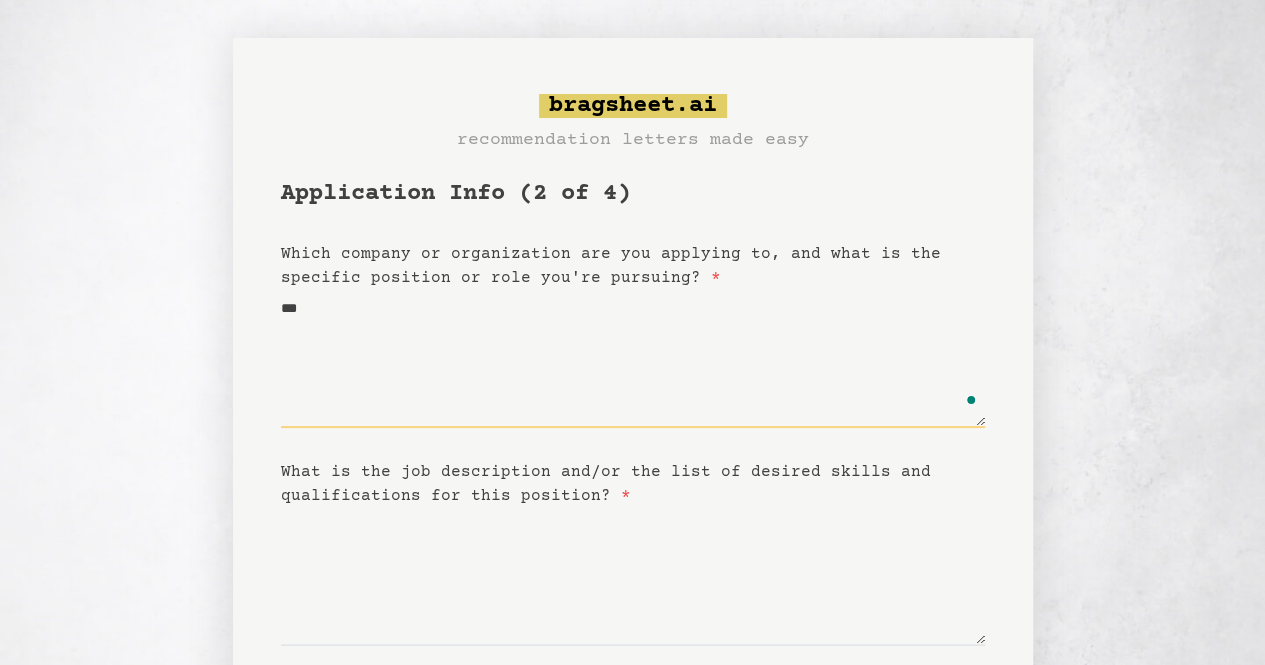 type on "****" 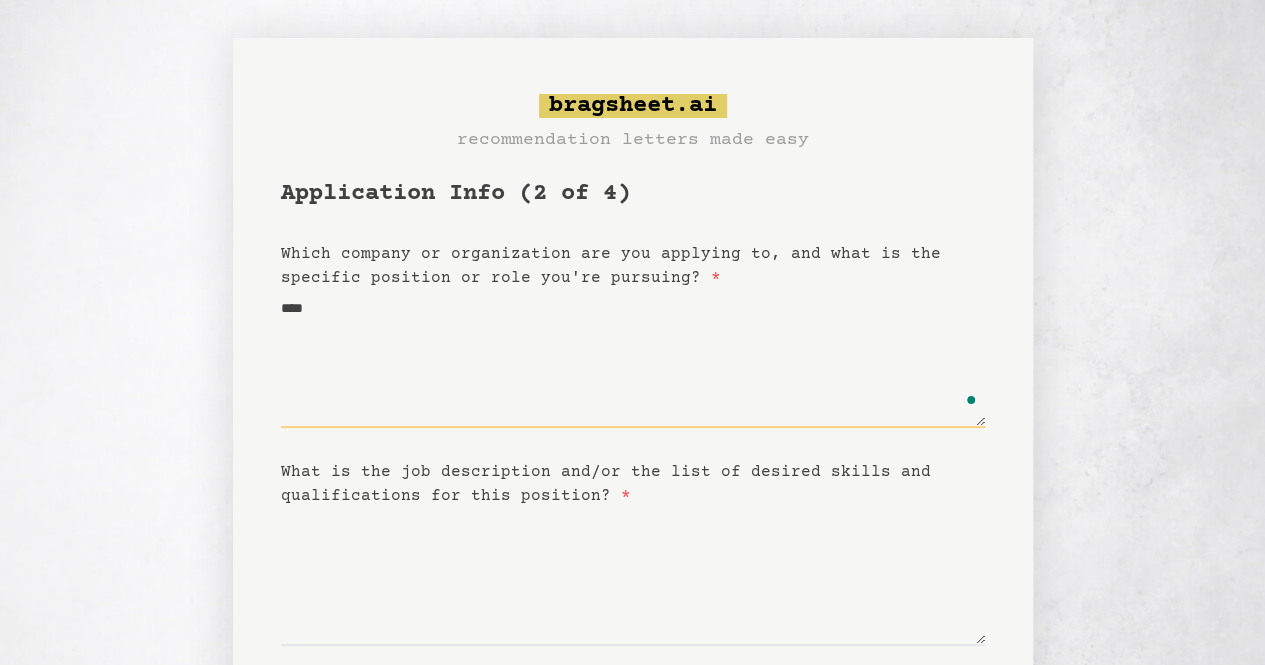 type on "*****" 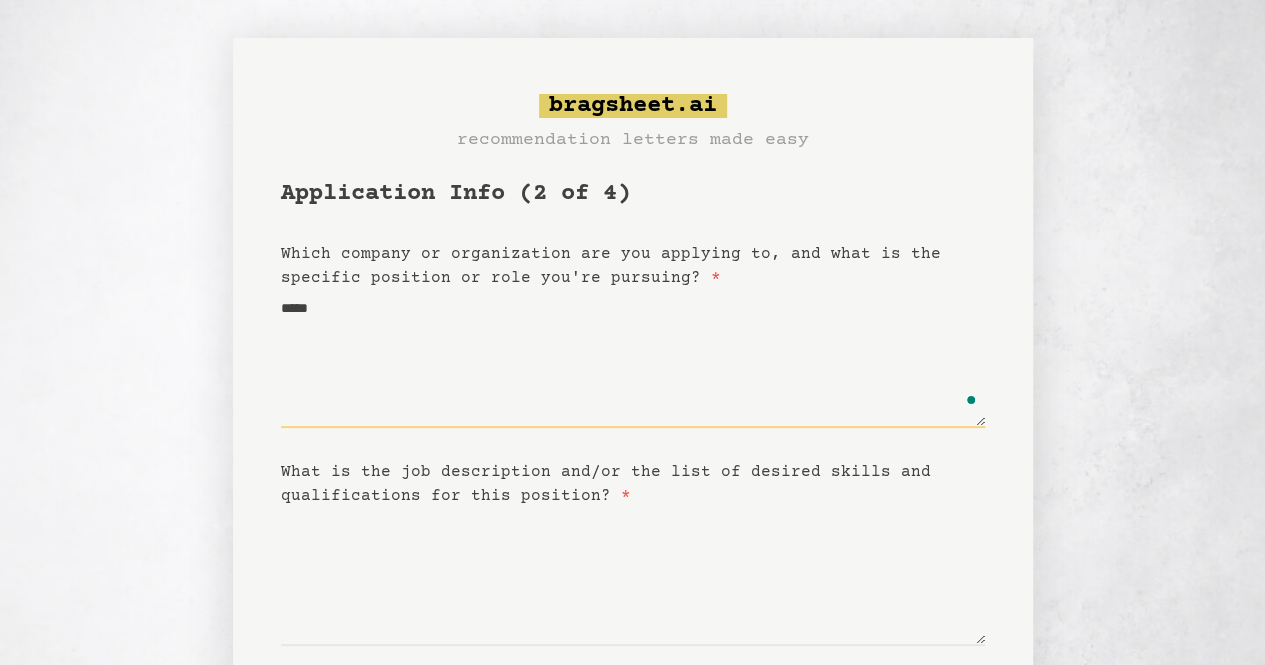 type on "****" 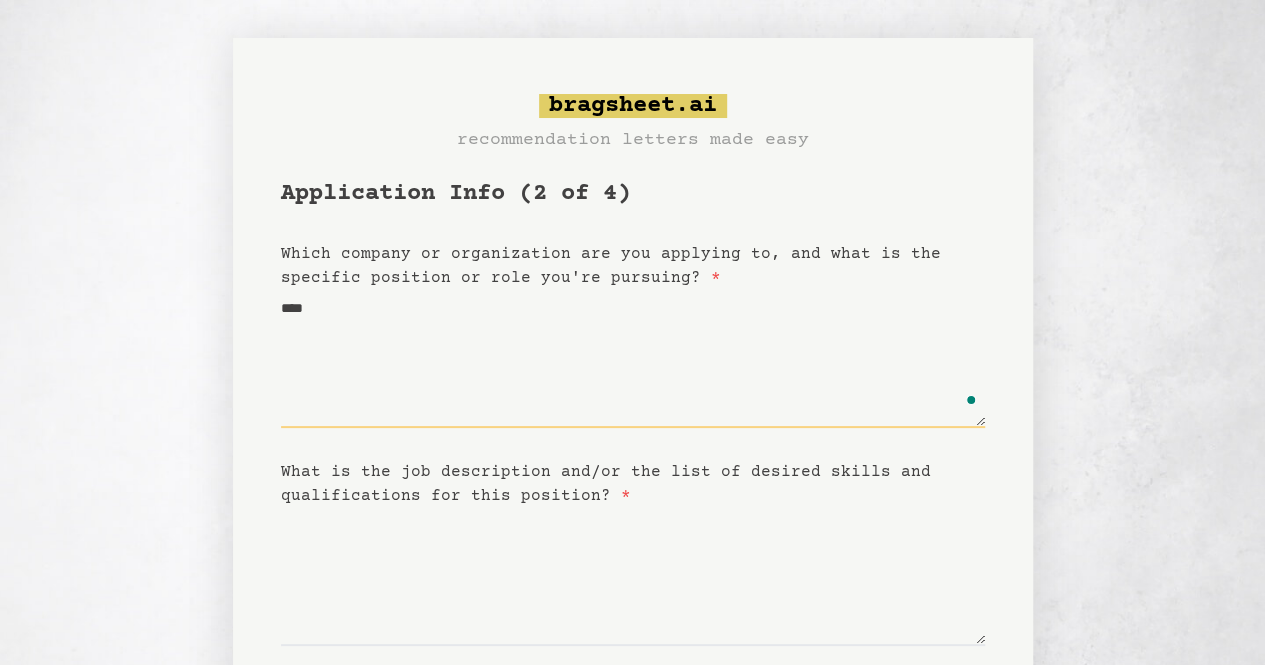 type on "***" 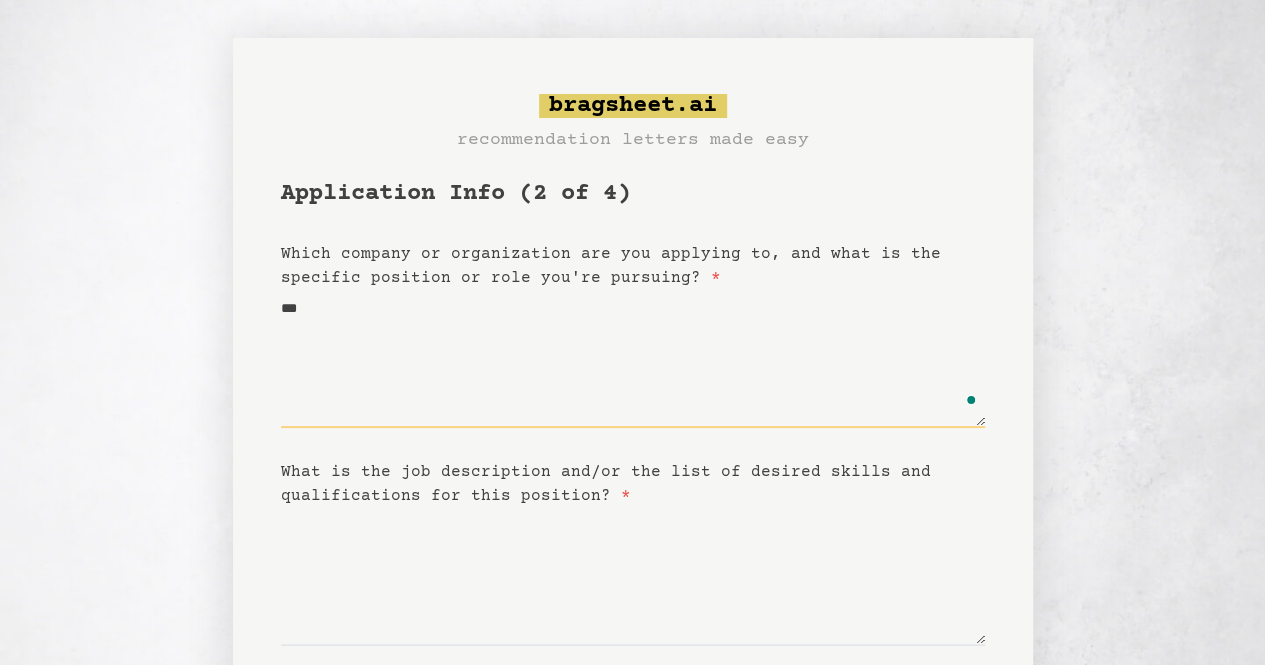 type on "**" 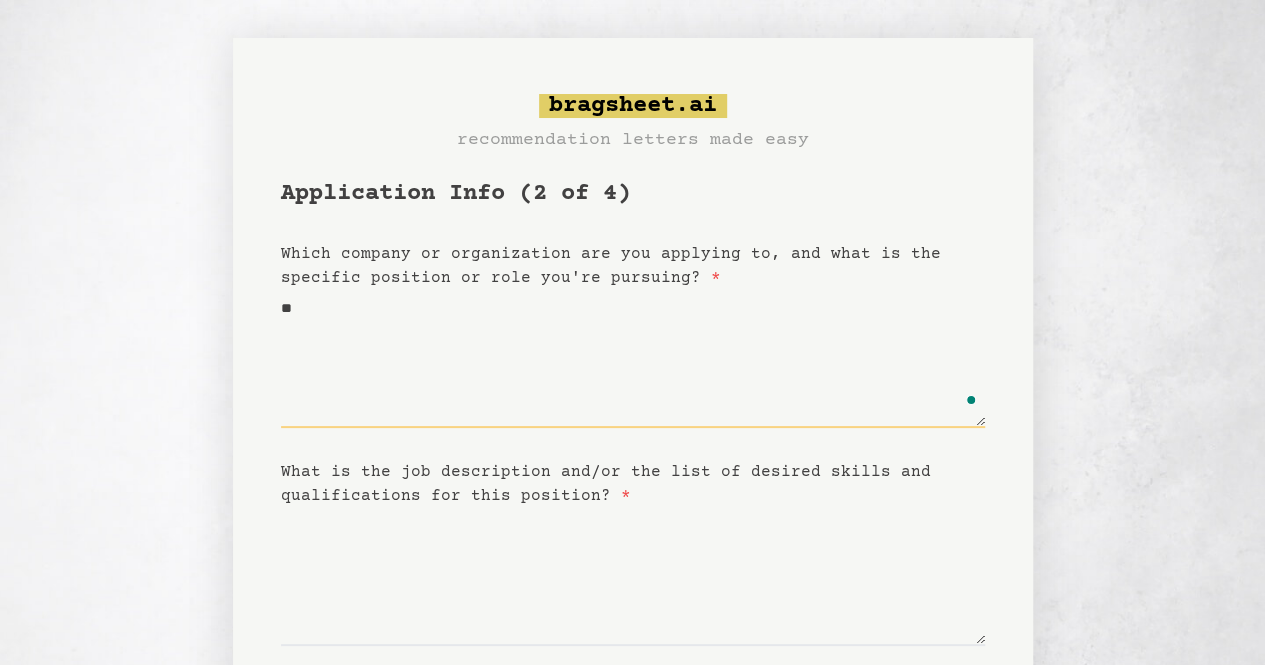 type on "*" 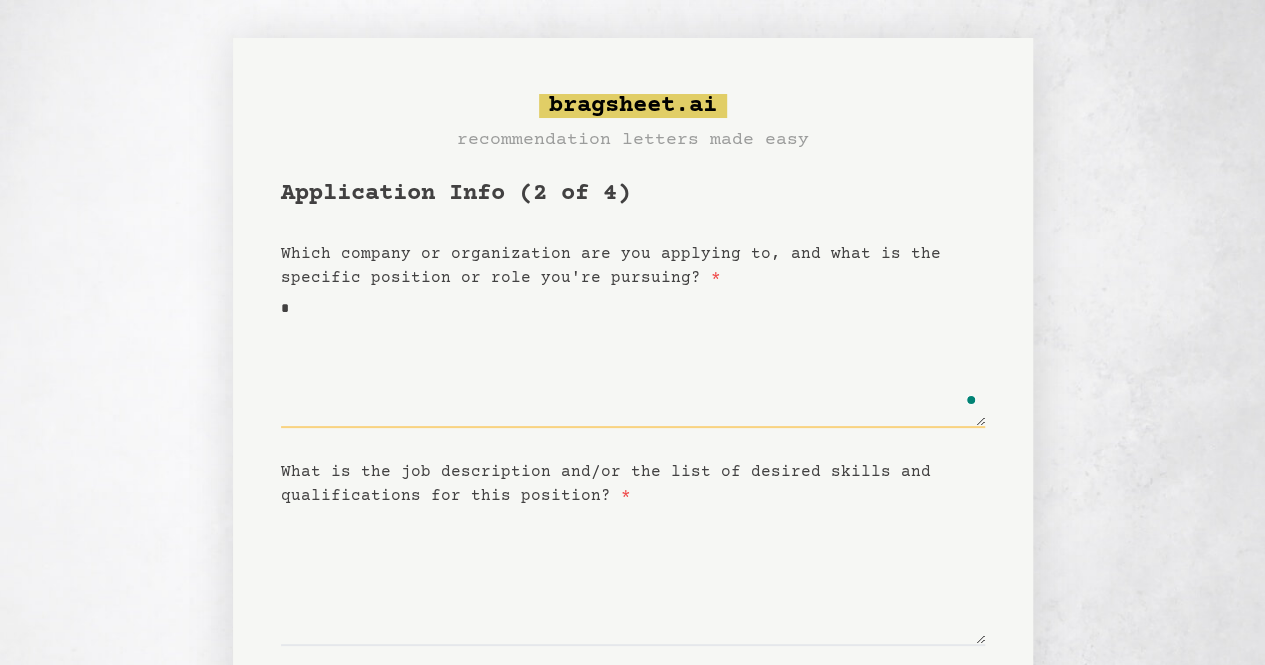 type 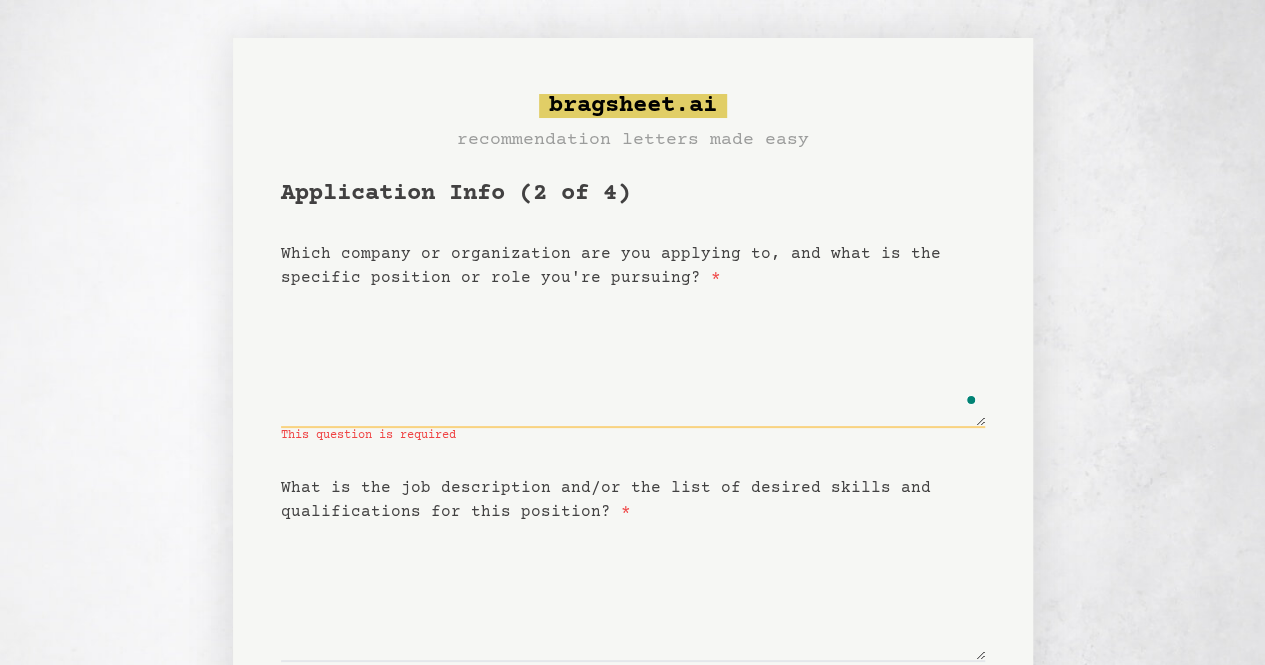type on "*" 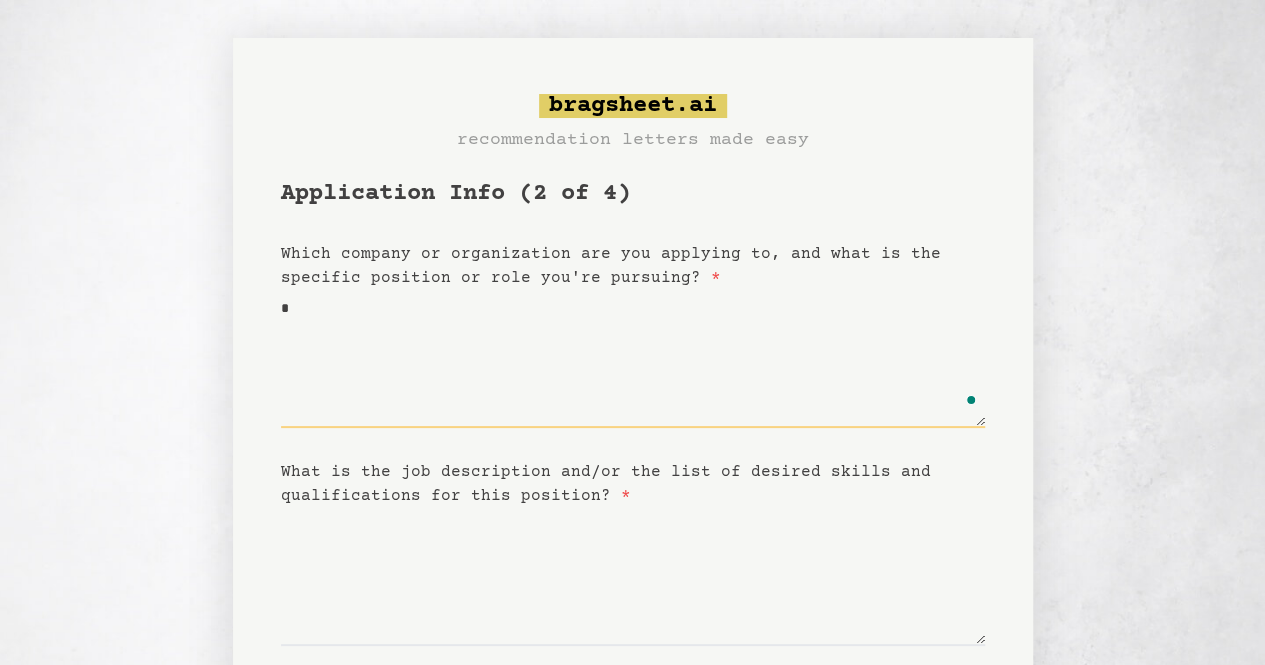 type 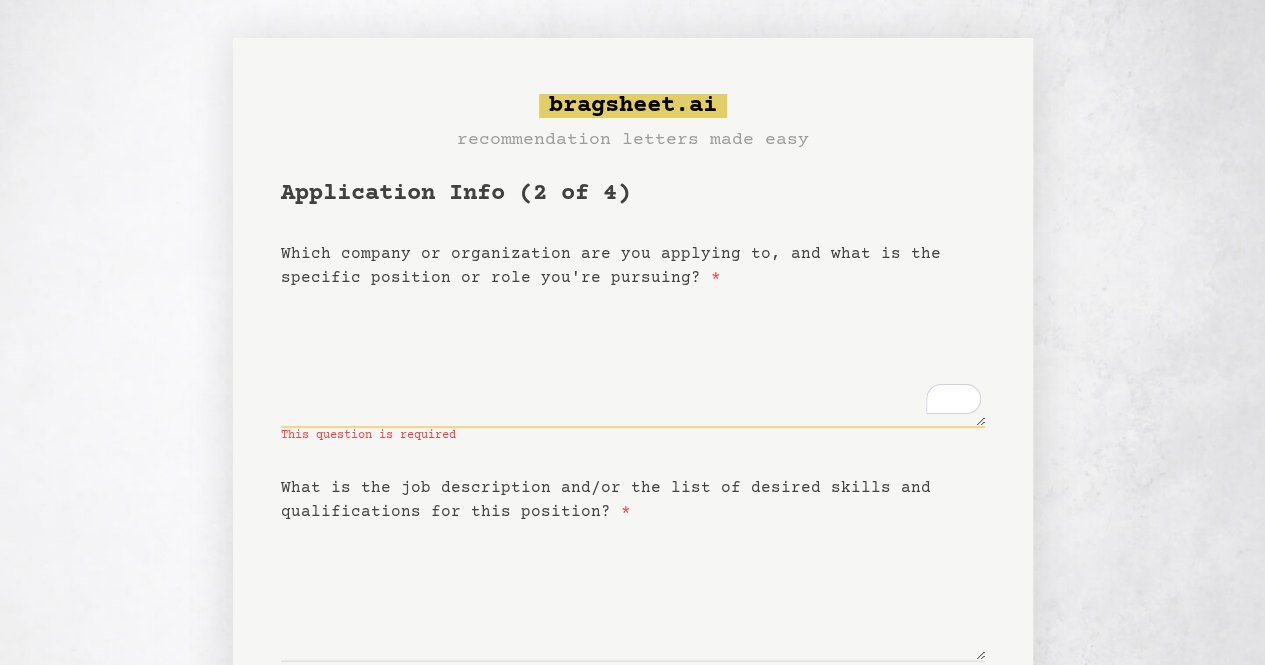 type on "*" 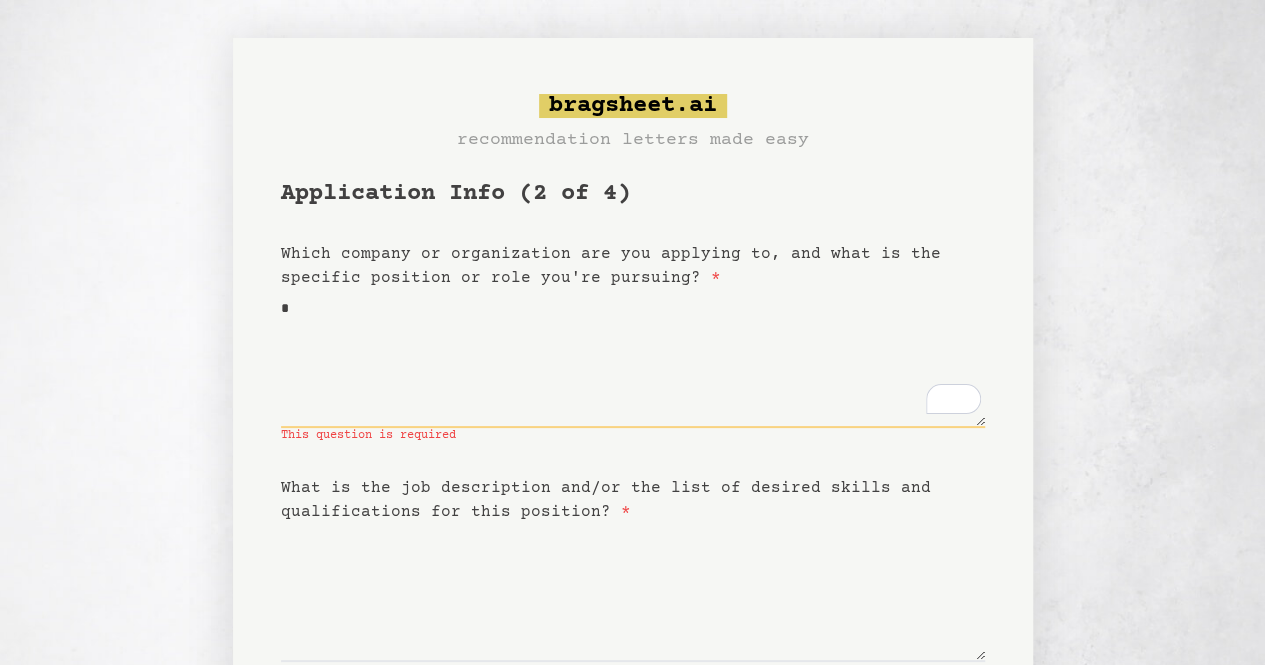 type on "**" 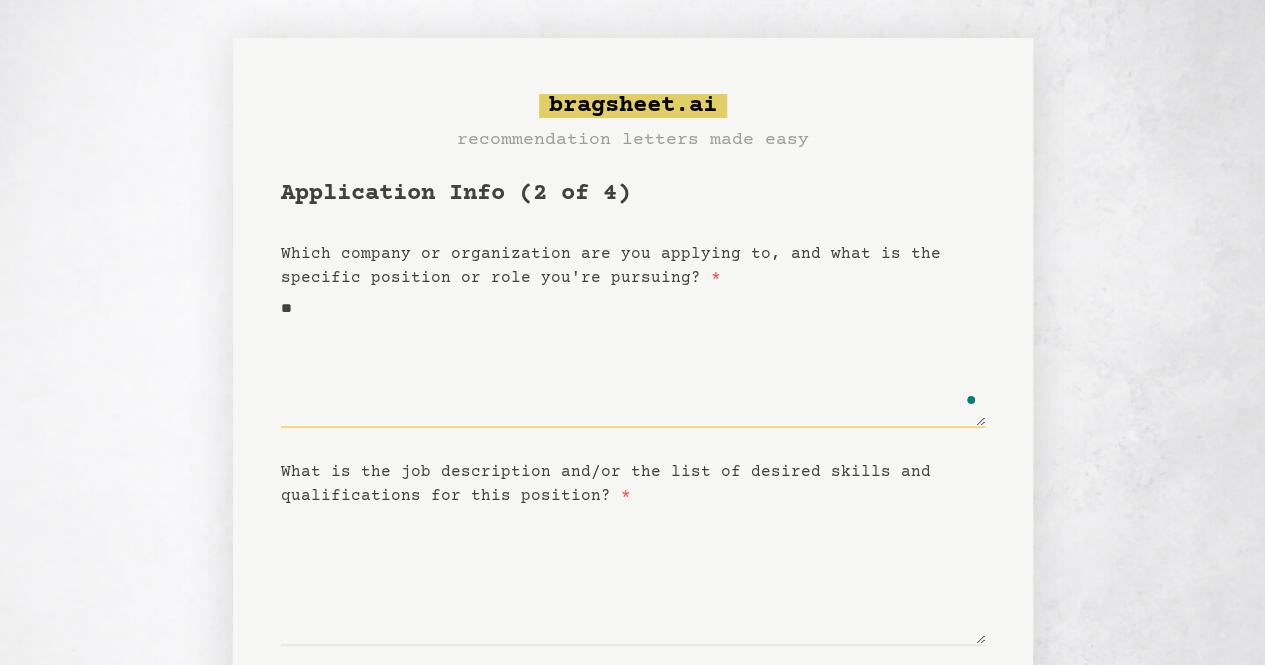 type on "***" 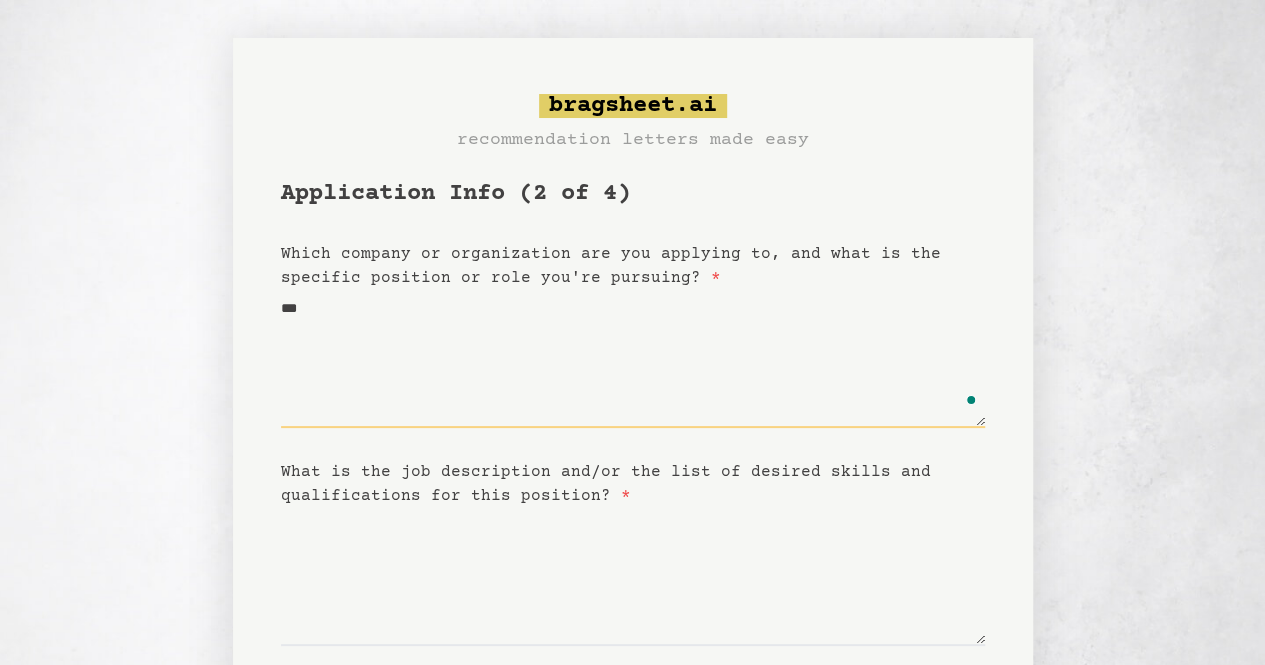 type on "****" 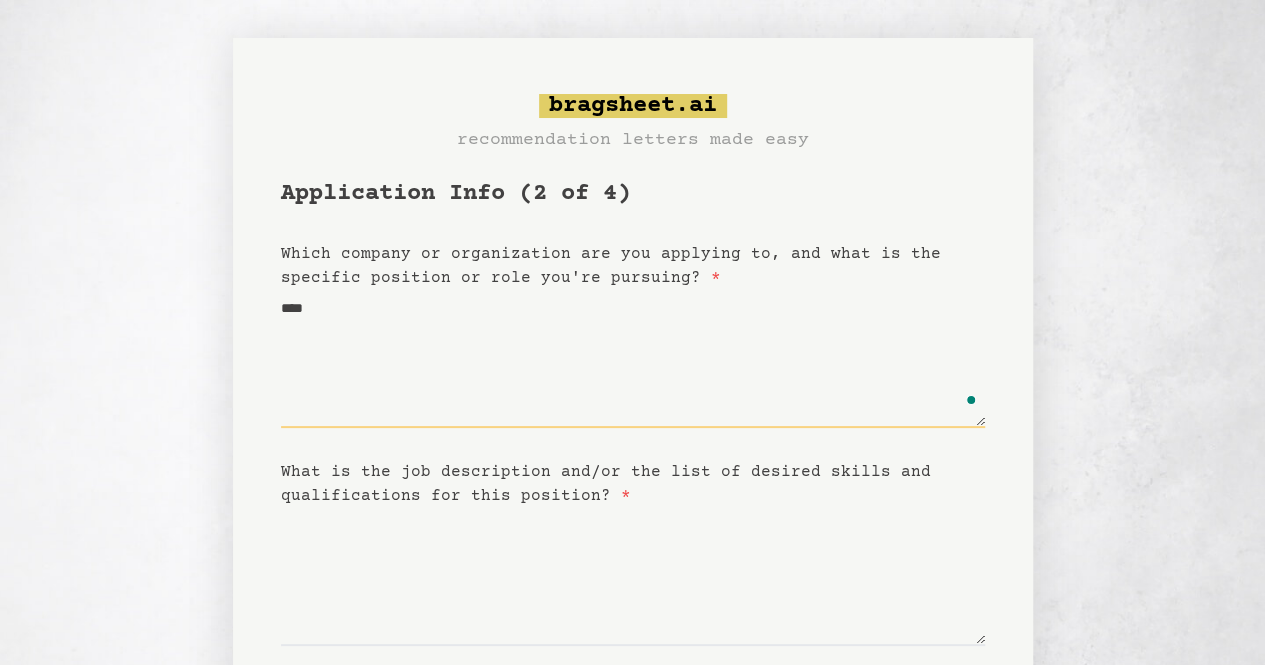 type on "*****" 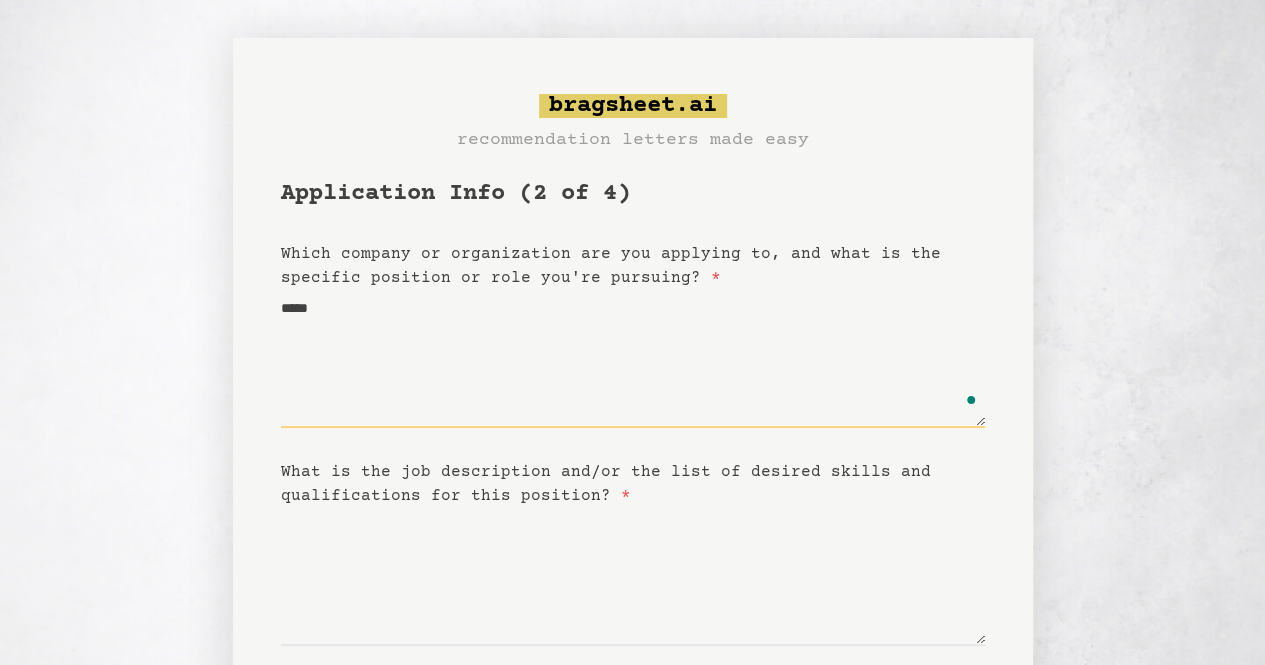 type on "******" 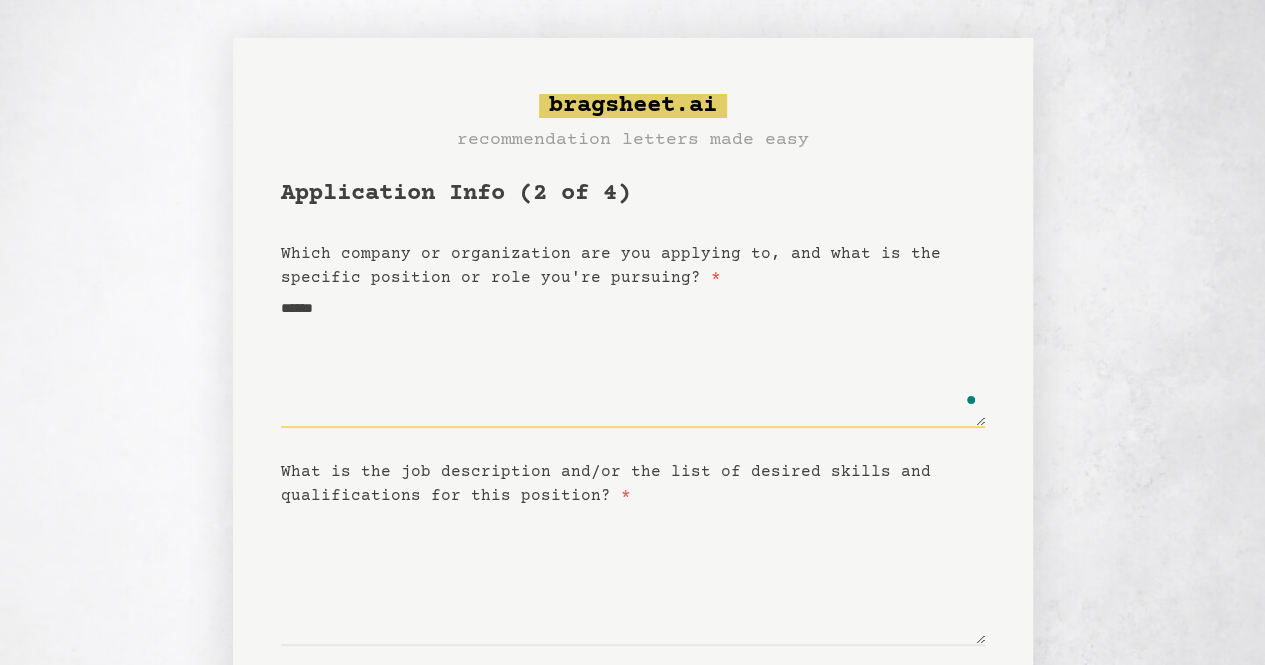 type on "*******" 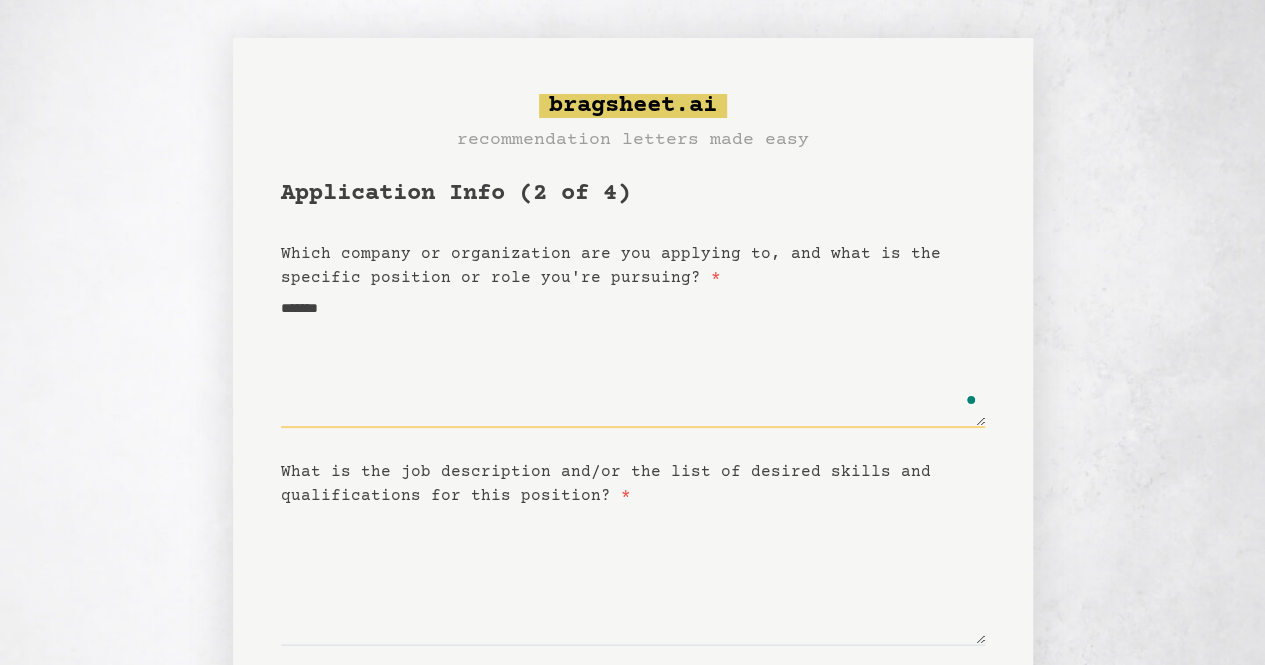type on "********" 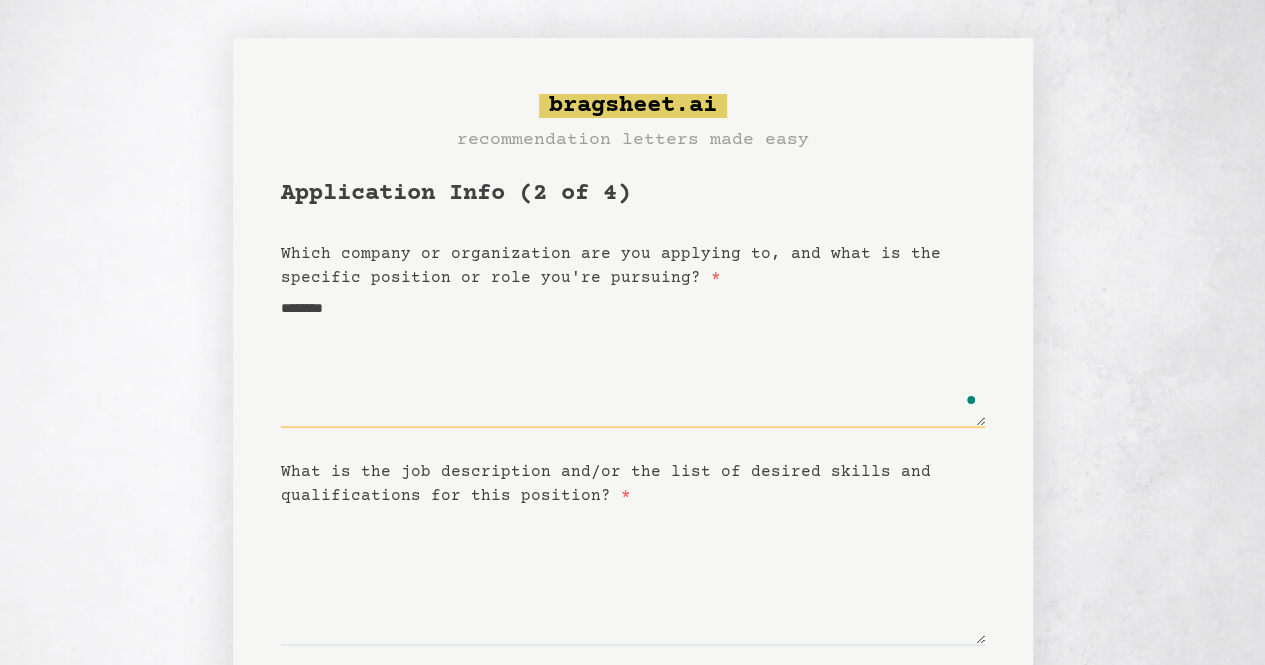 type on "*********" 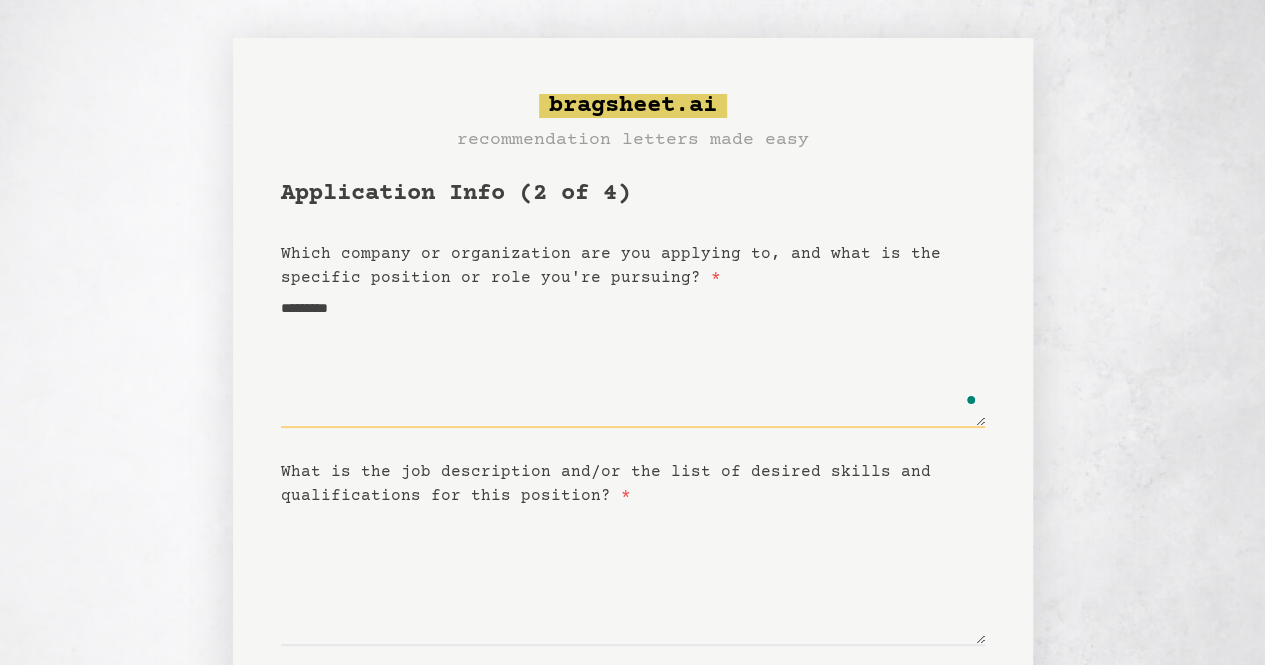 type on "********" 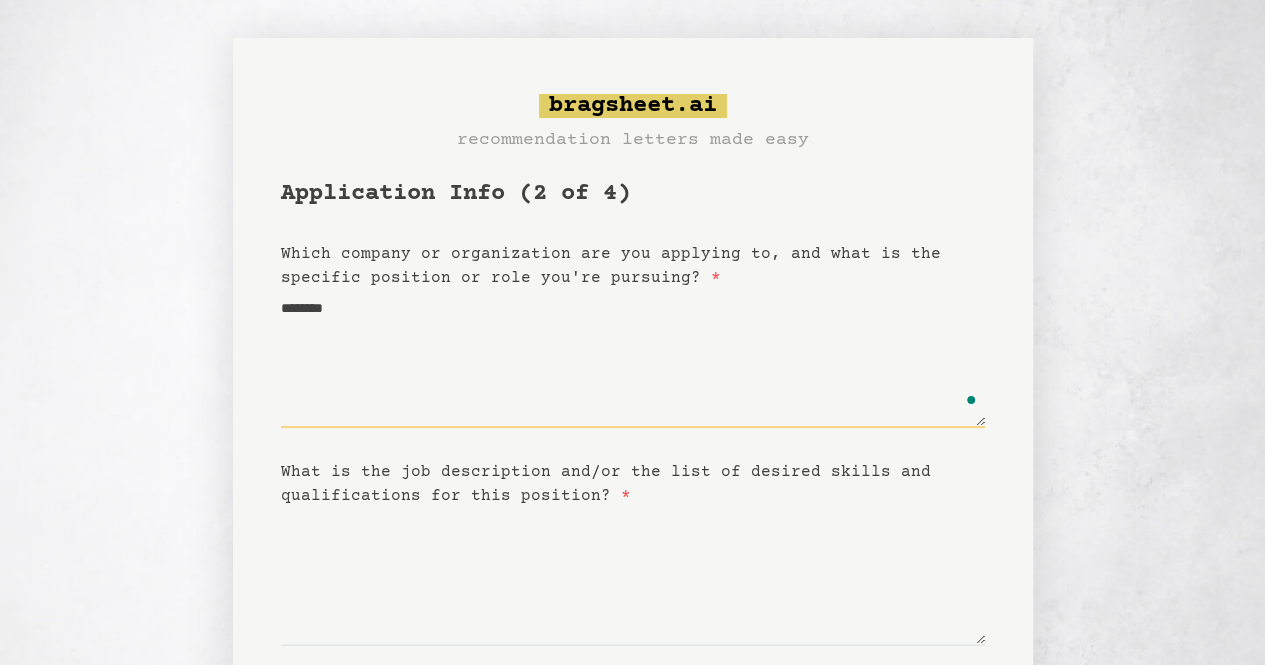 type on "*******" 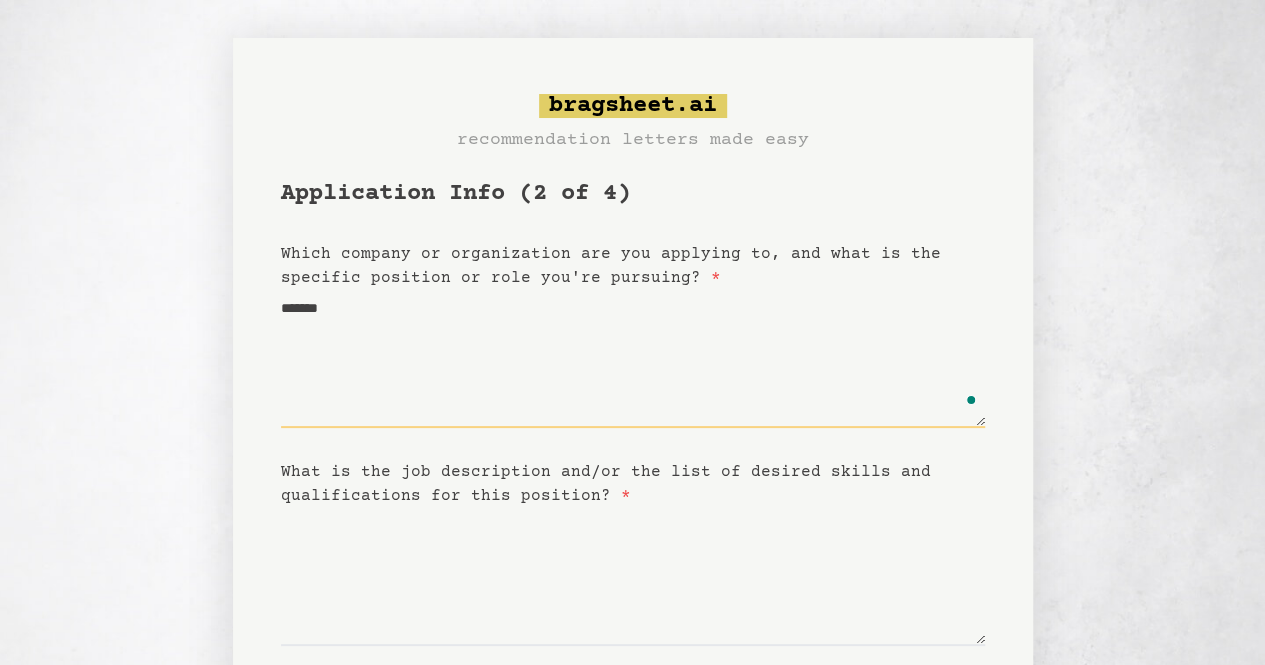 type on "******" 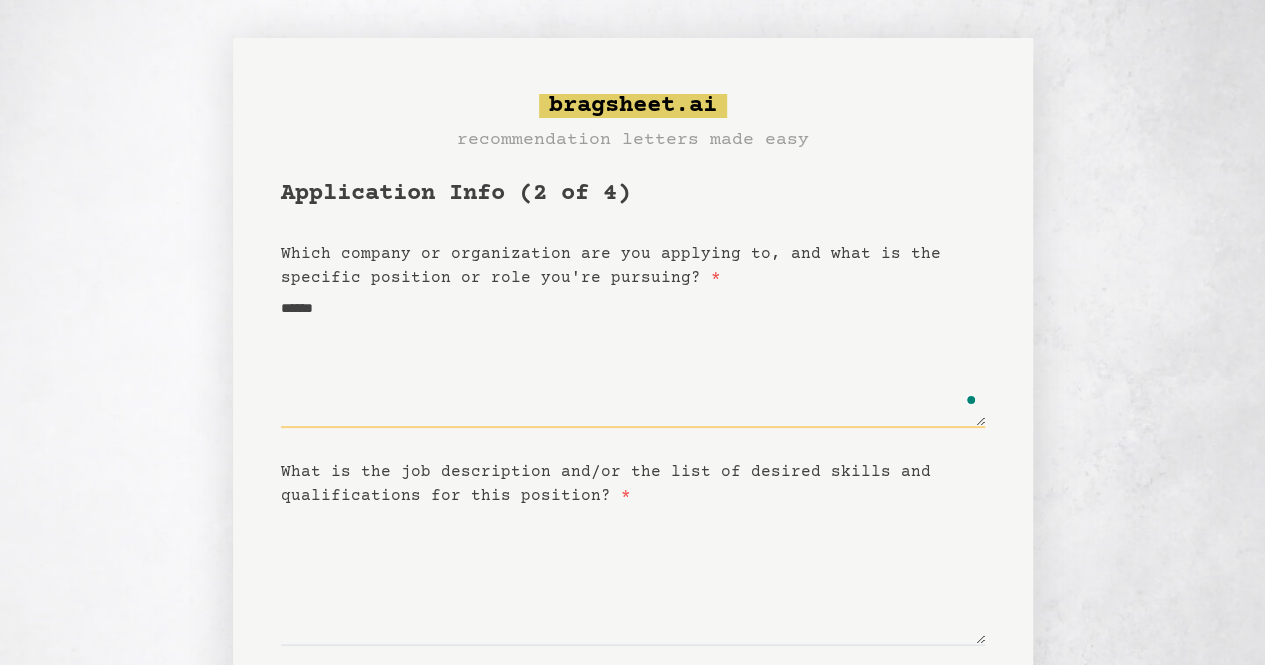 type on "*****" 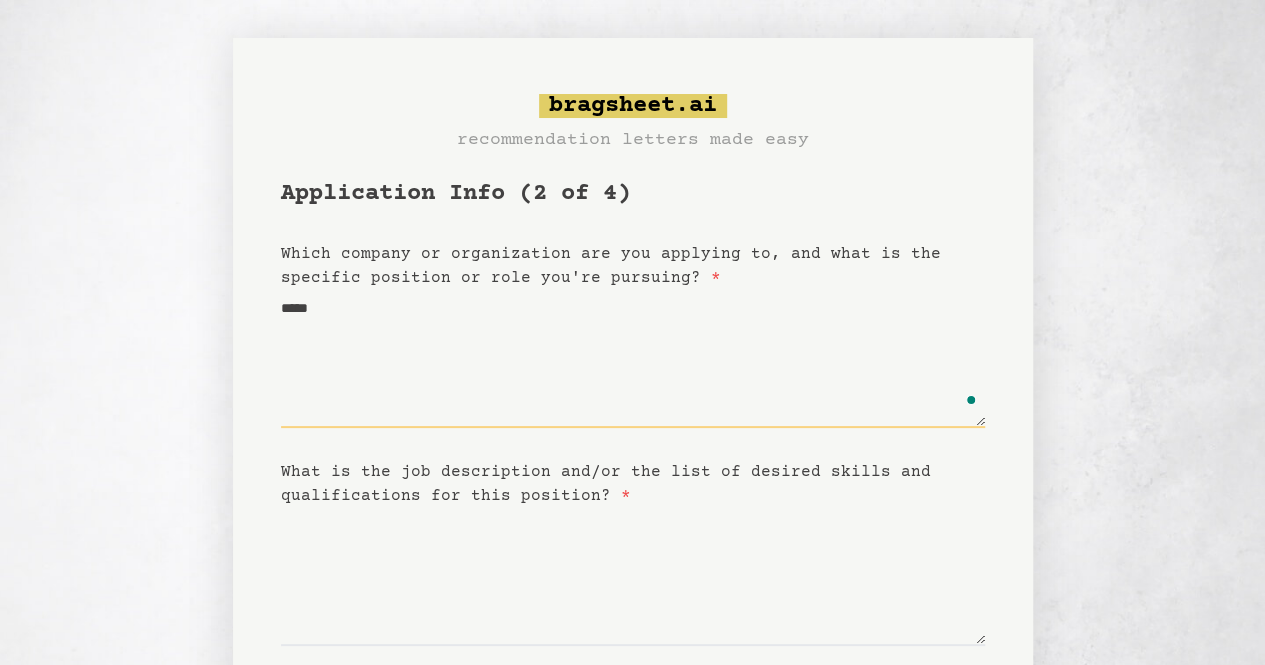 type on "****" 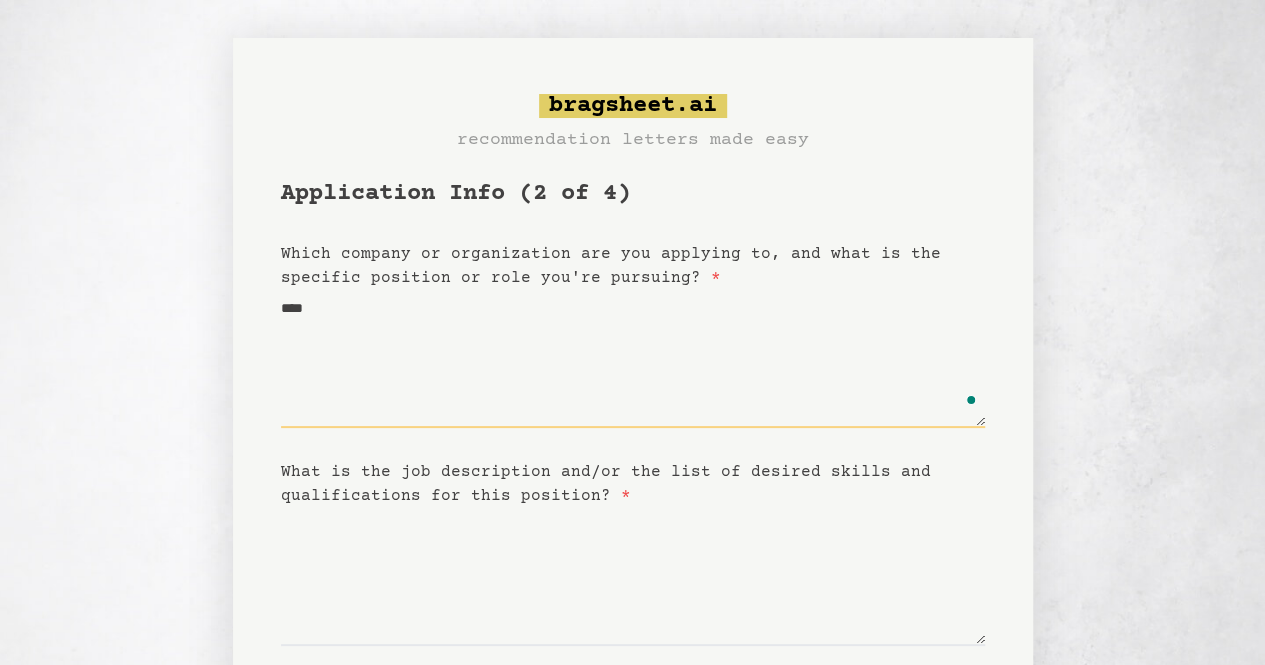 type on "***" 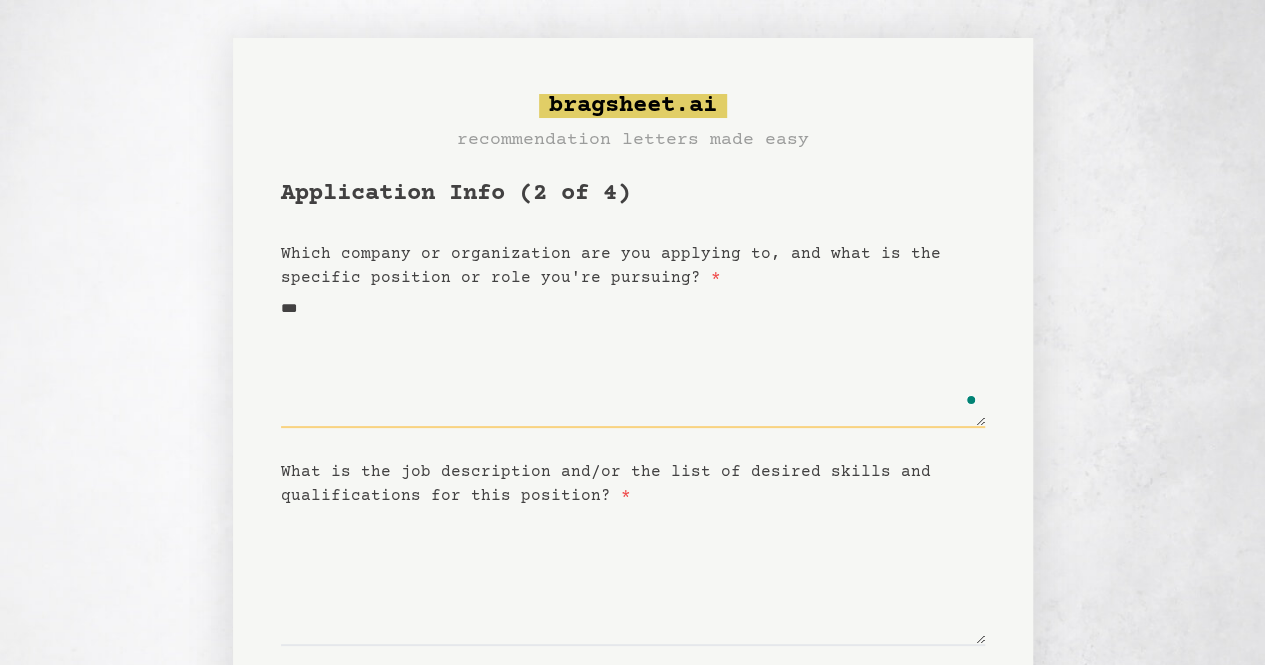 type on "**" 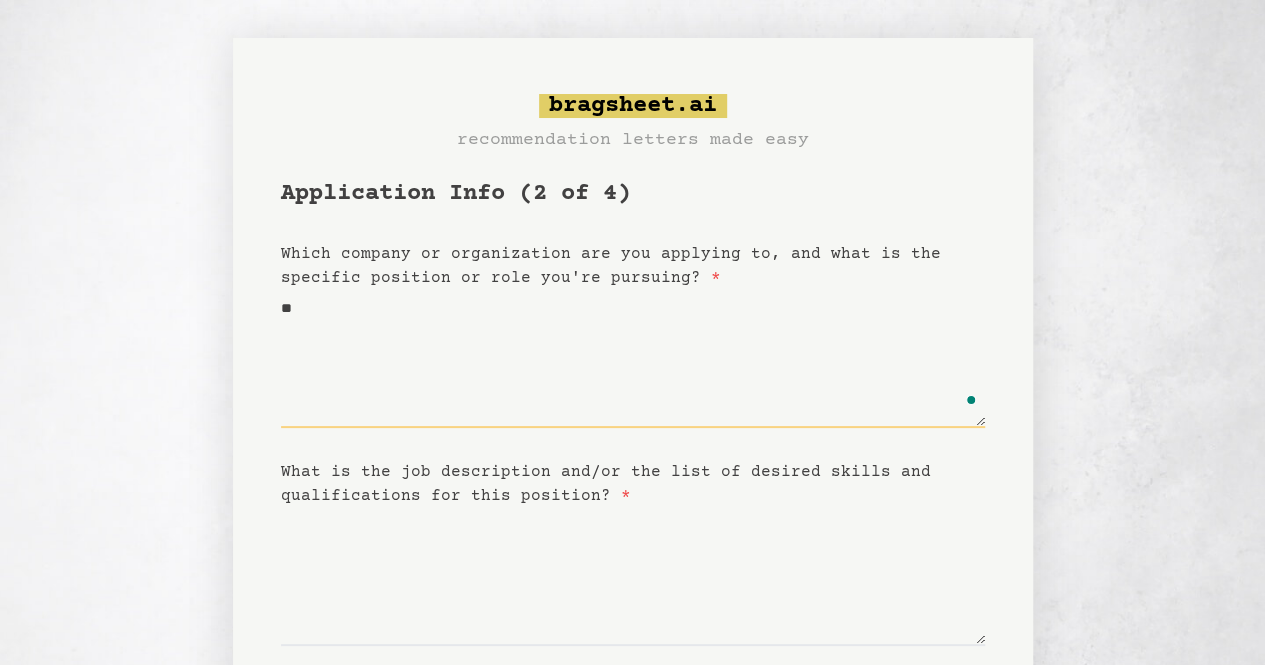 type on "*" 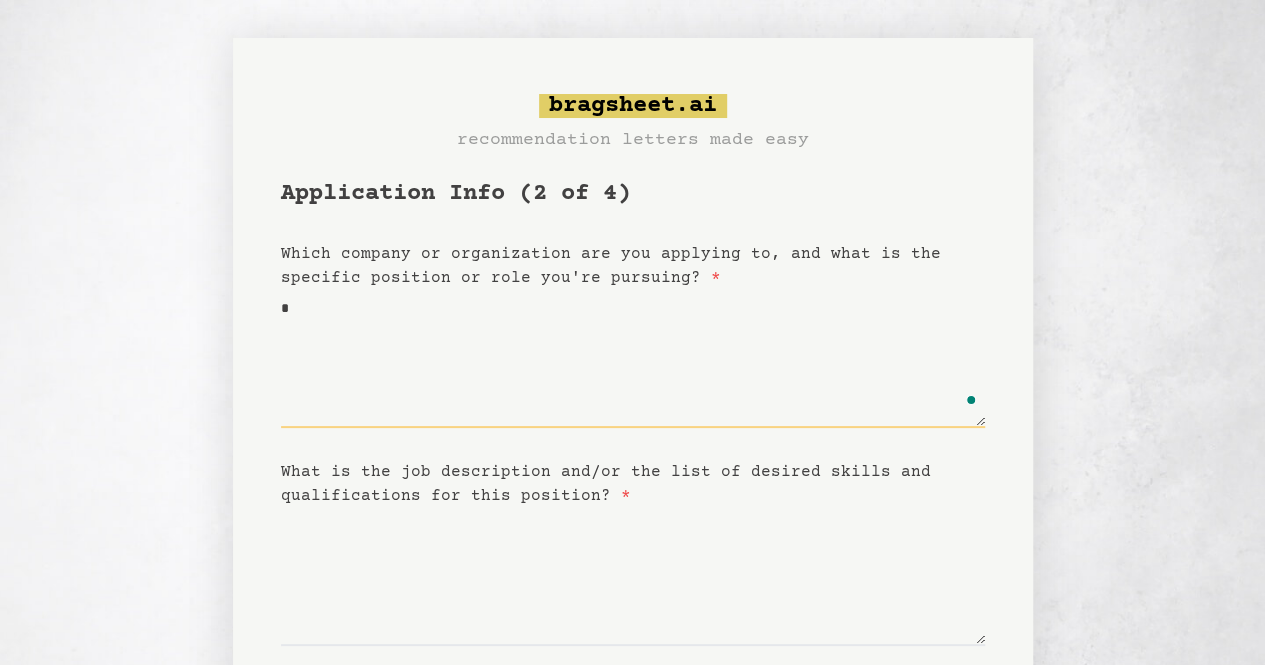 type 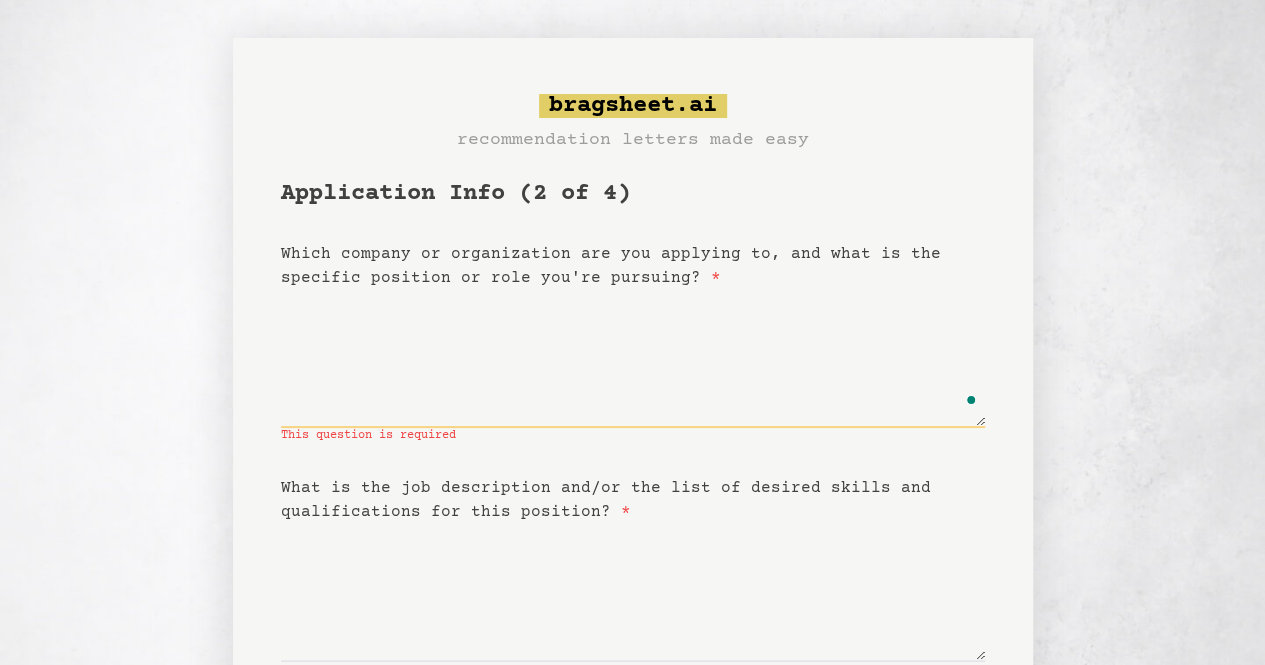 type on "*" 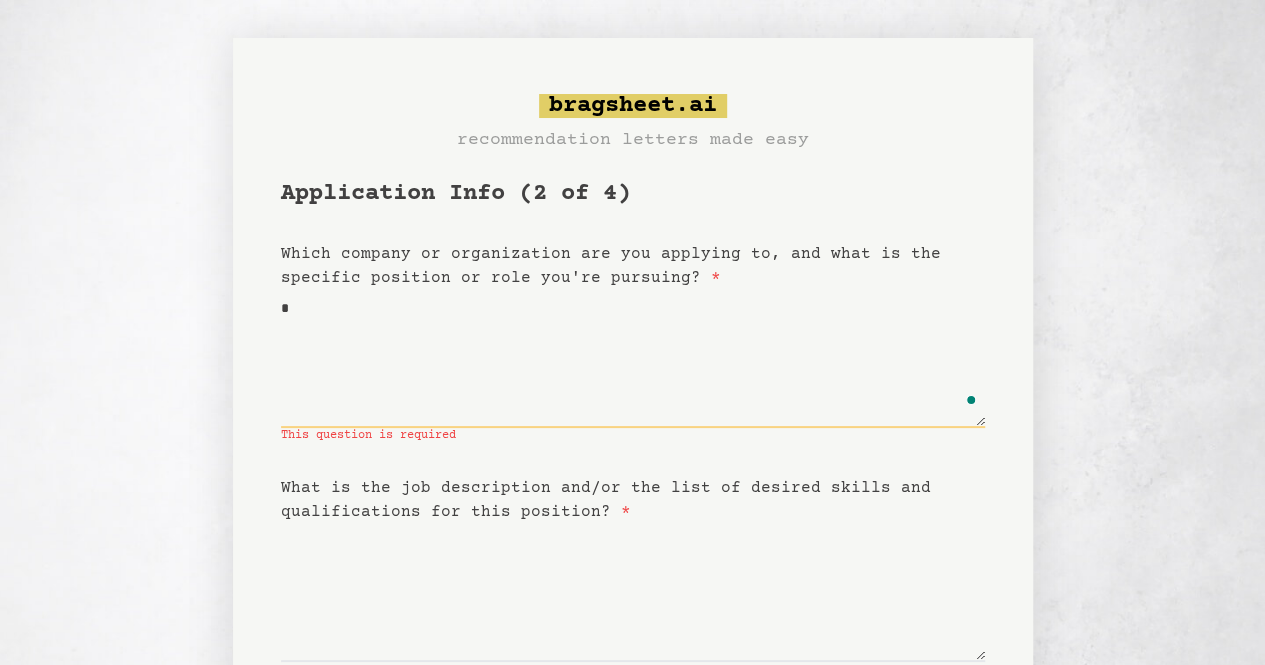 type on "**" 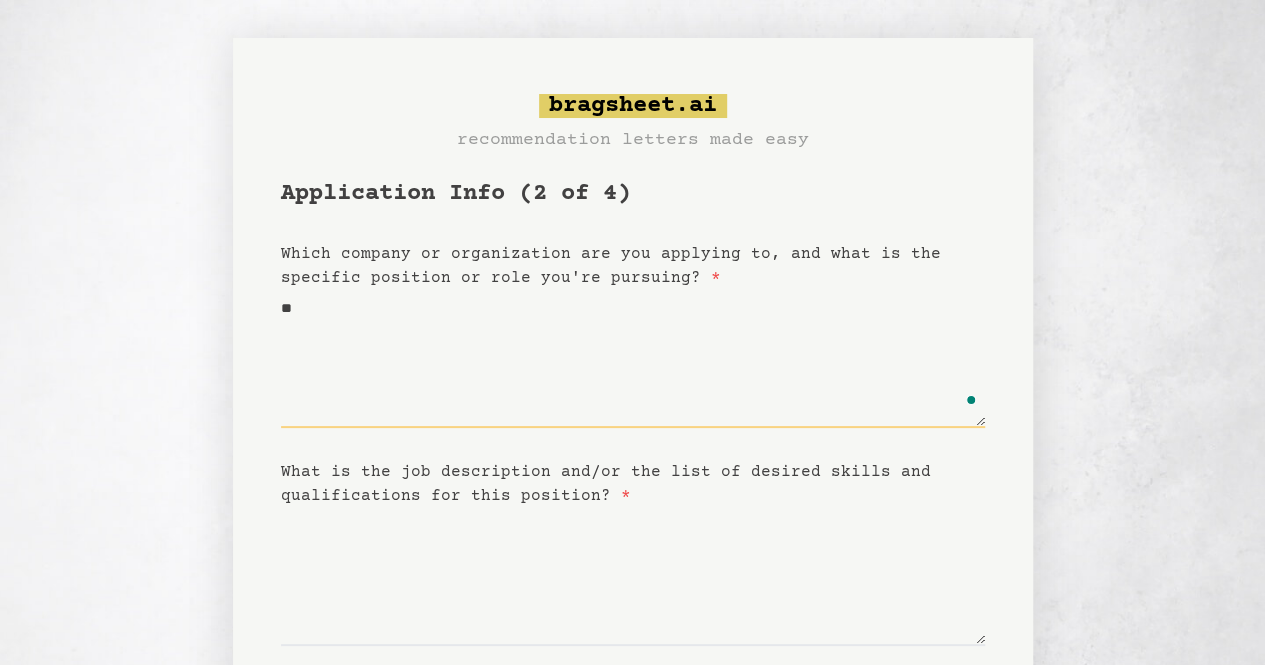 type on "***" 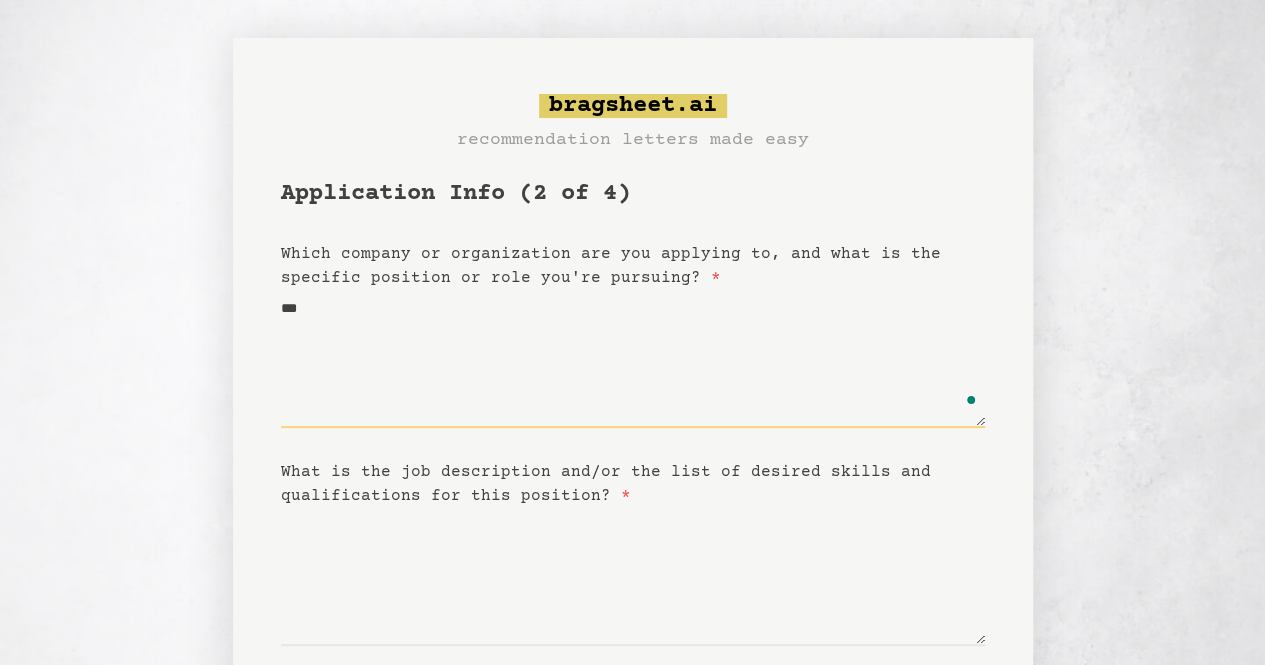 type 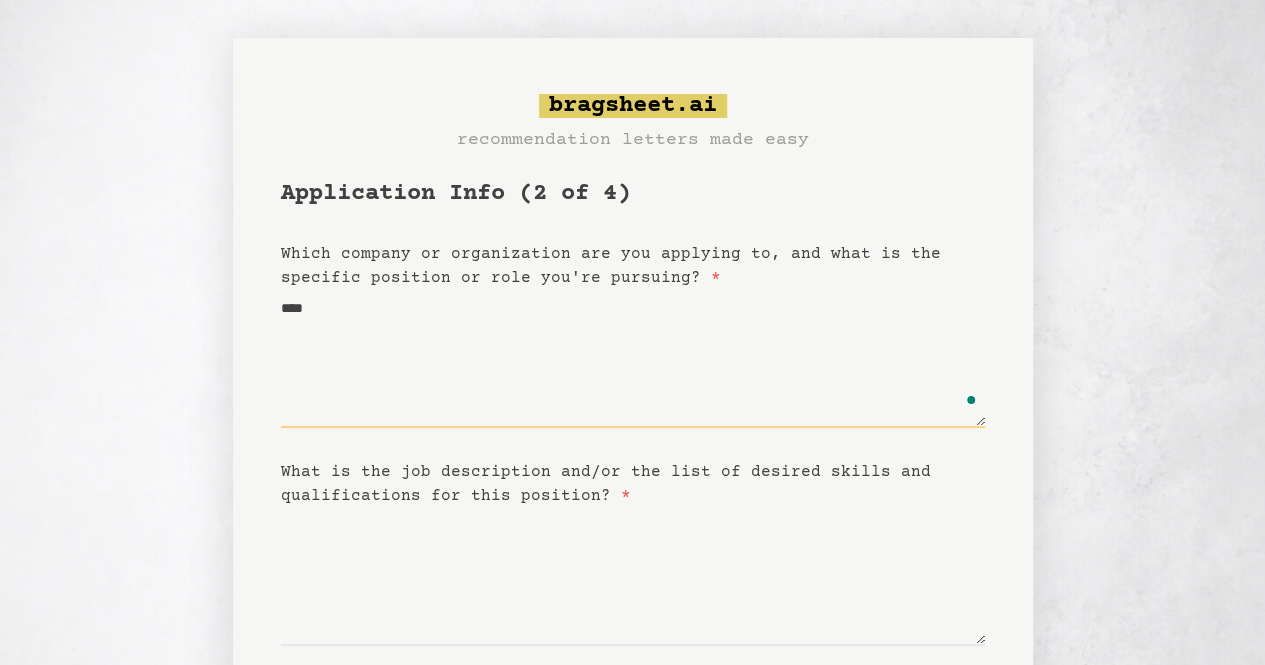 type on "*****" 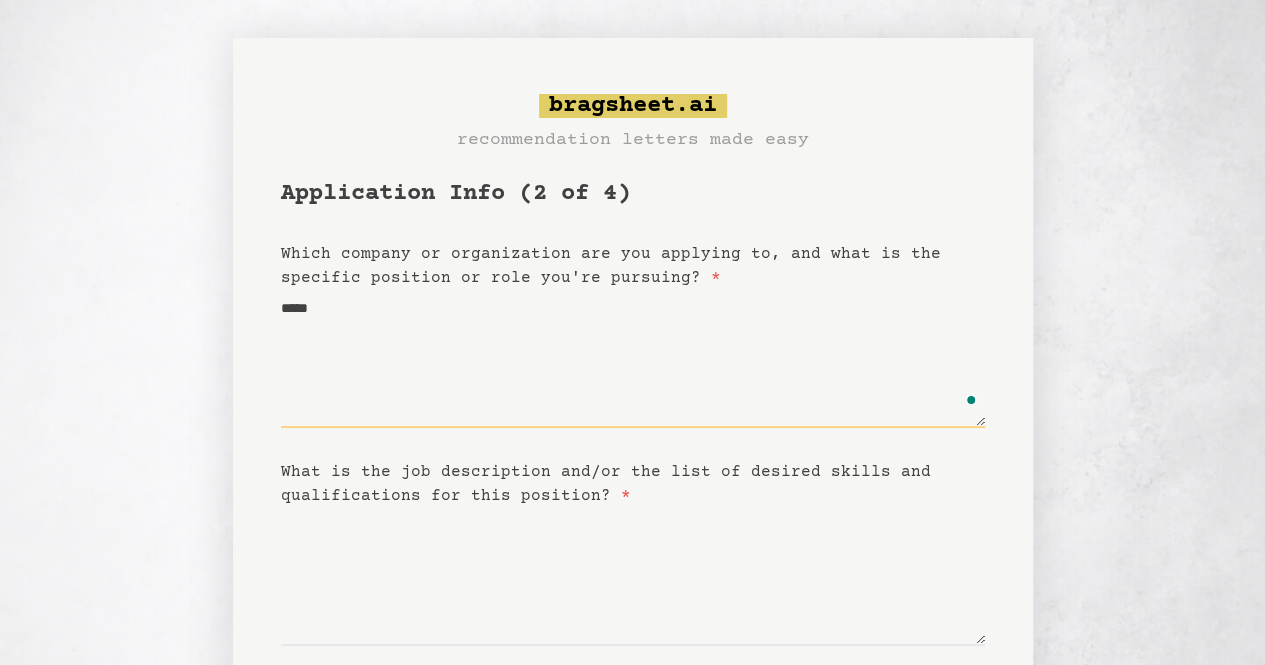 type on "******" 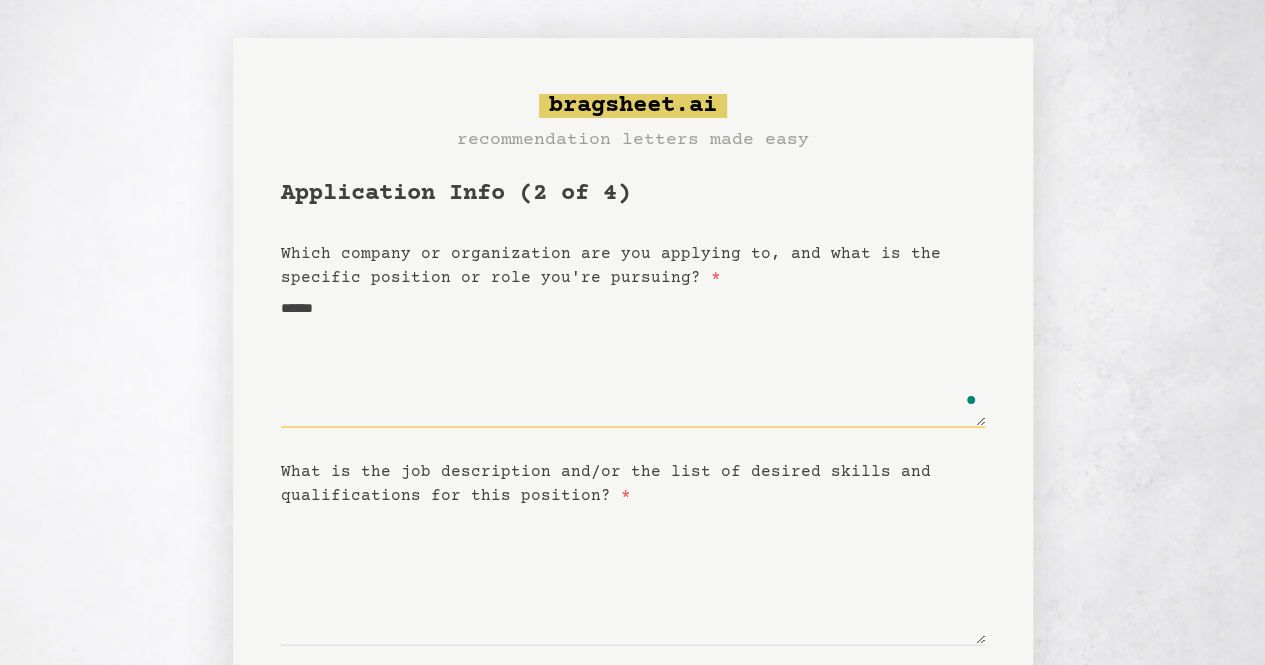 type on "******" 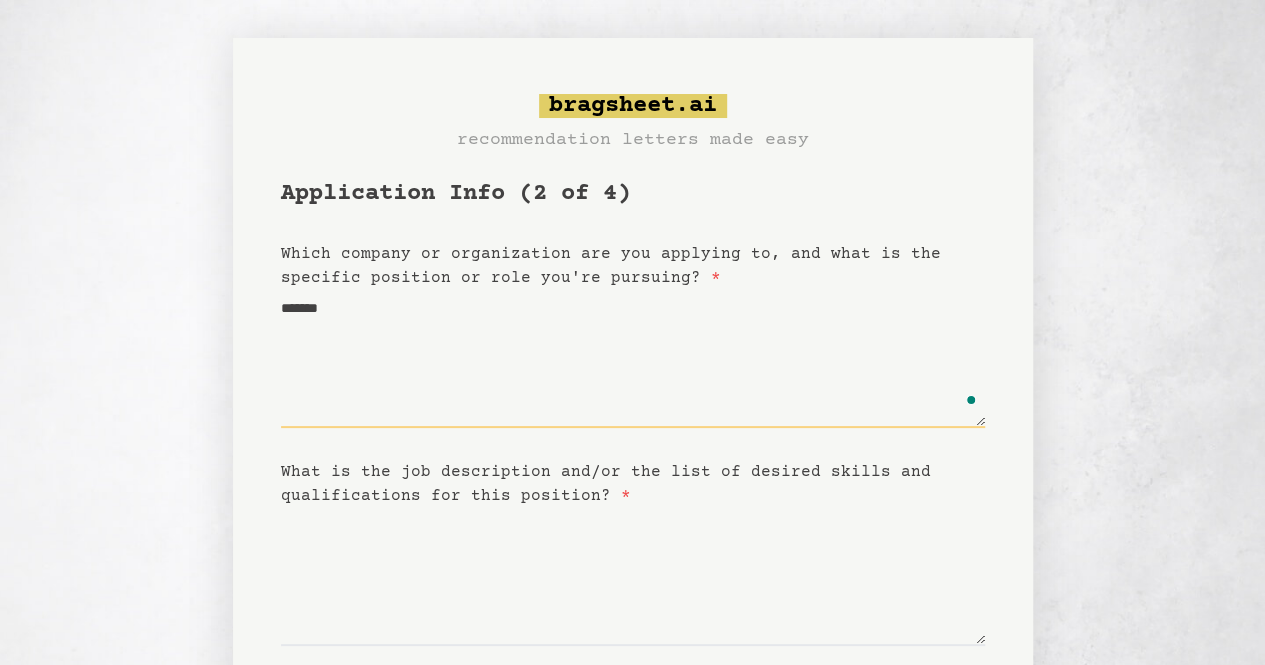 type on "********" 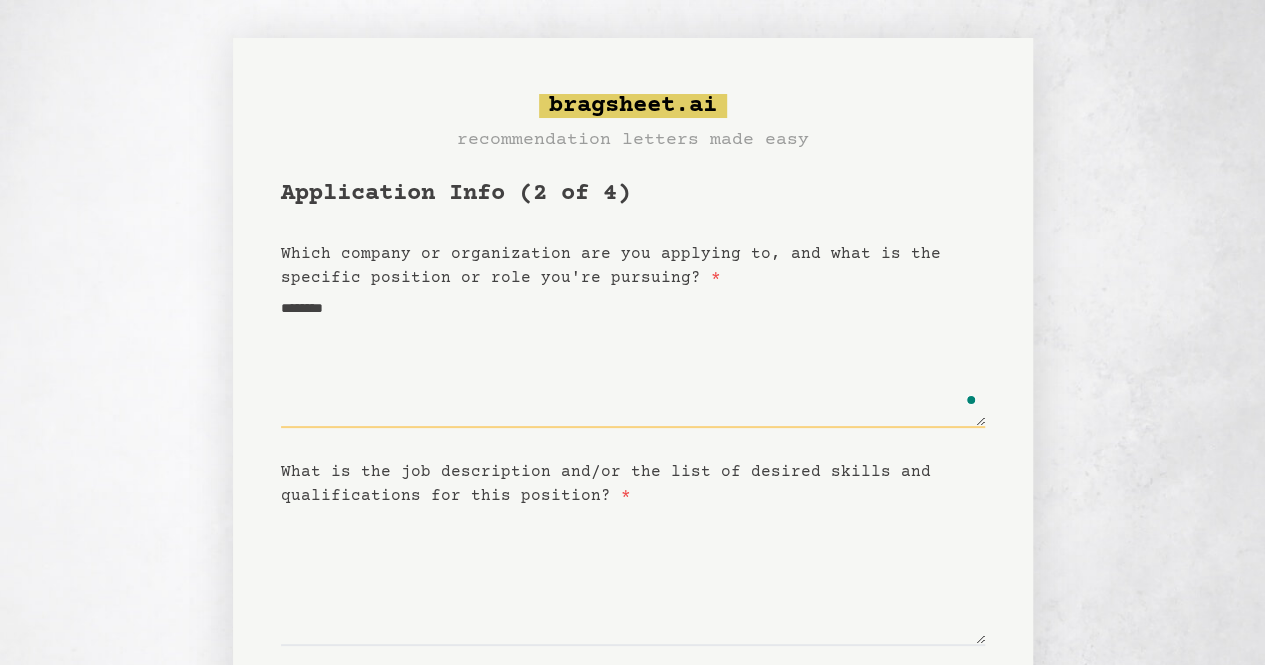 type on "*********" 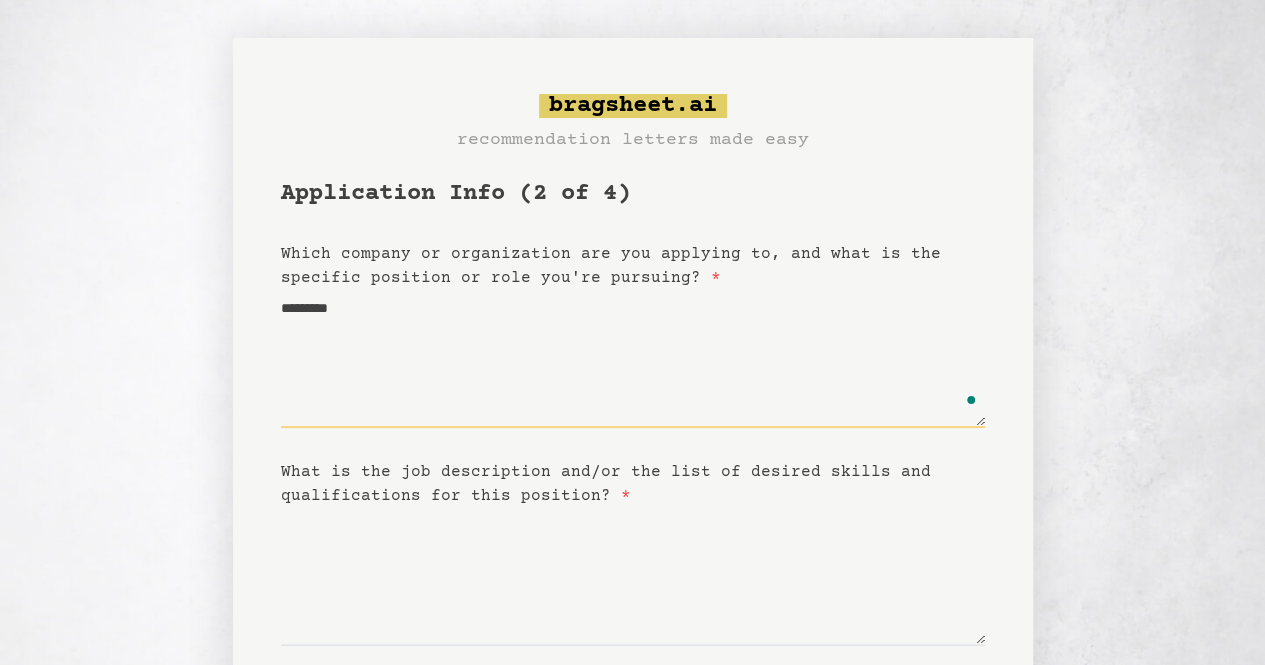 type on "**********" 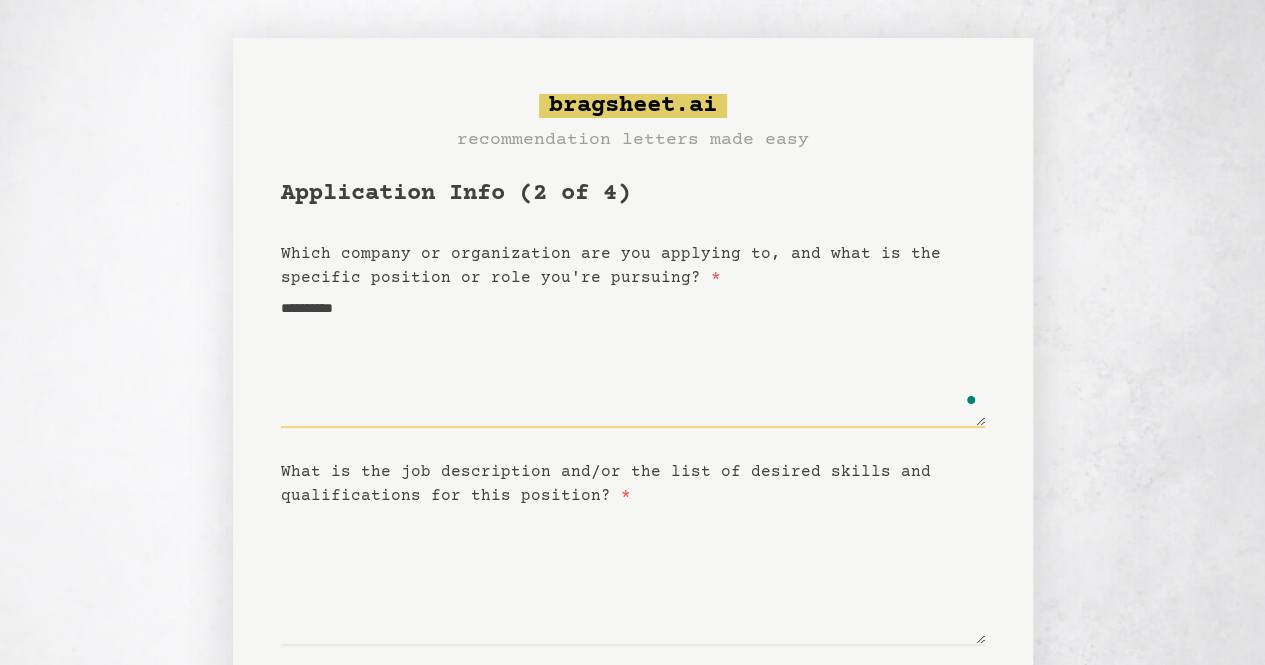type on "**********" 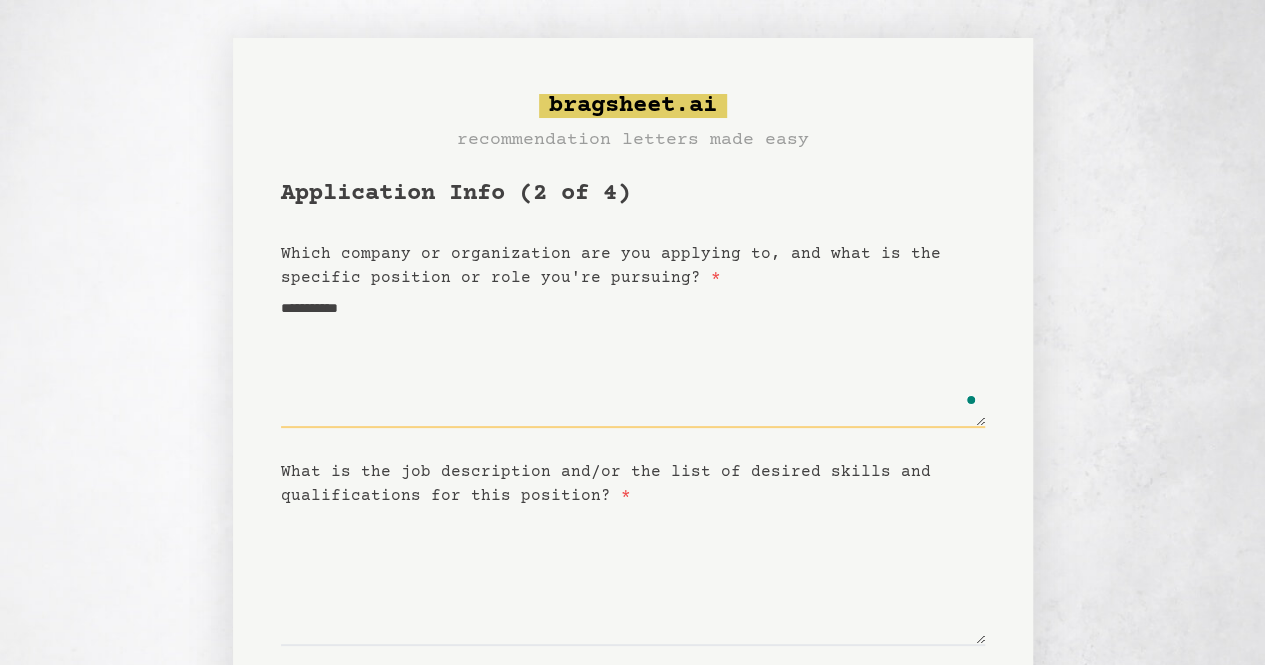 type on "**********" 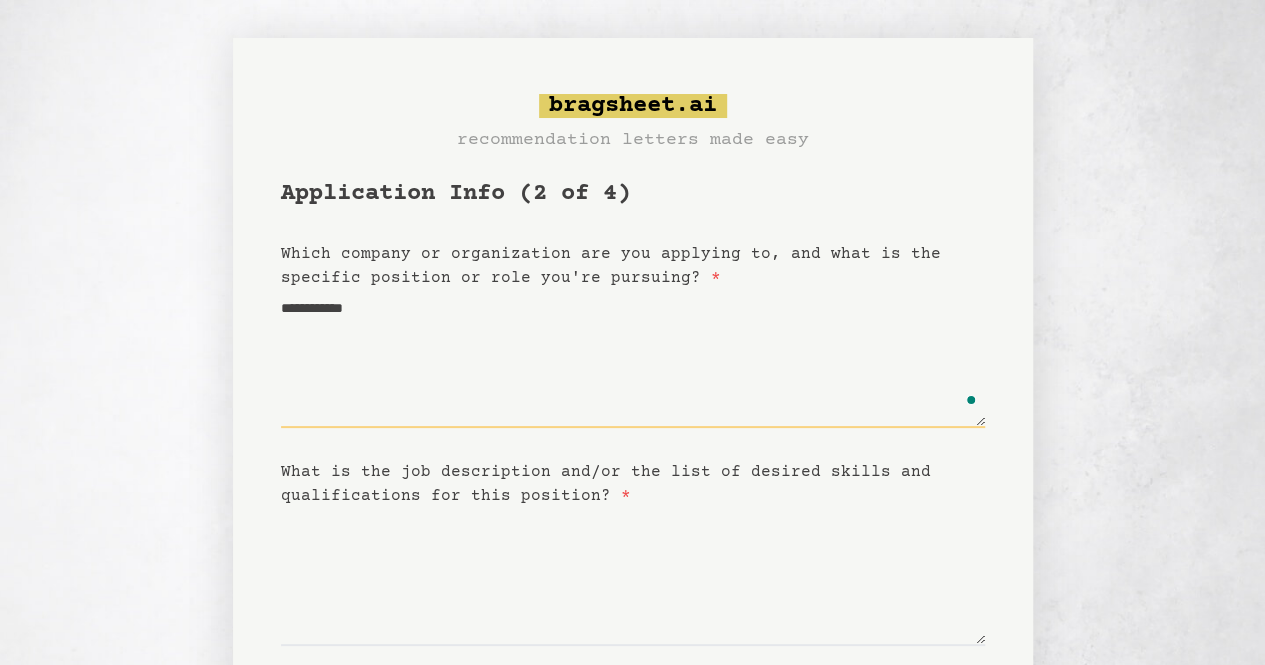 type on "**********" 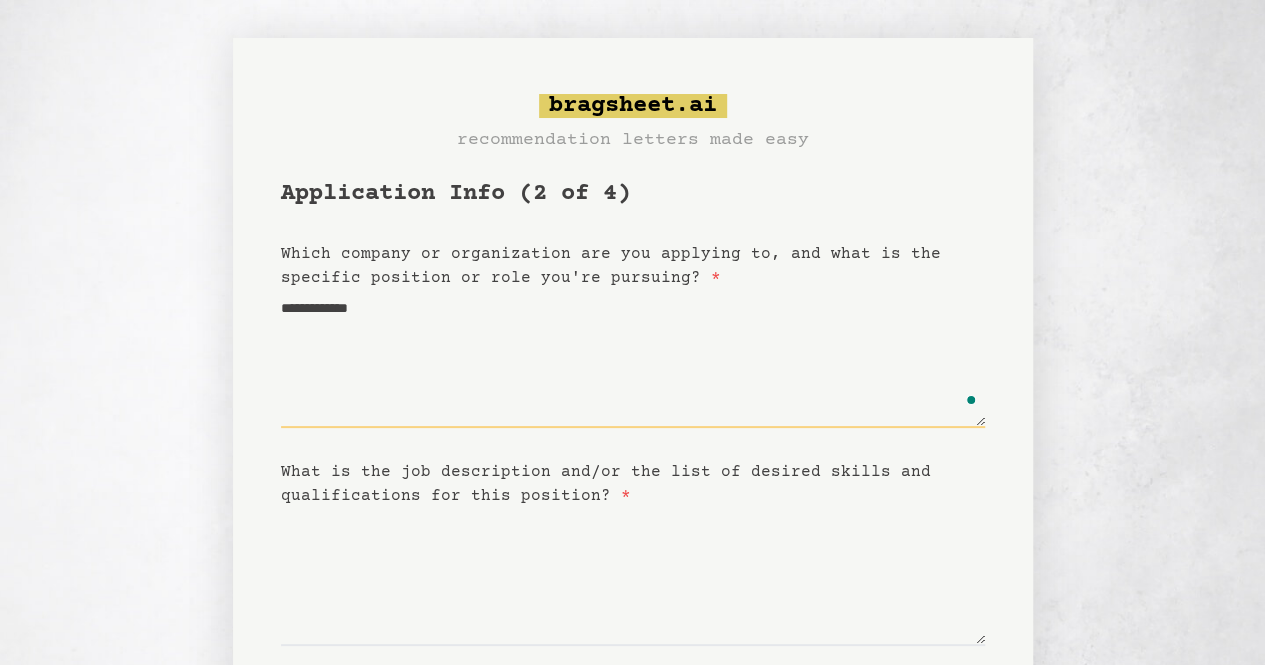type on "**********" 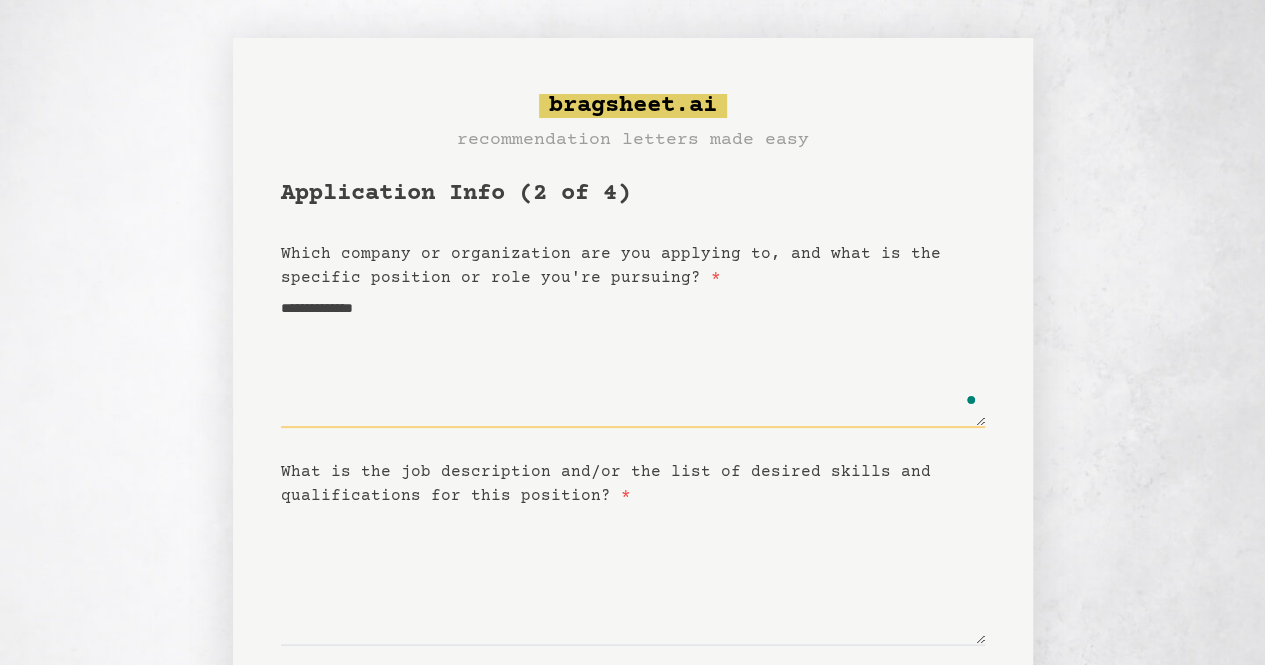 type on "**********" 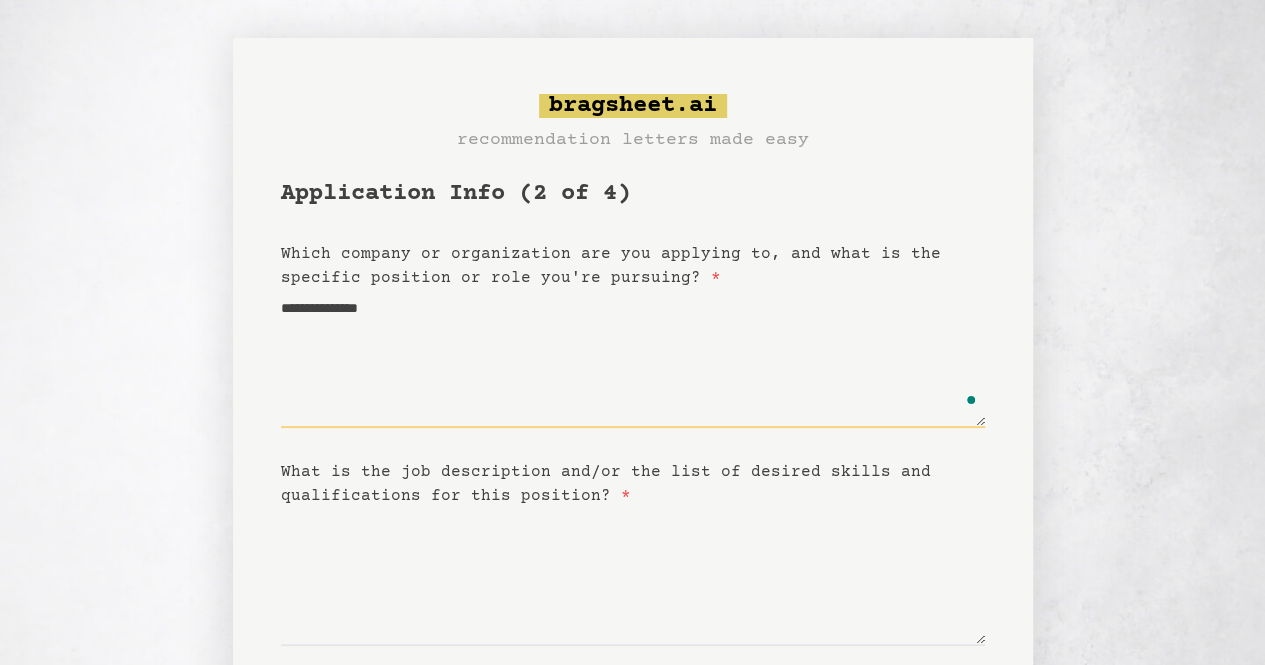 type on "**********" 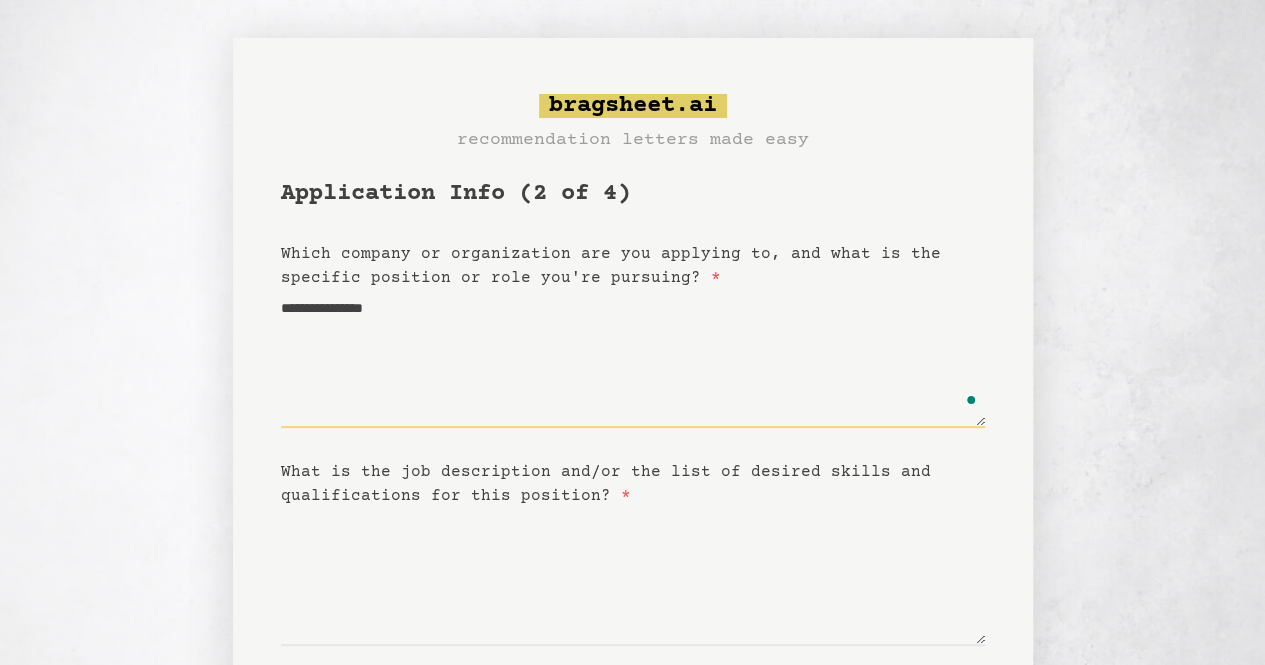 type on "**********" 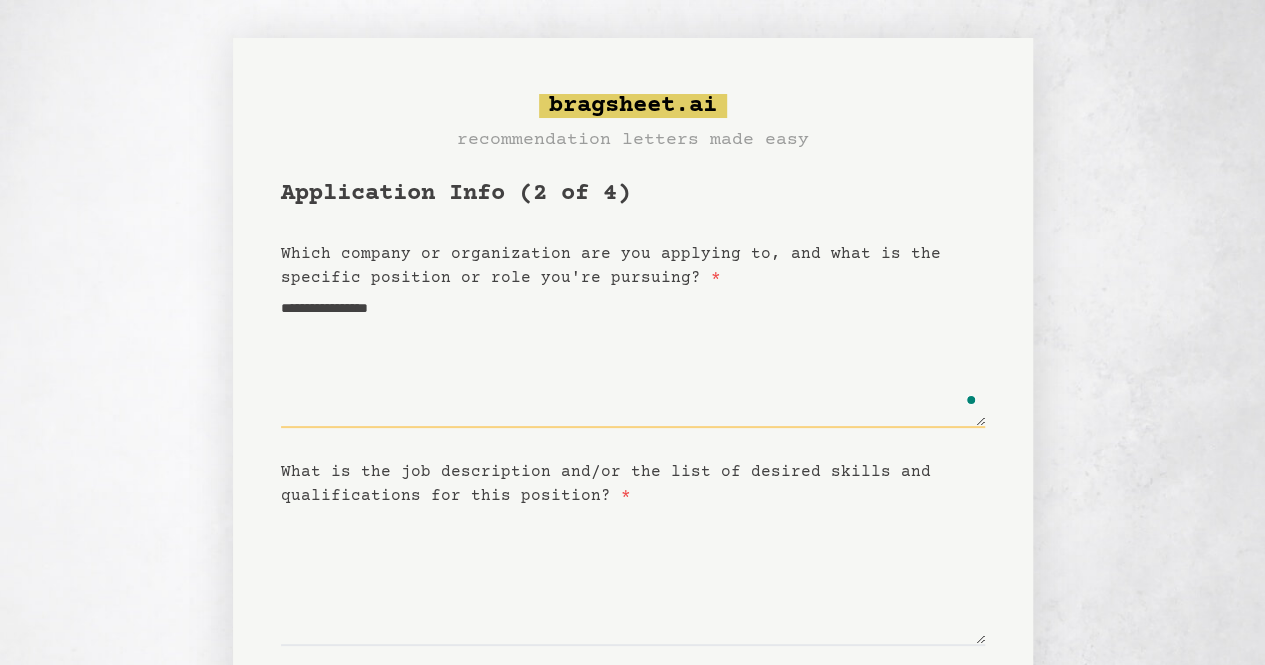 type on "**********" 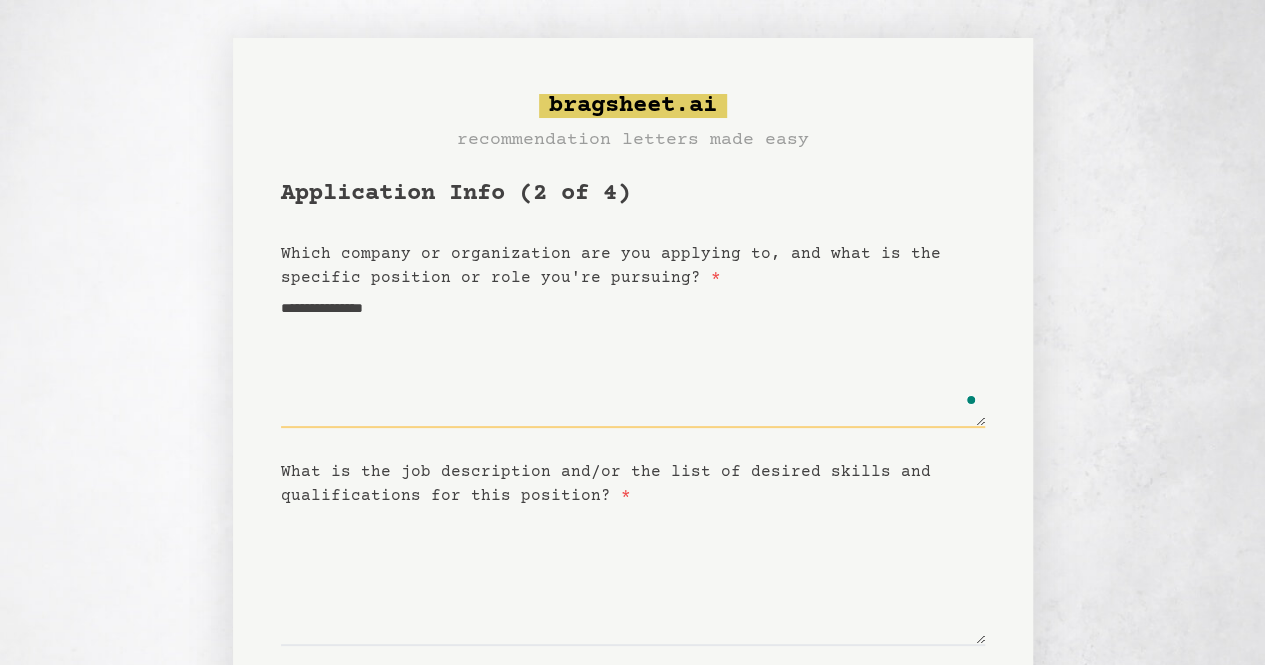 type on "**********" 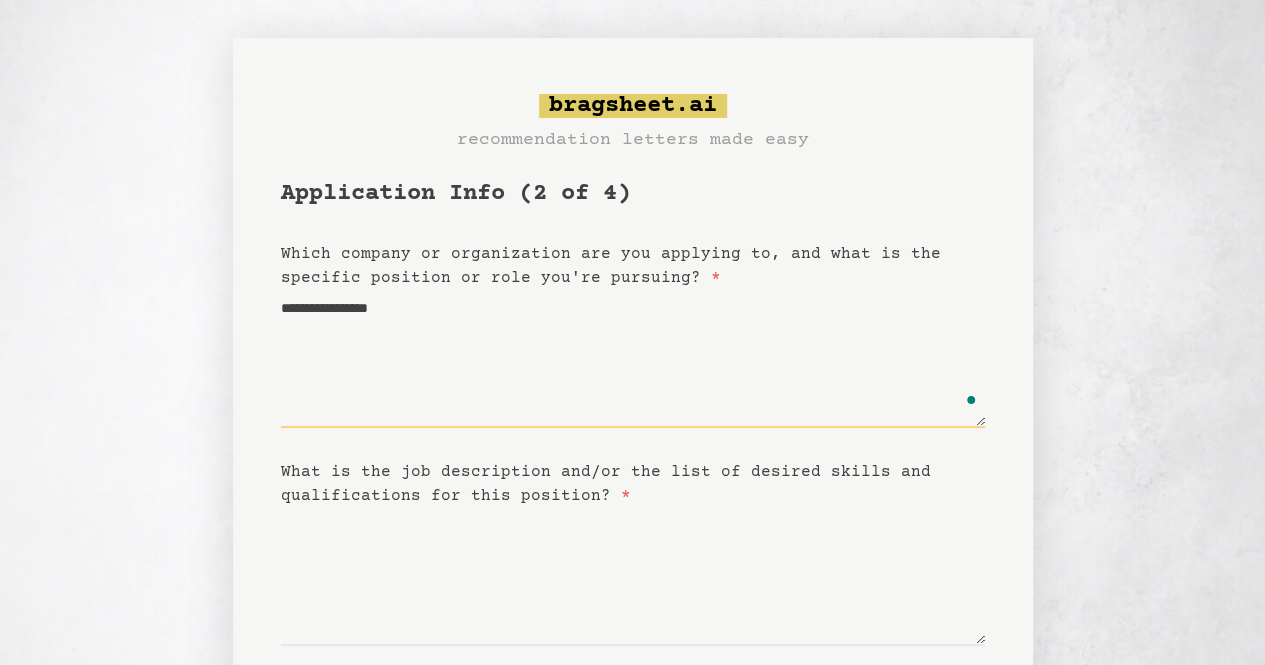 type on "**********" 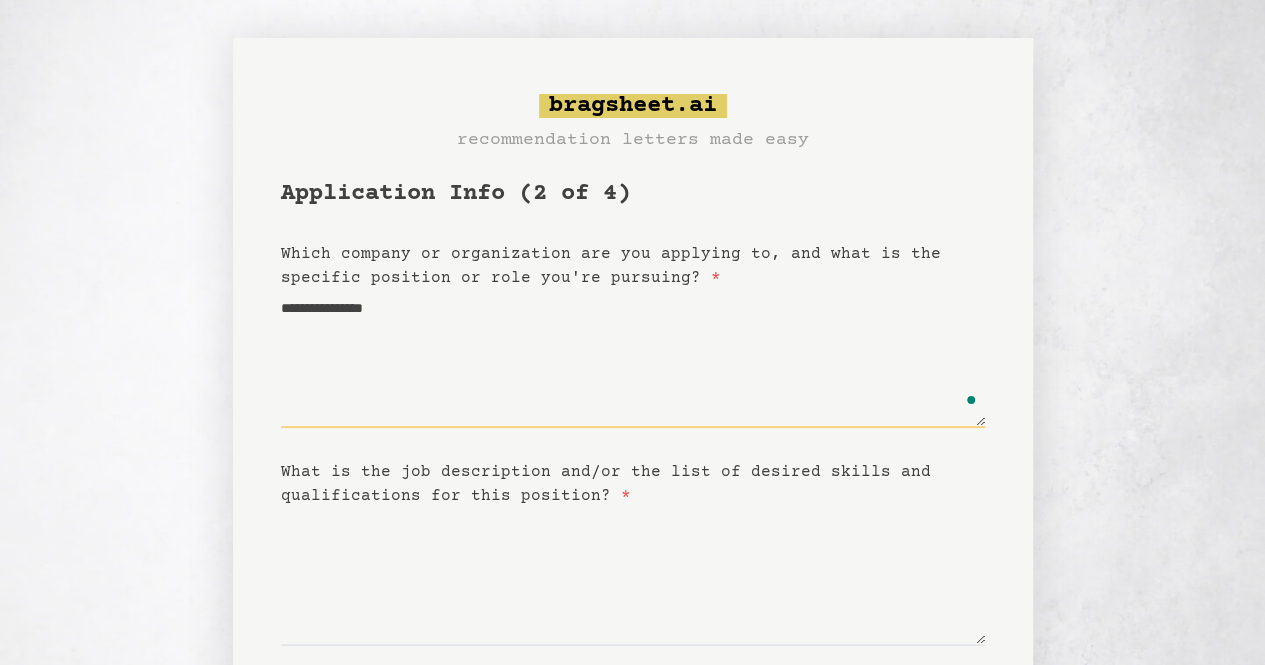 type on "**********" 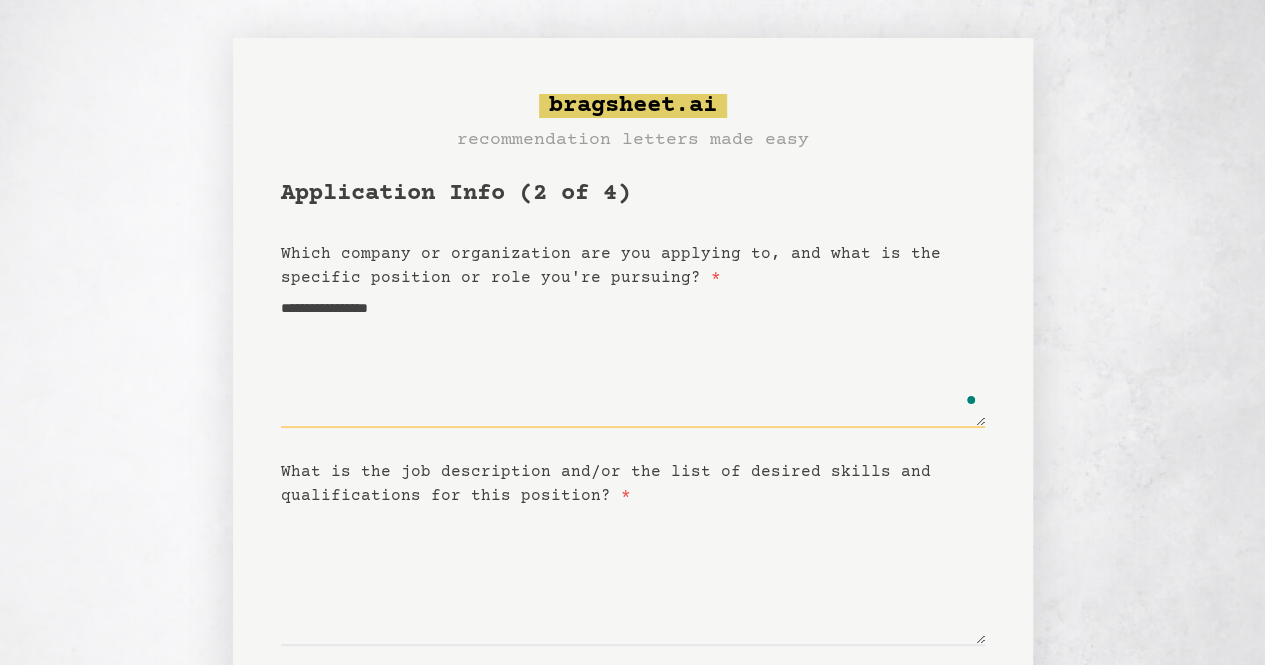 type on "**********" 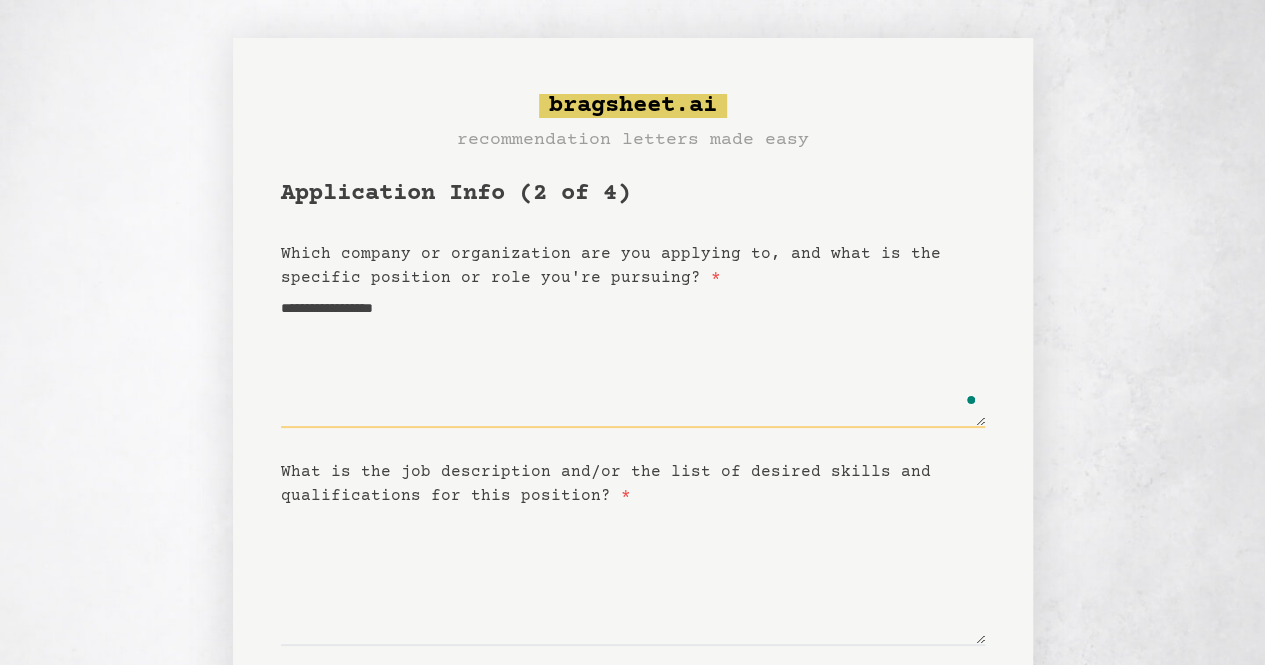 type on "**********" 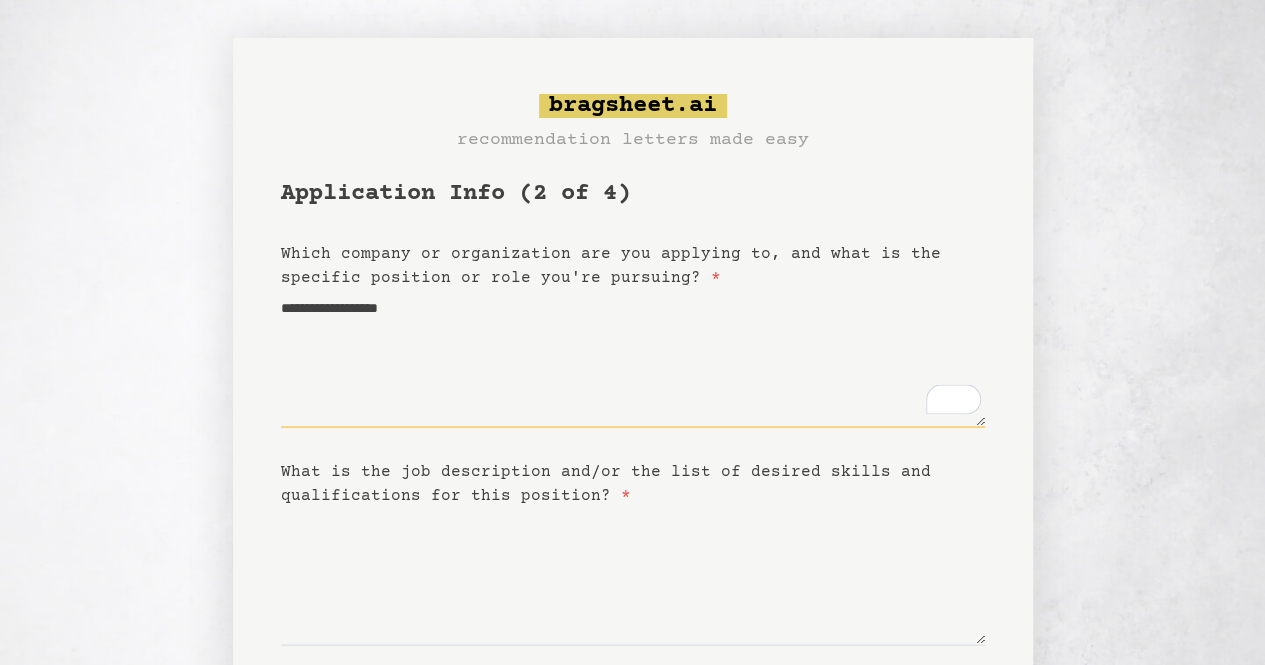 type on "**********" 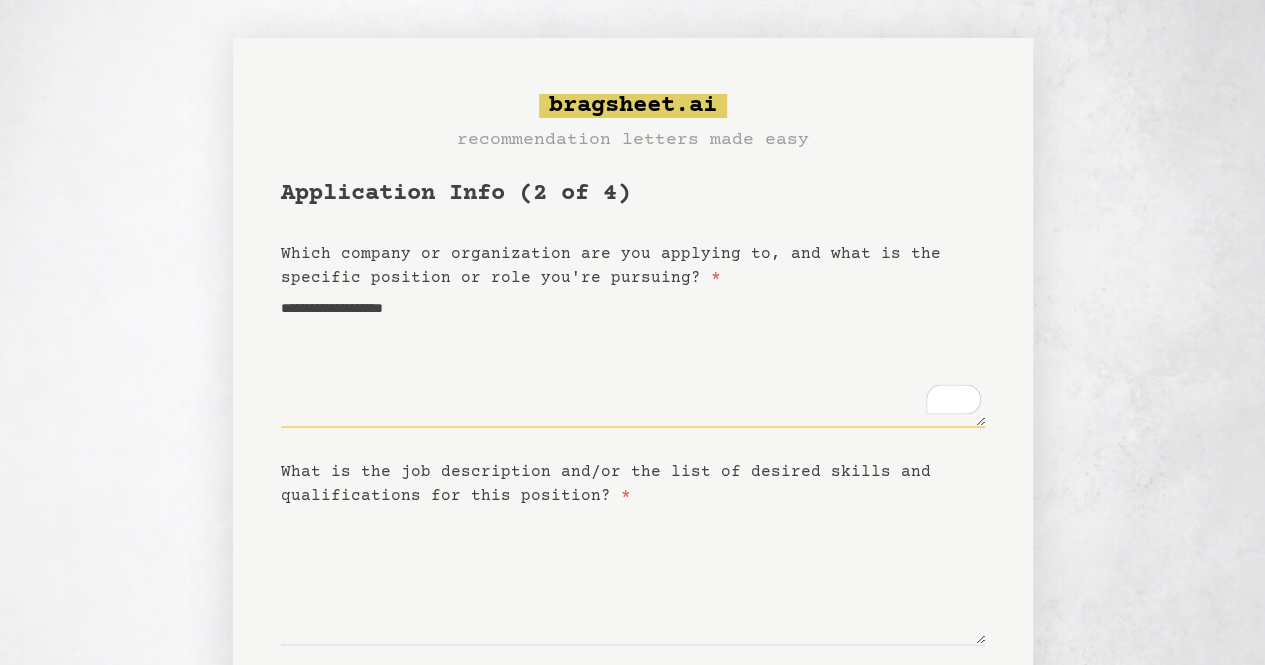 type on "**********" 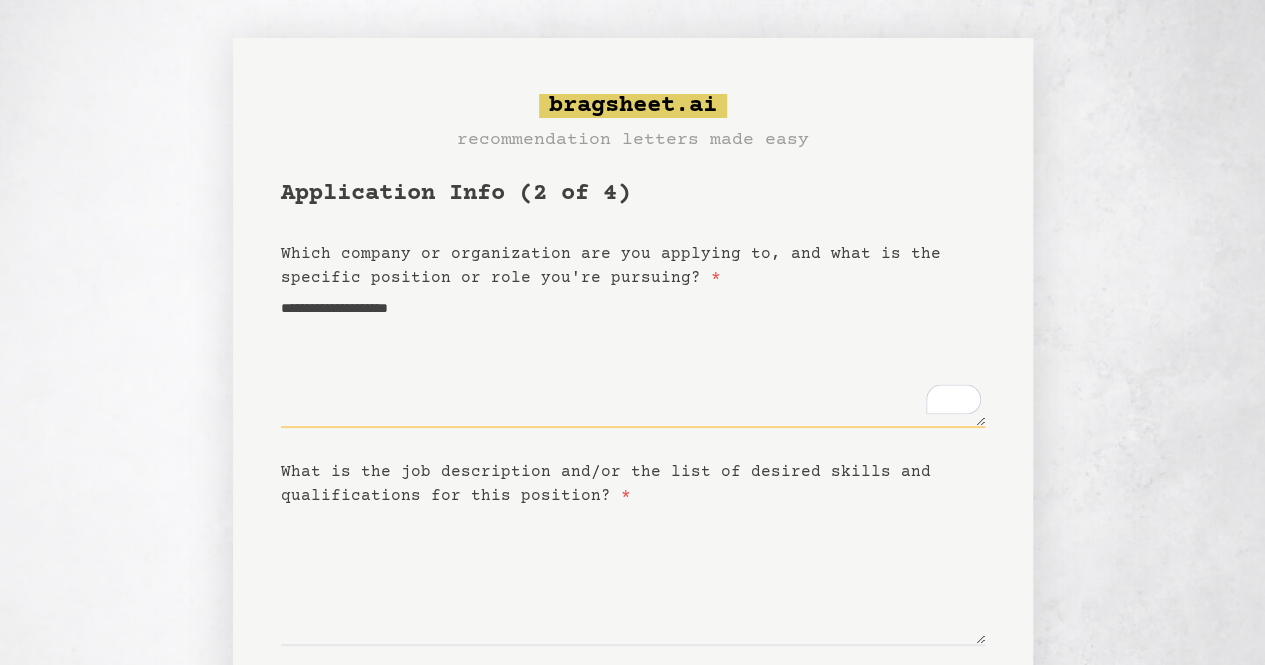 type on "**********" 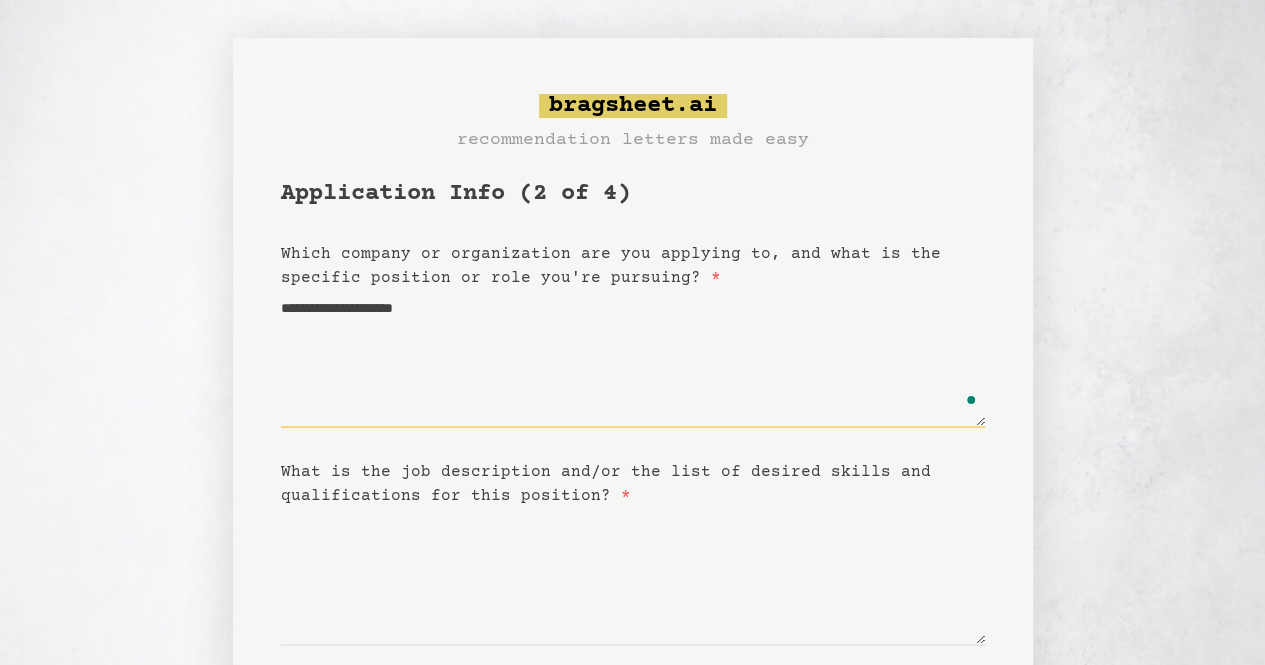 type on "**********" 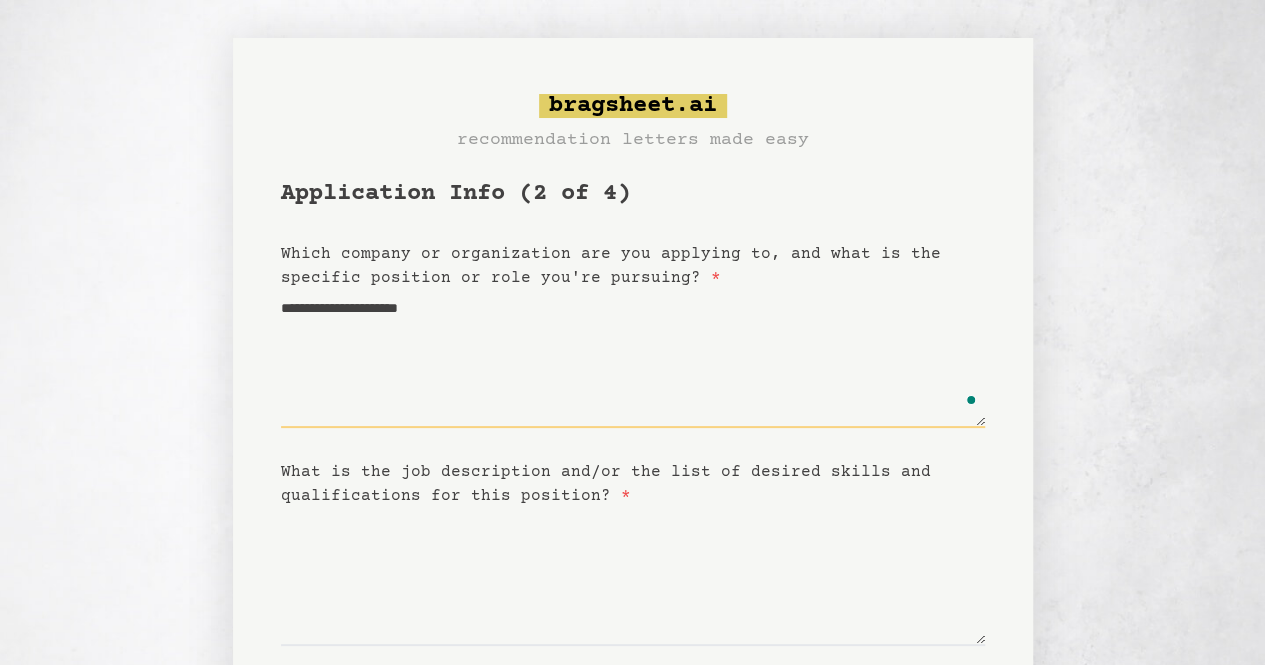 type on "**********" 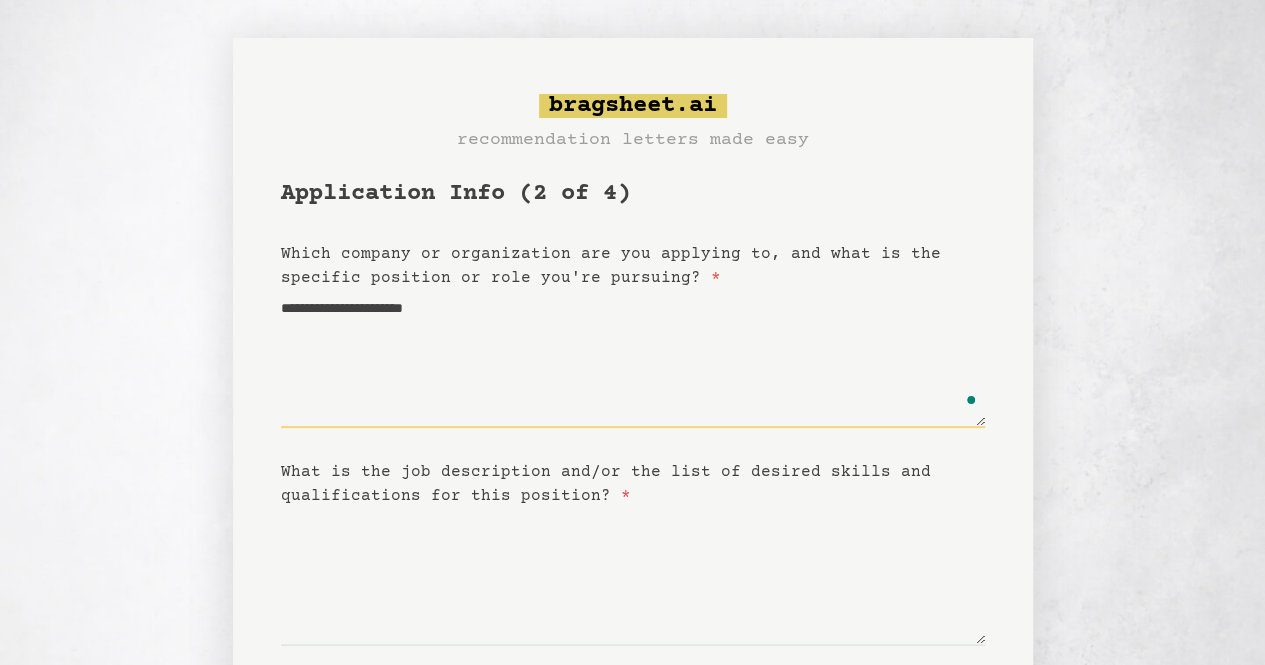 type on "**********" 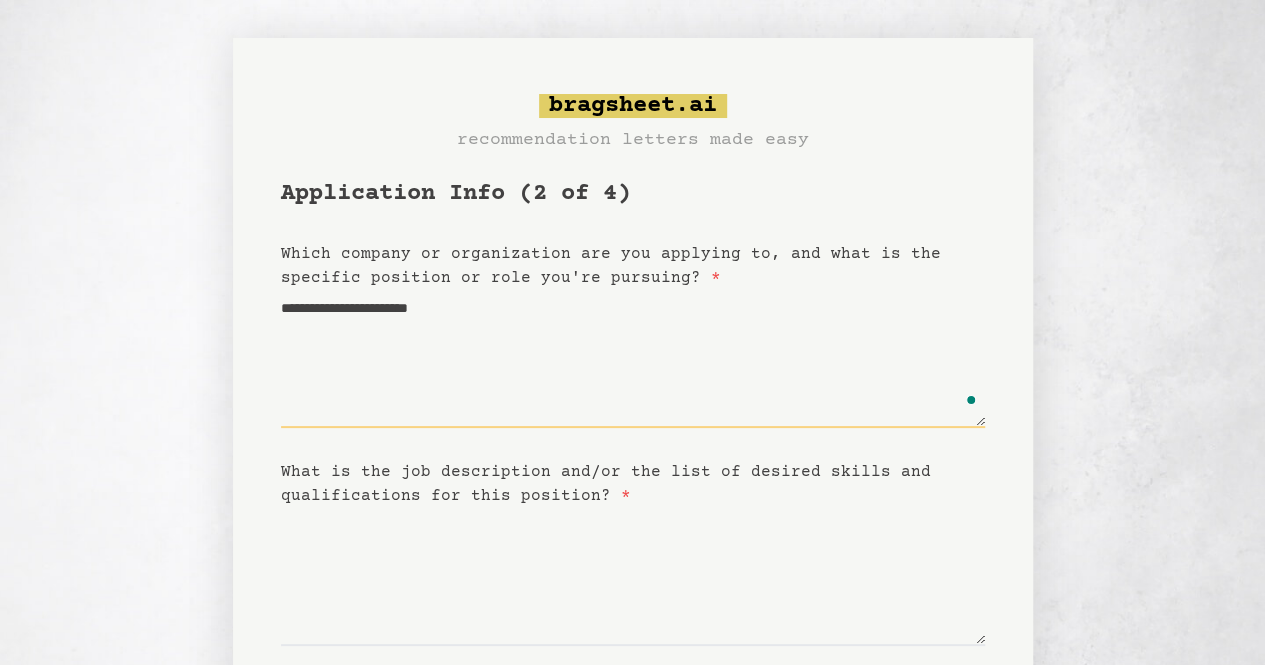 type on "**********" 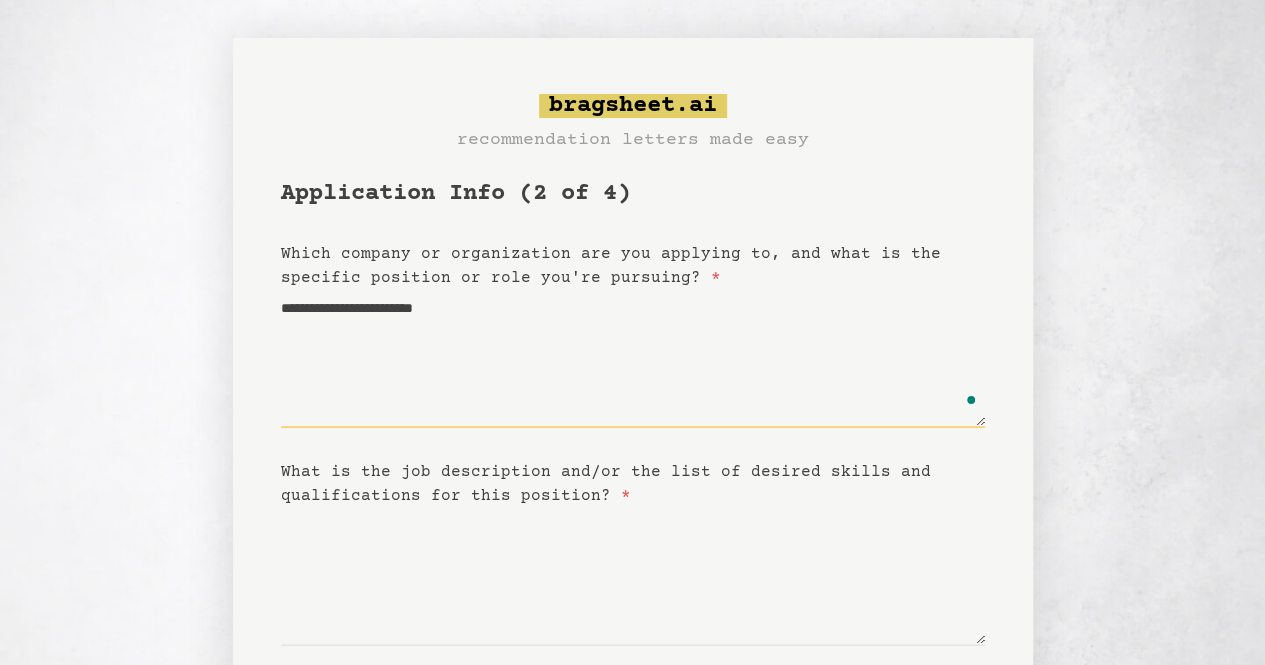 type on "**********" 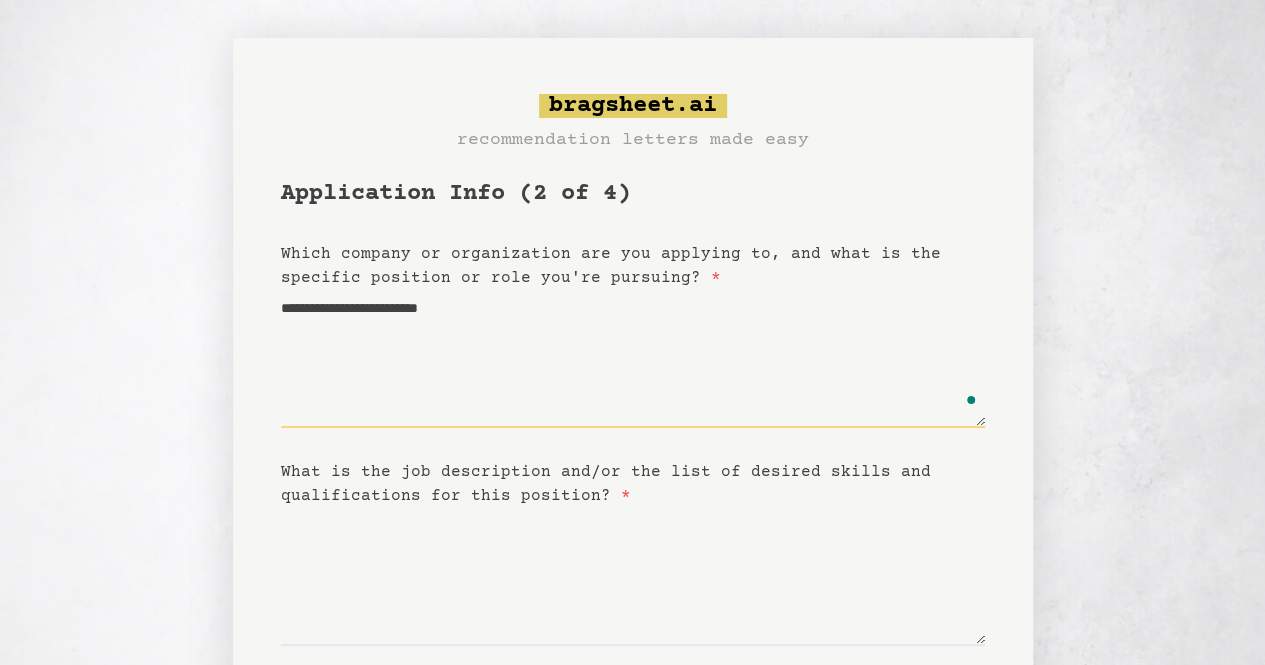 type on "**********" 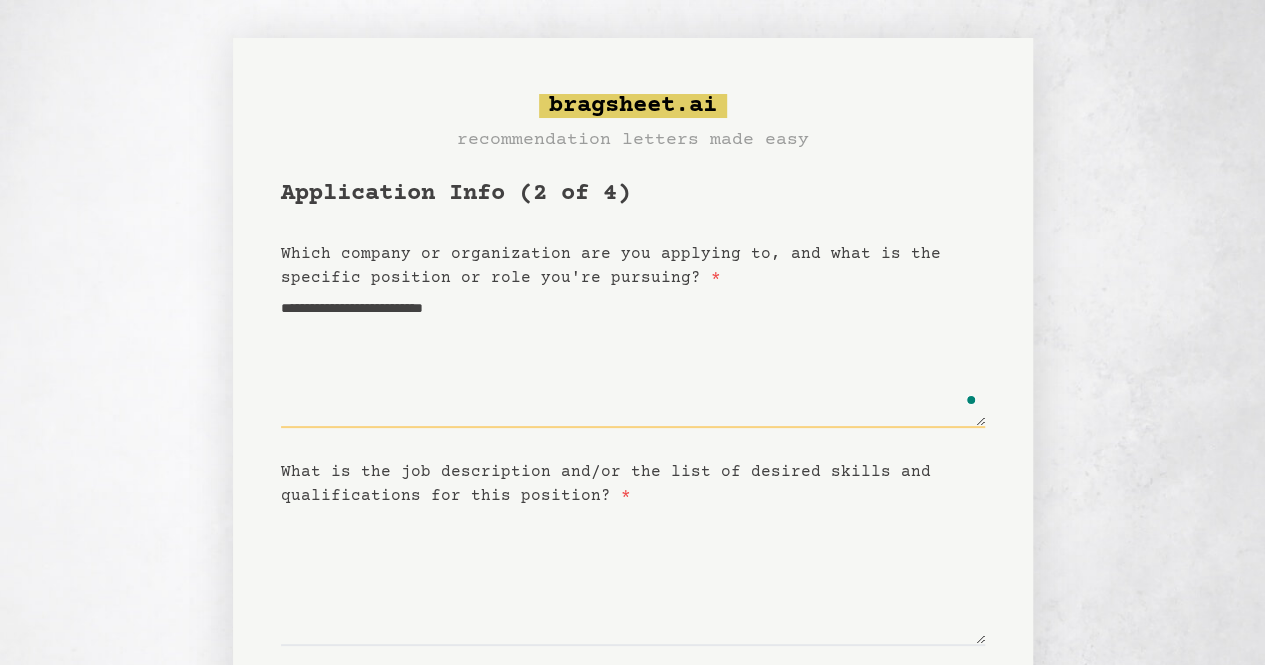 type on "**********" 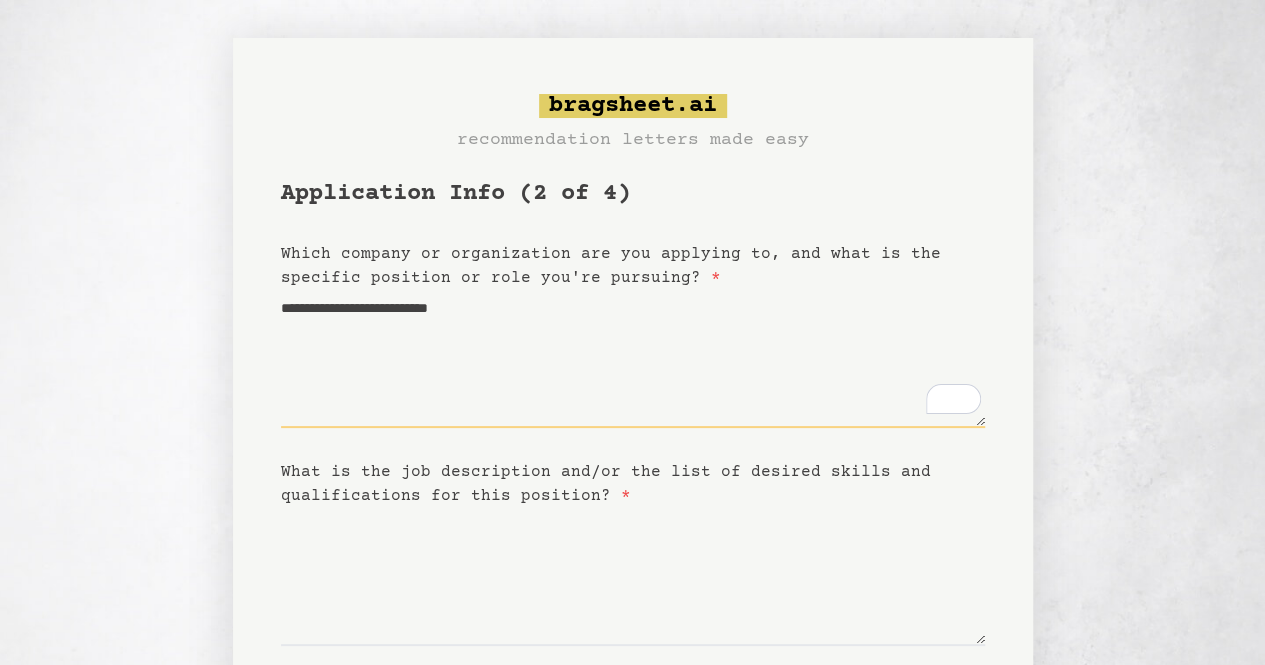 drag, startPoint x: 421, startPoint y: 314, endPoint x: 597, endPoint y: 305, distance: 176.22997 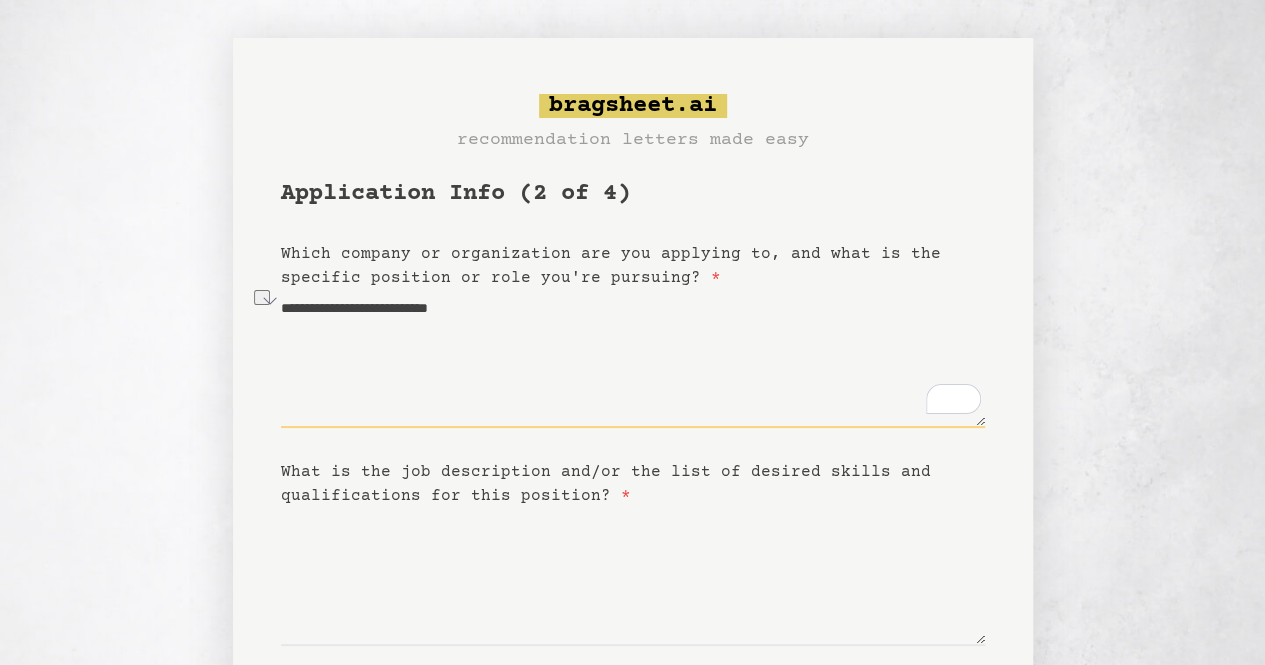 paste on "********" 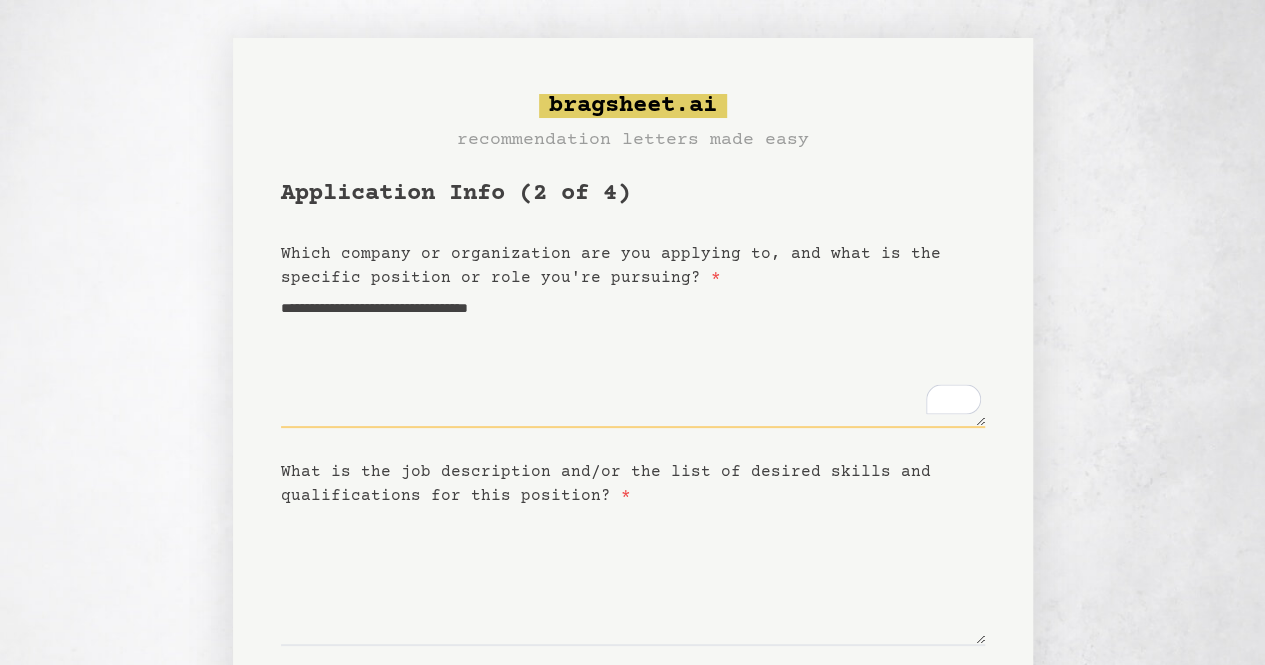type on "**********" 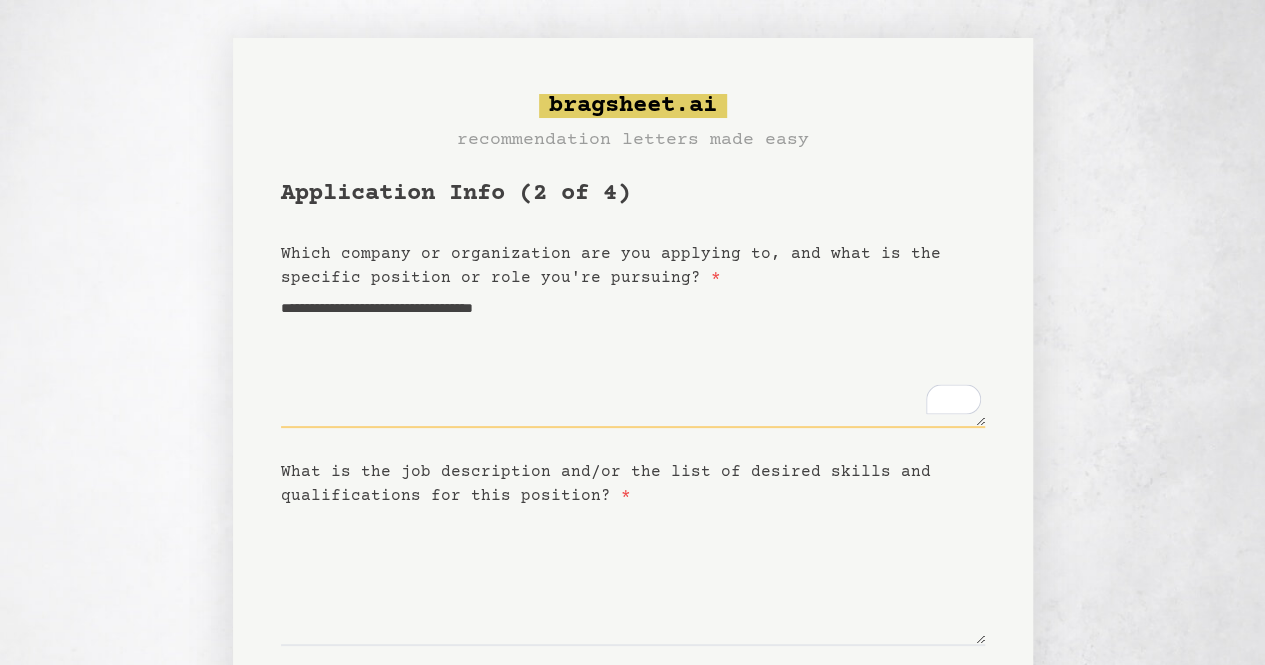 type on "**********" 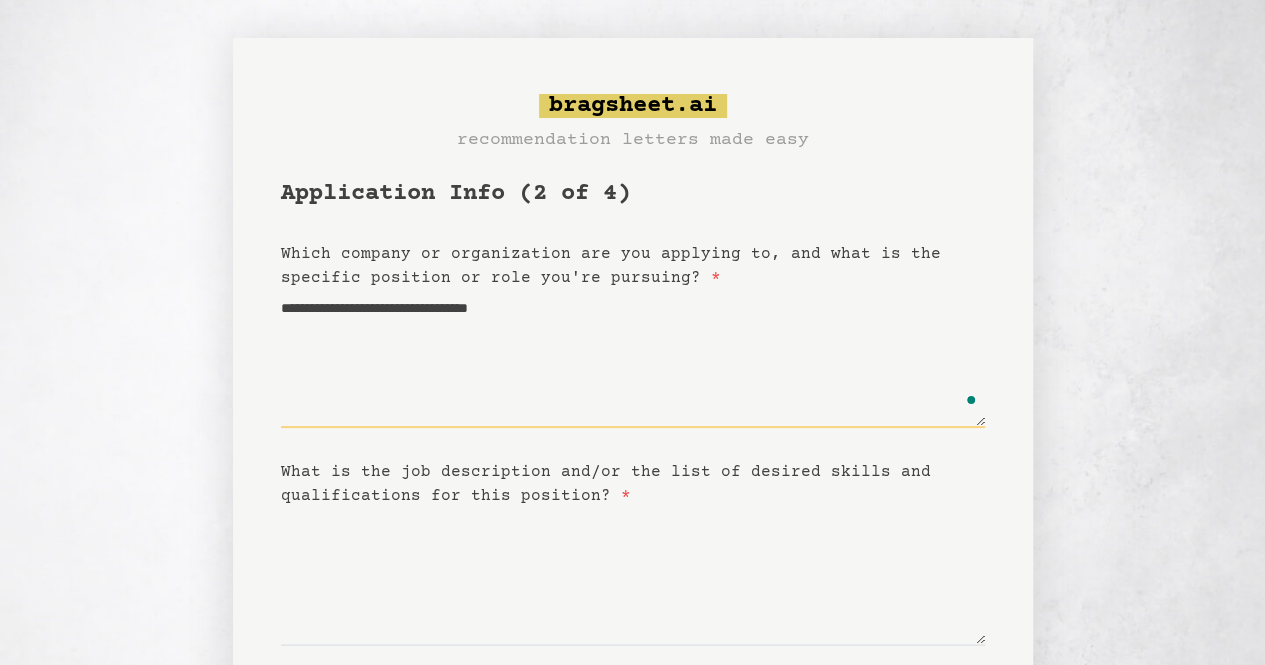 type on "**********" 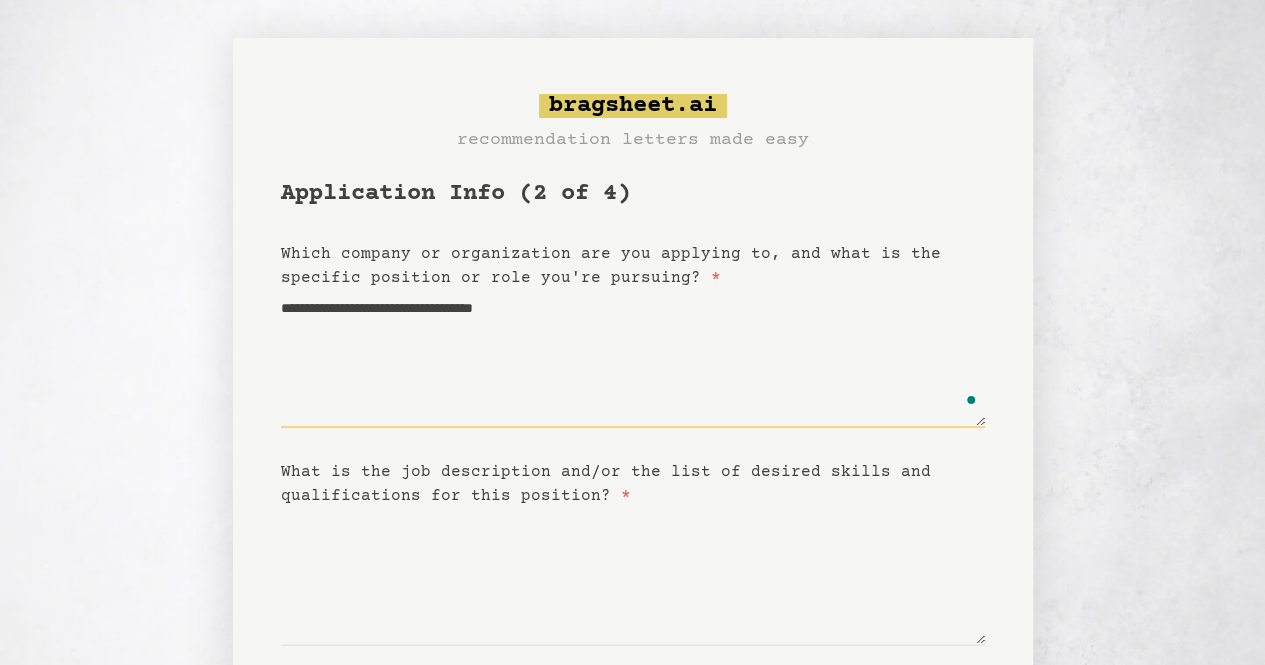 type on "**********" 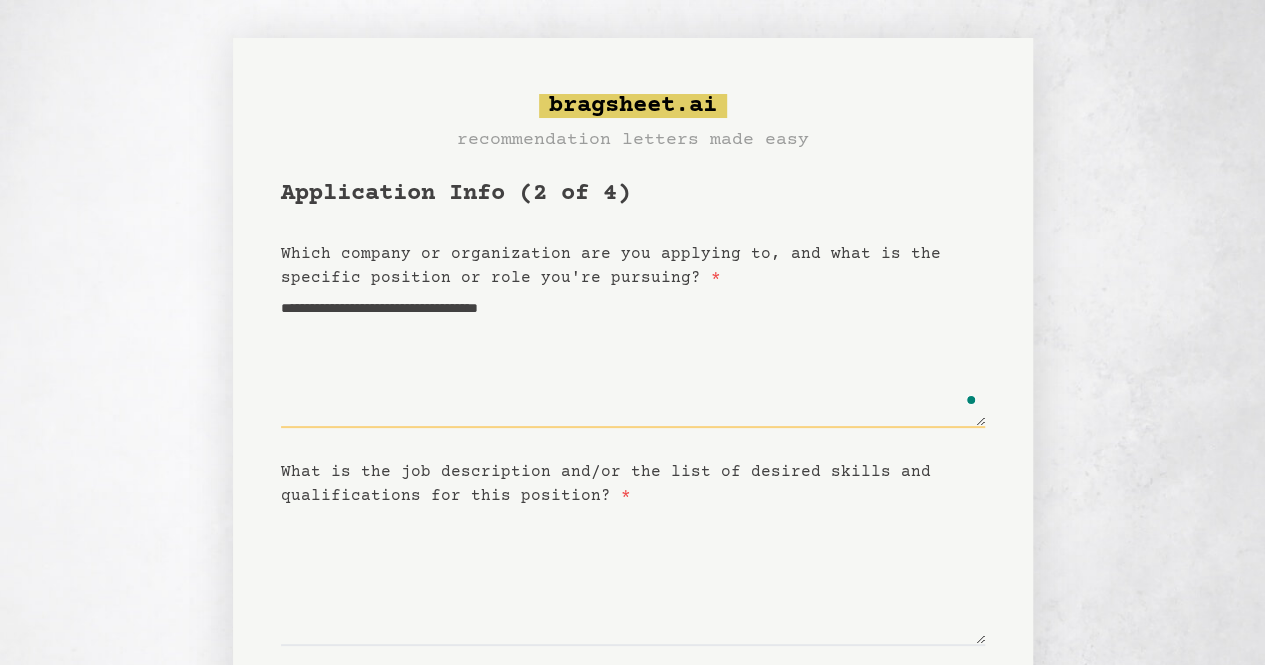 type on "**********" 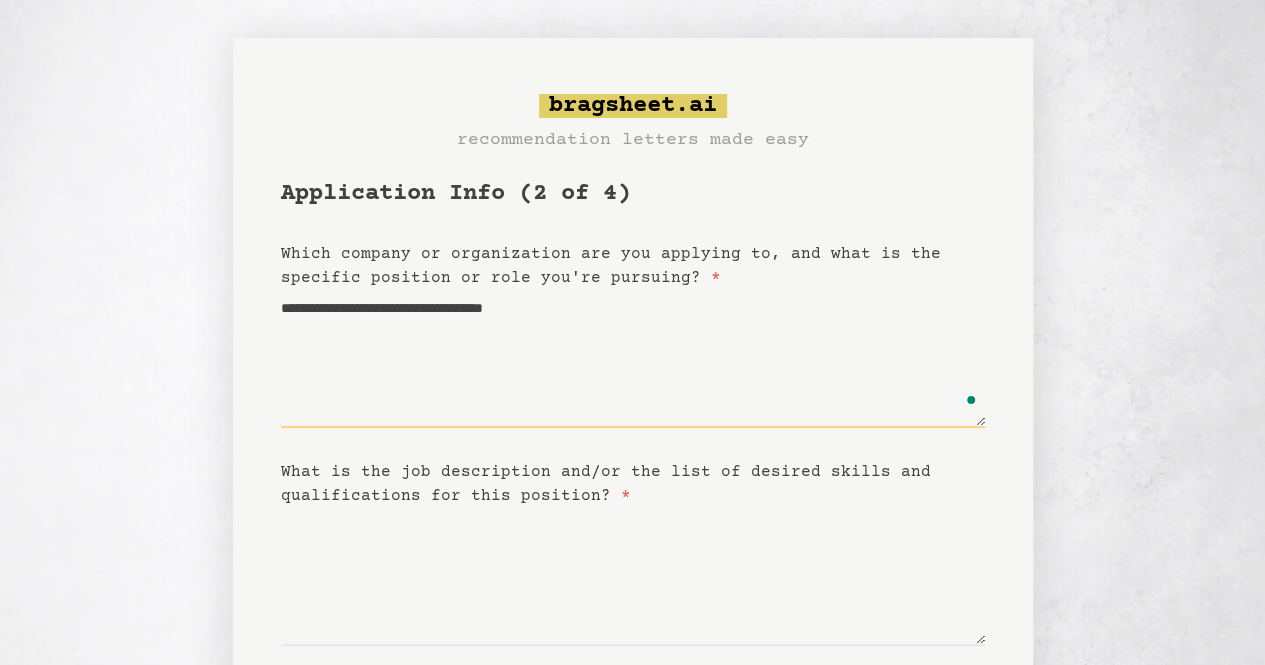 type on "**********" 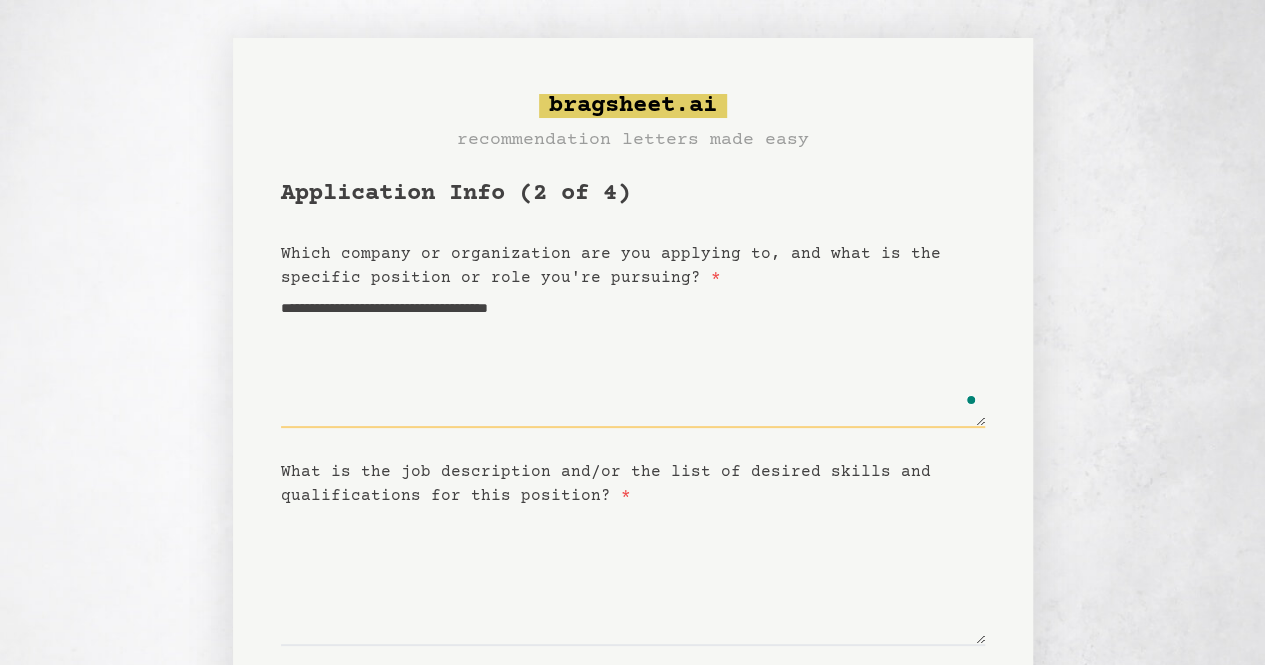 type on "**********" 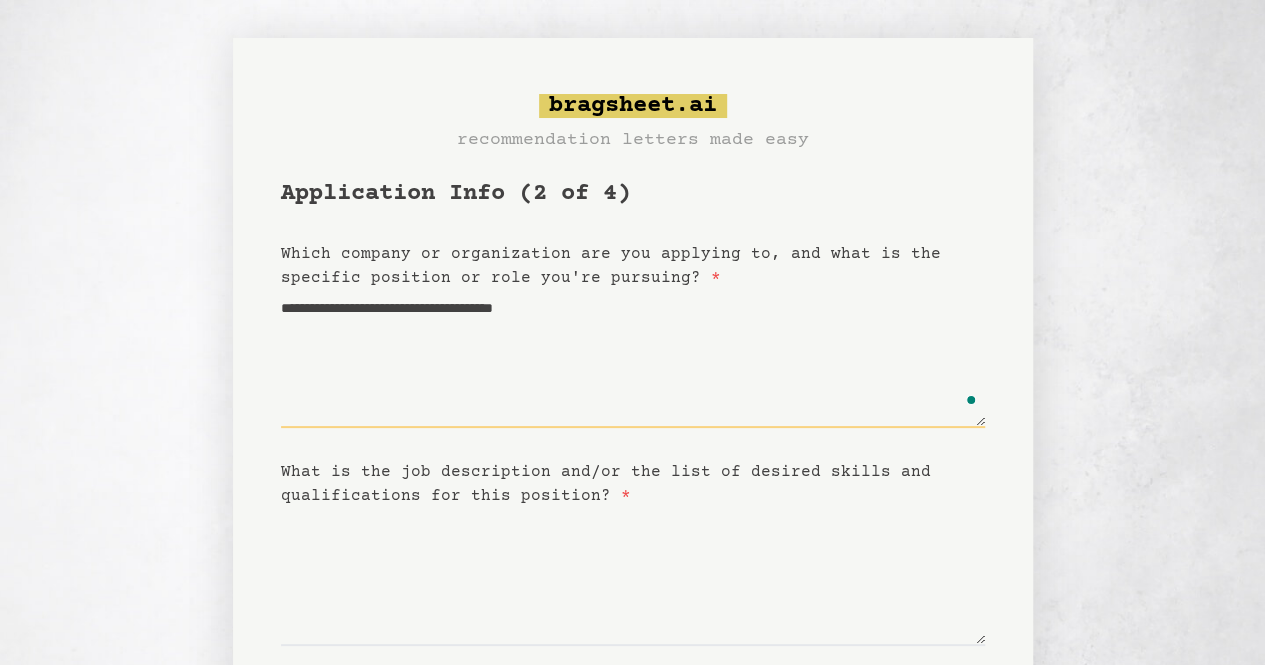 type on "**********" 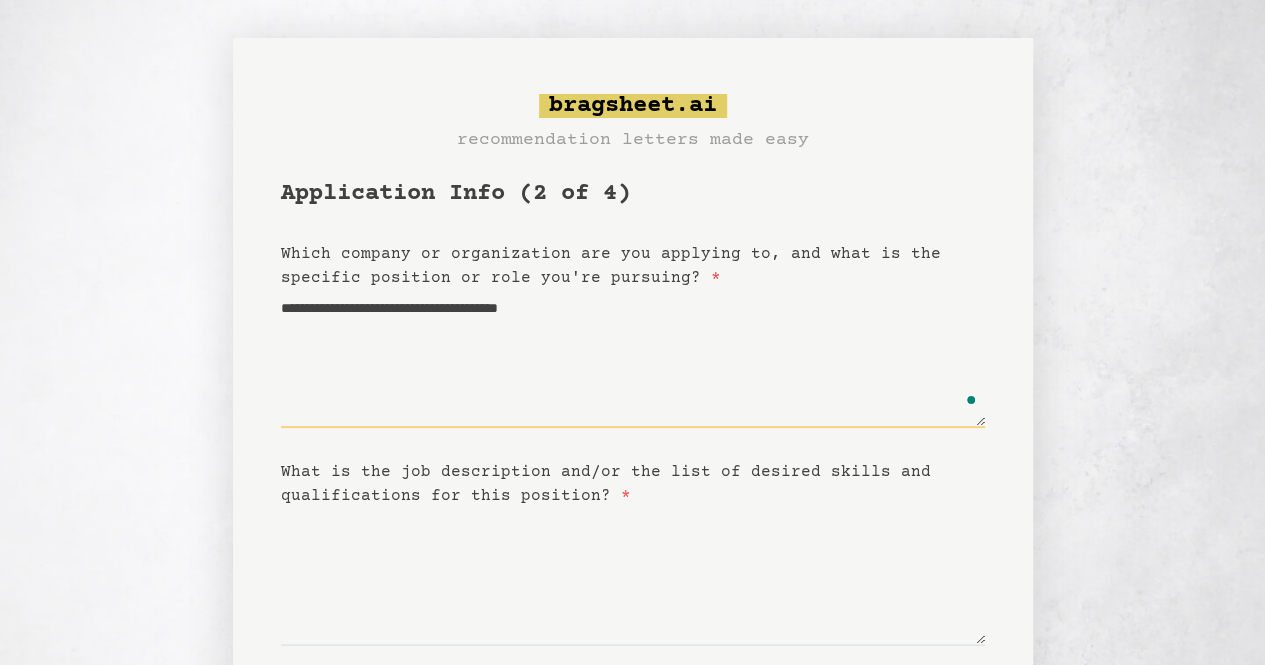 type on "**********" 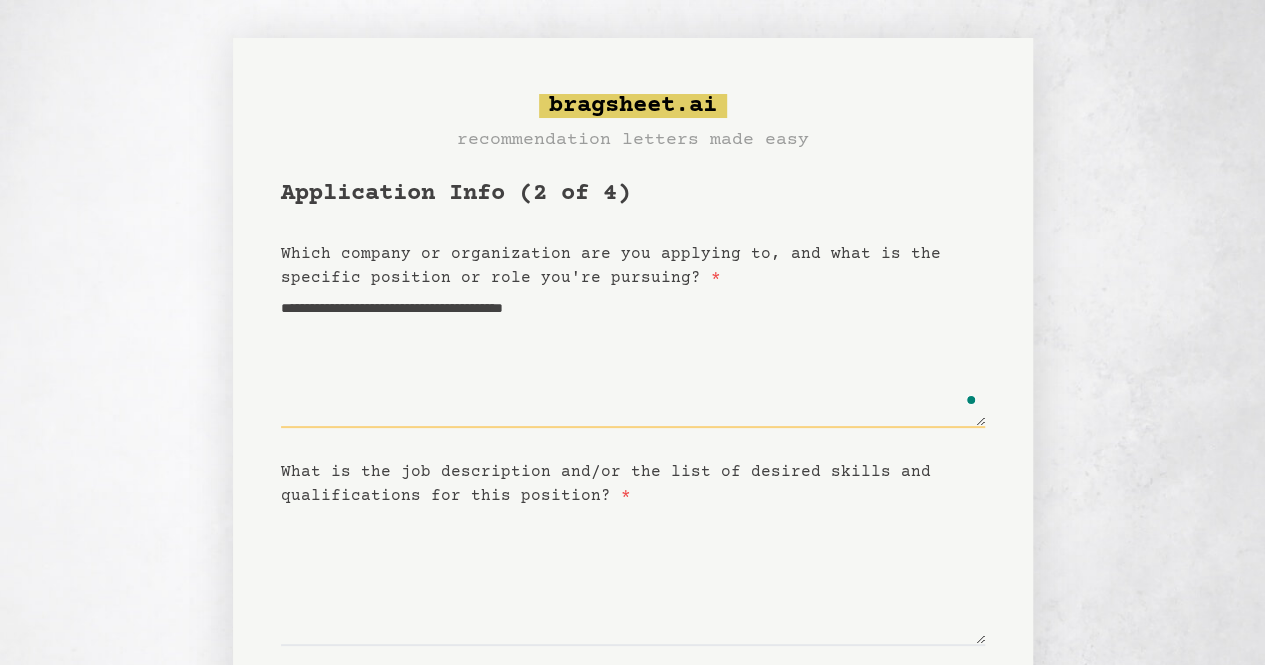 type on "**********" 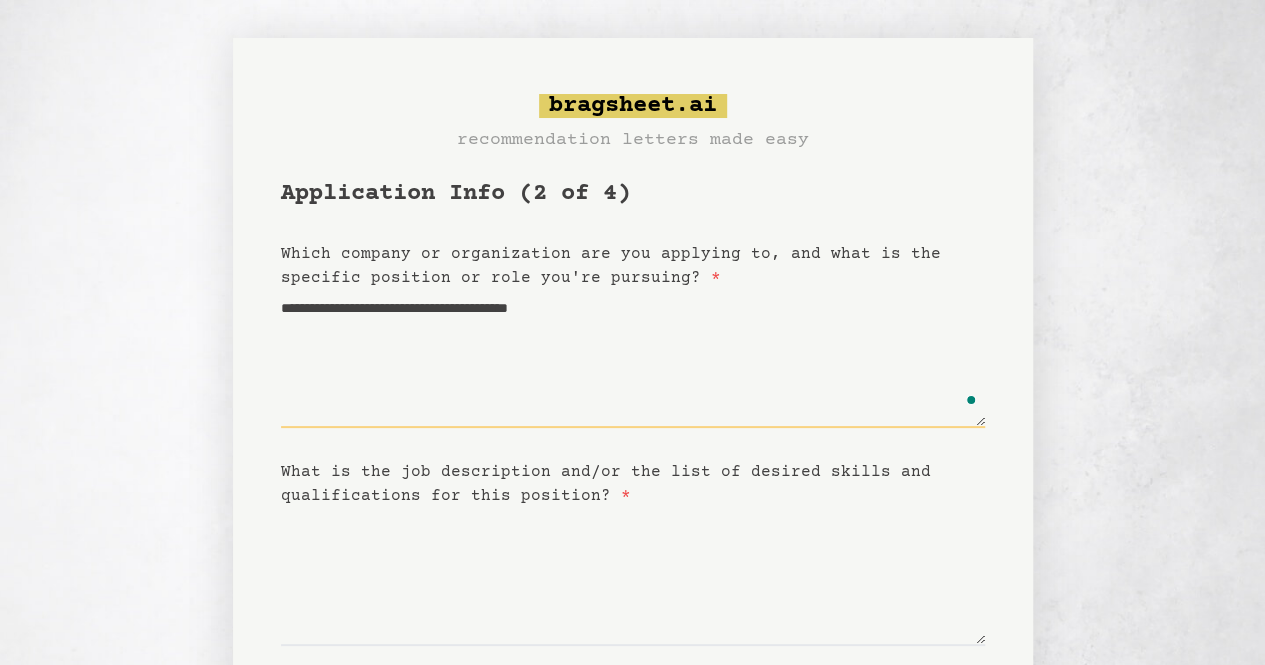 type on "**********" 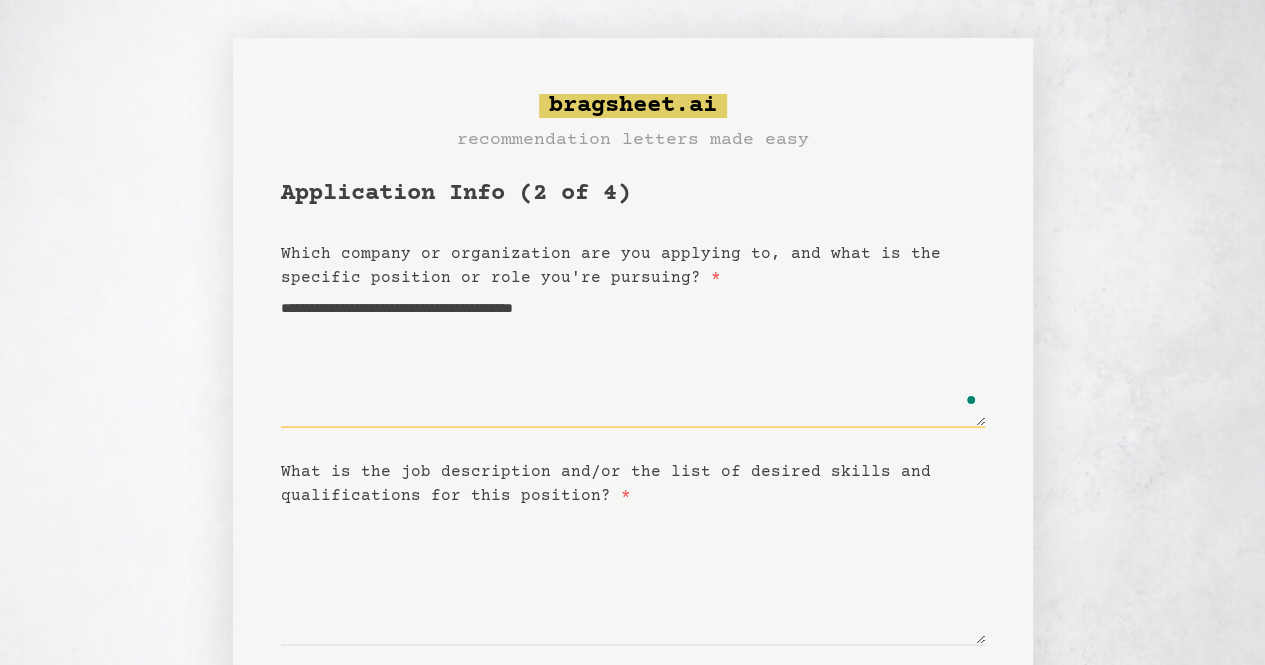type on "**********" 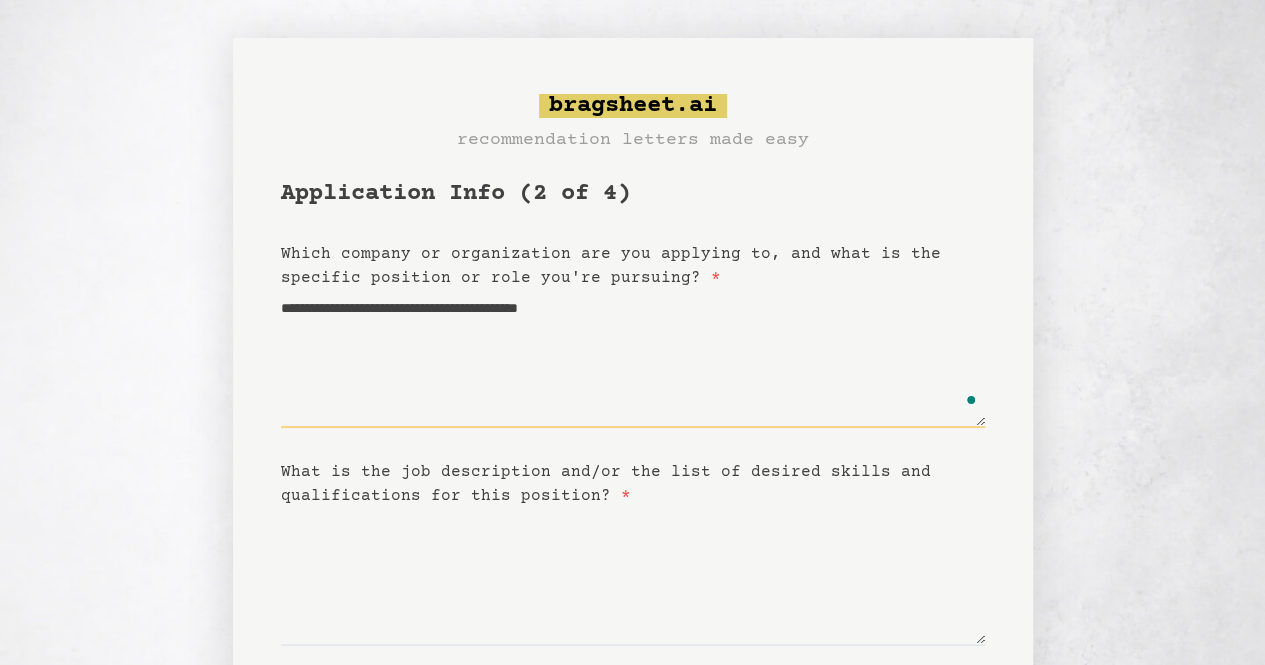 type on "**********" 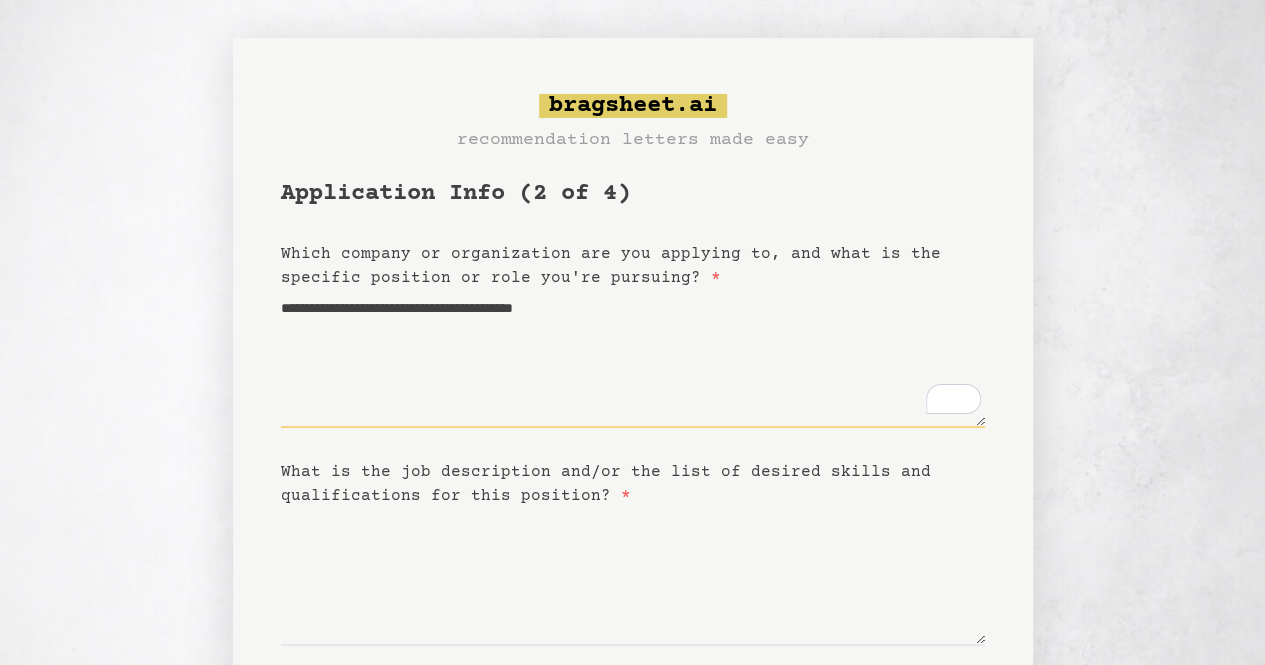 type on "**********" 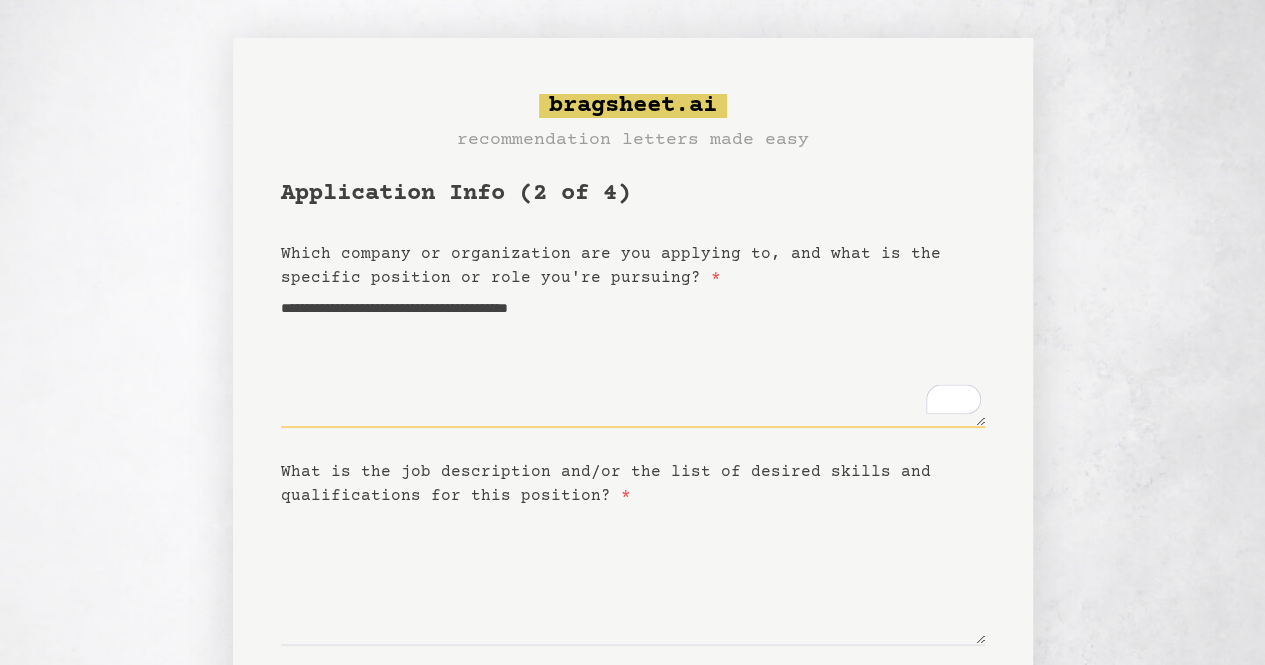 type on "**********" 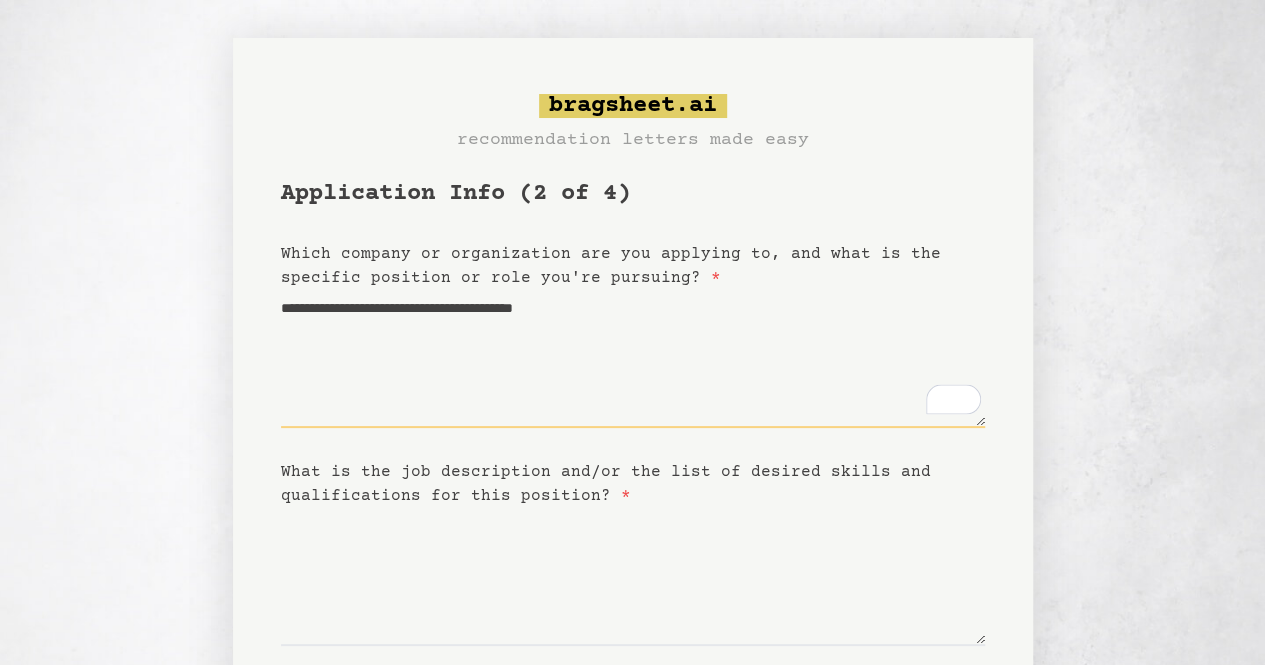 type on "**********" 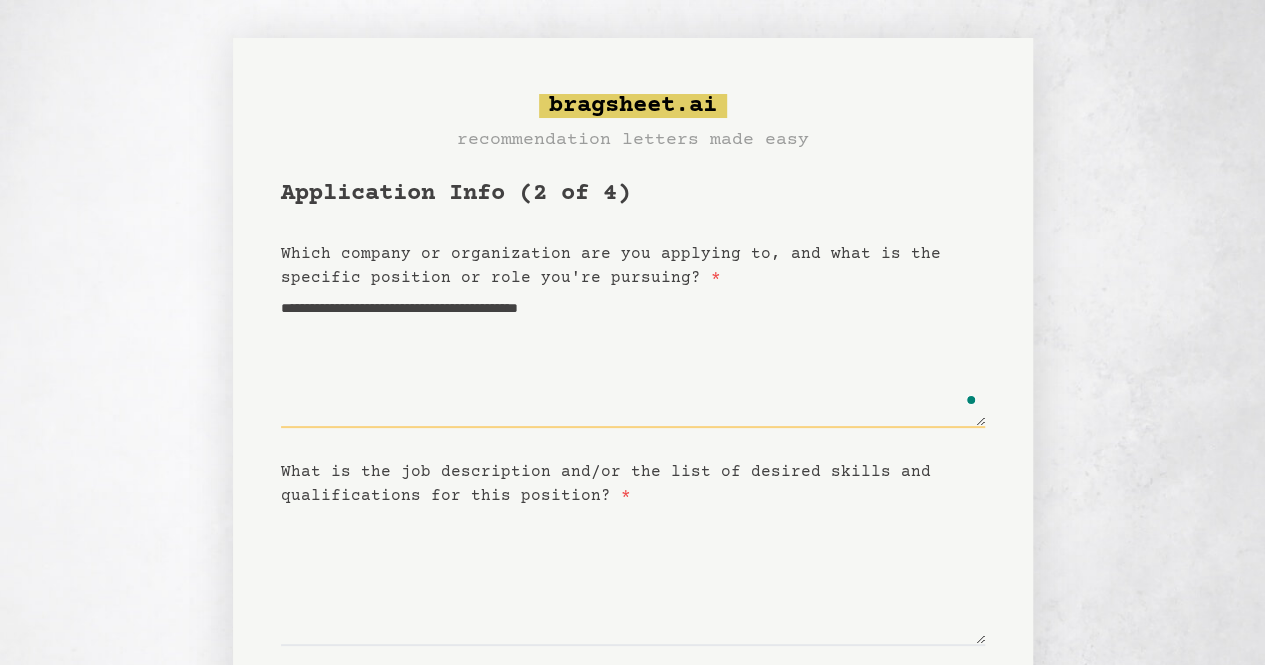 type on "**********" 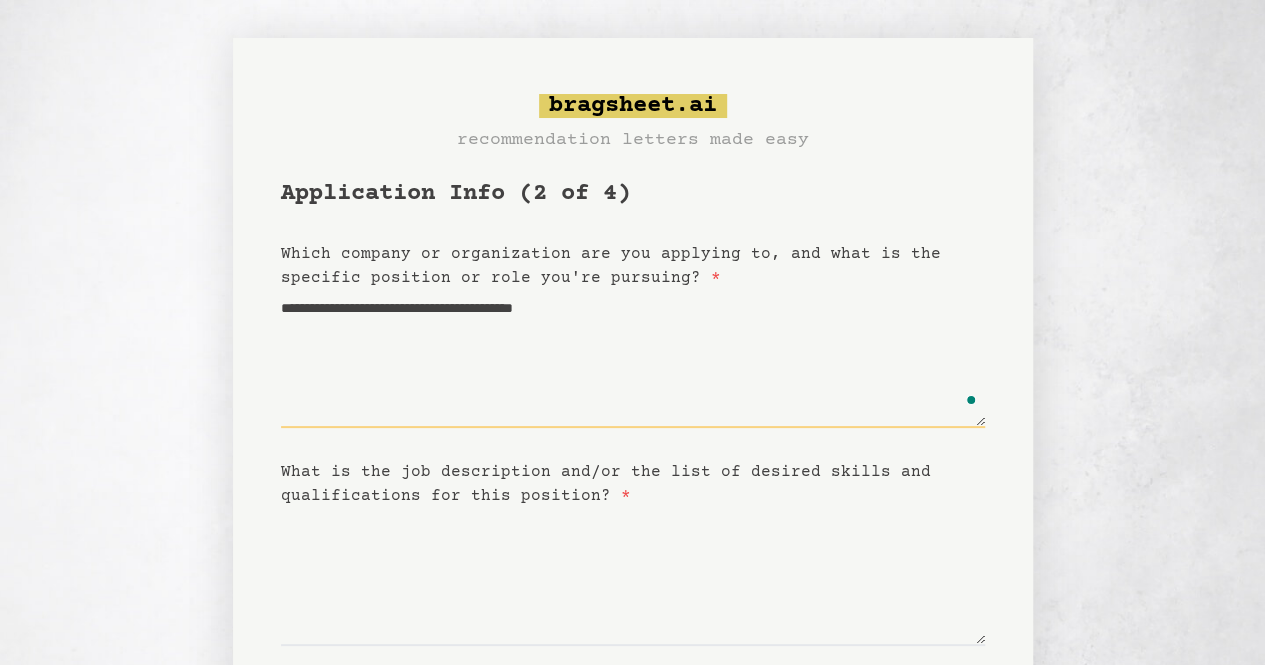 type on "**********" 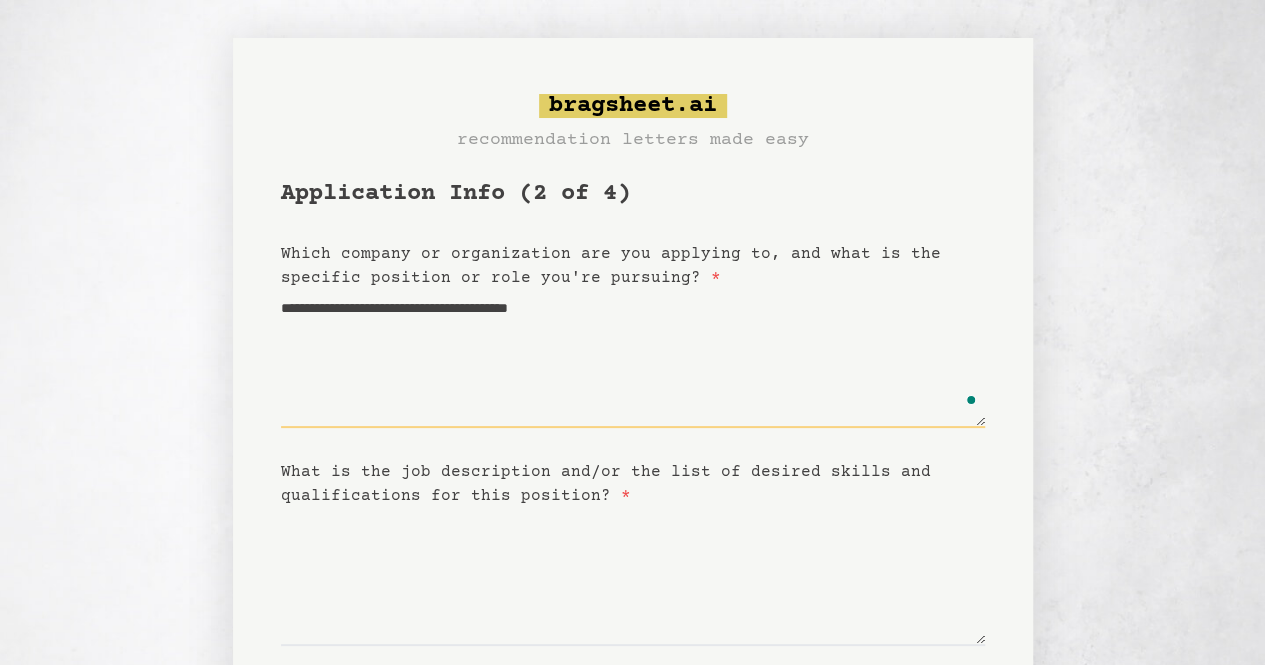 type on "**********" 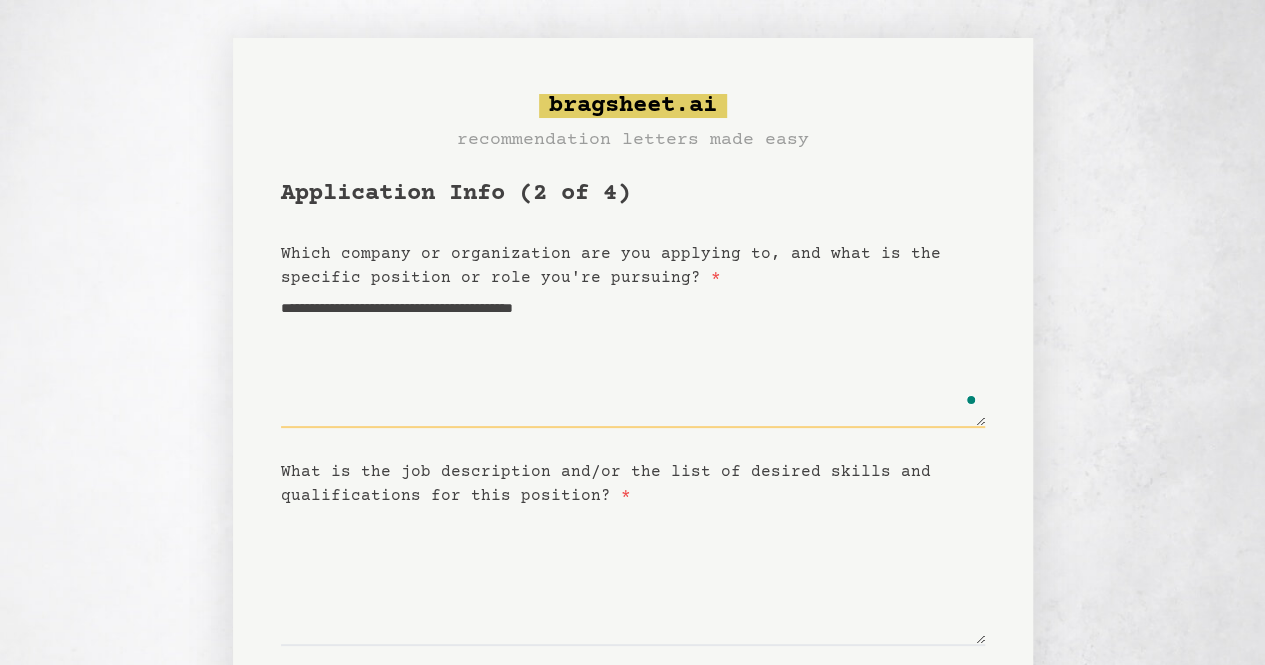 type on "**********" 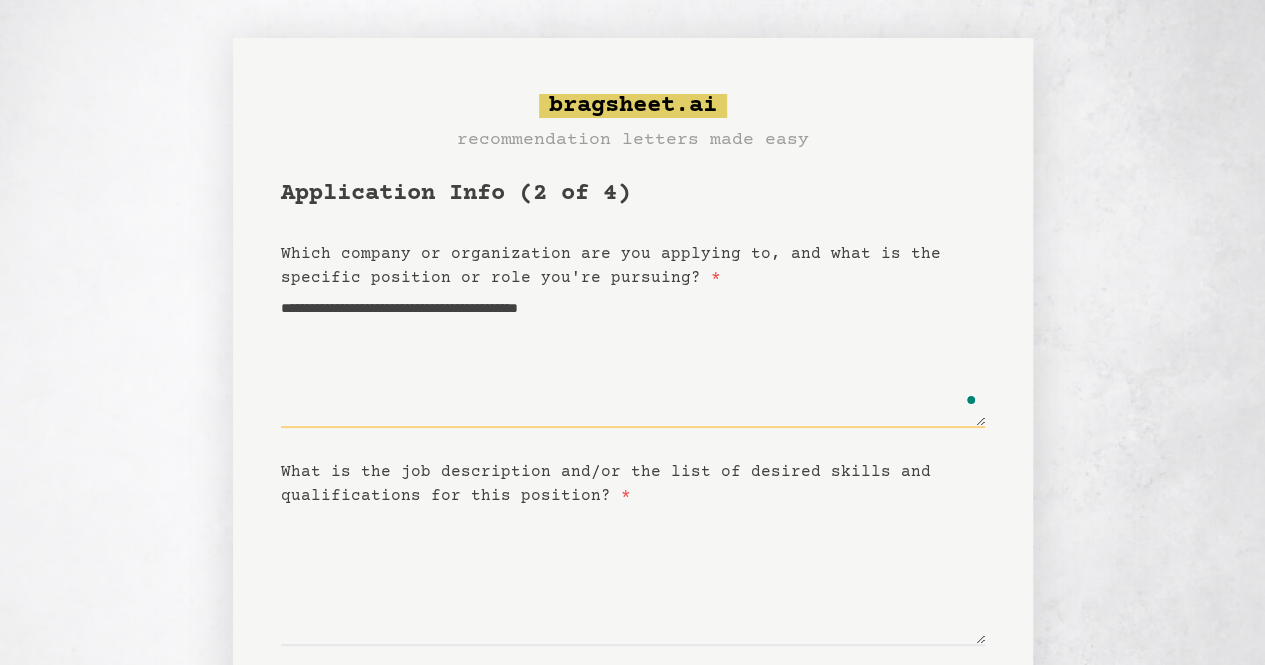 type on "**********" 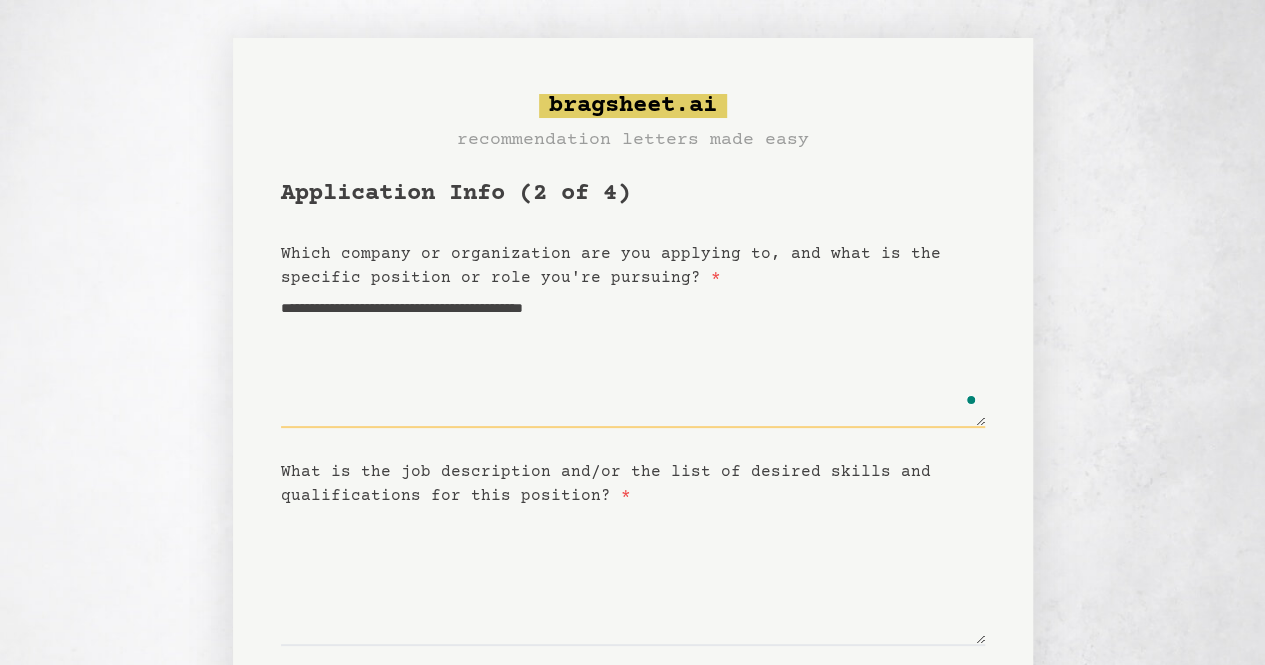 type on "**********" 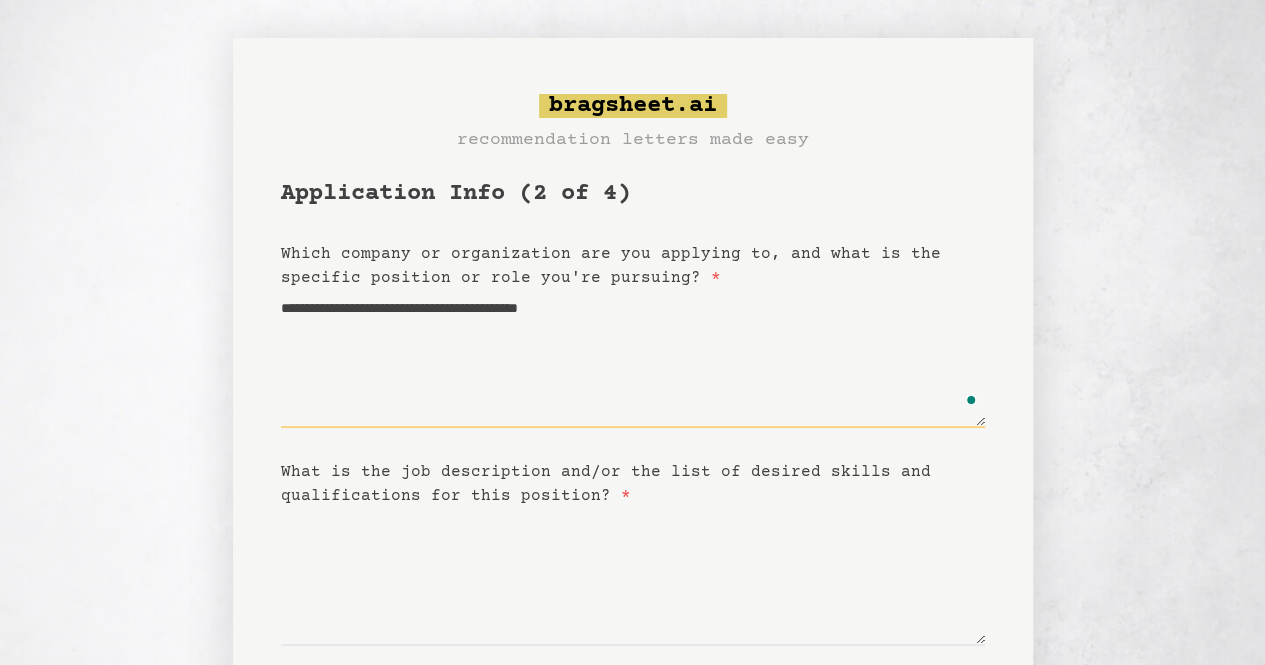 type on "**********" 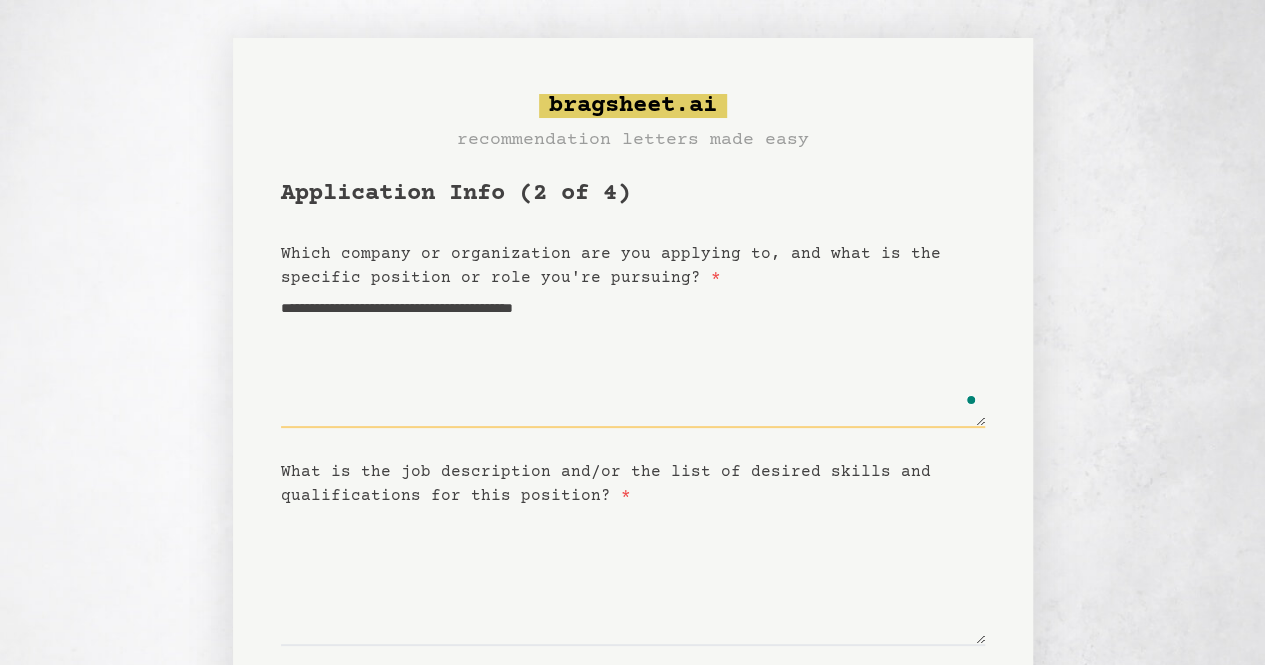 type on "**********" 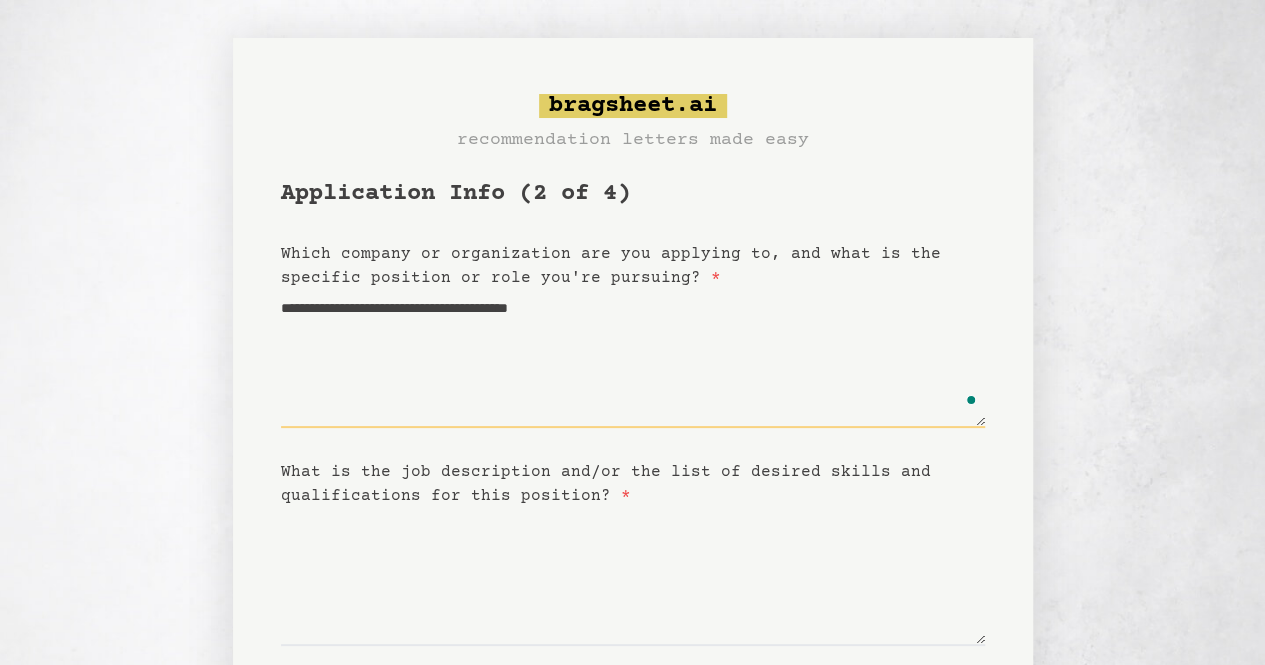 type on "**********" 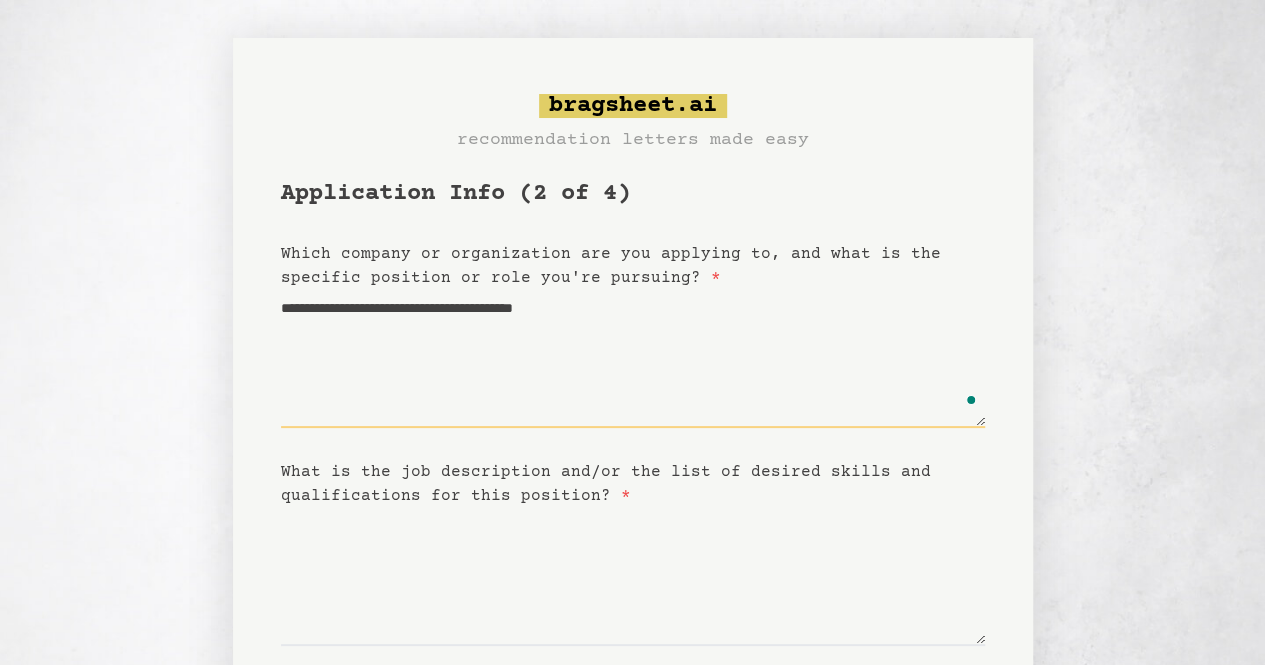 type on "**********" 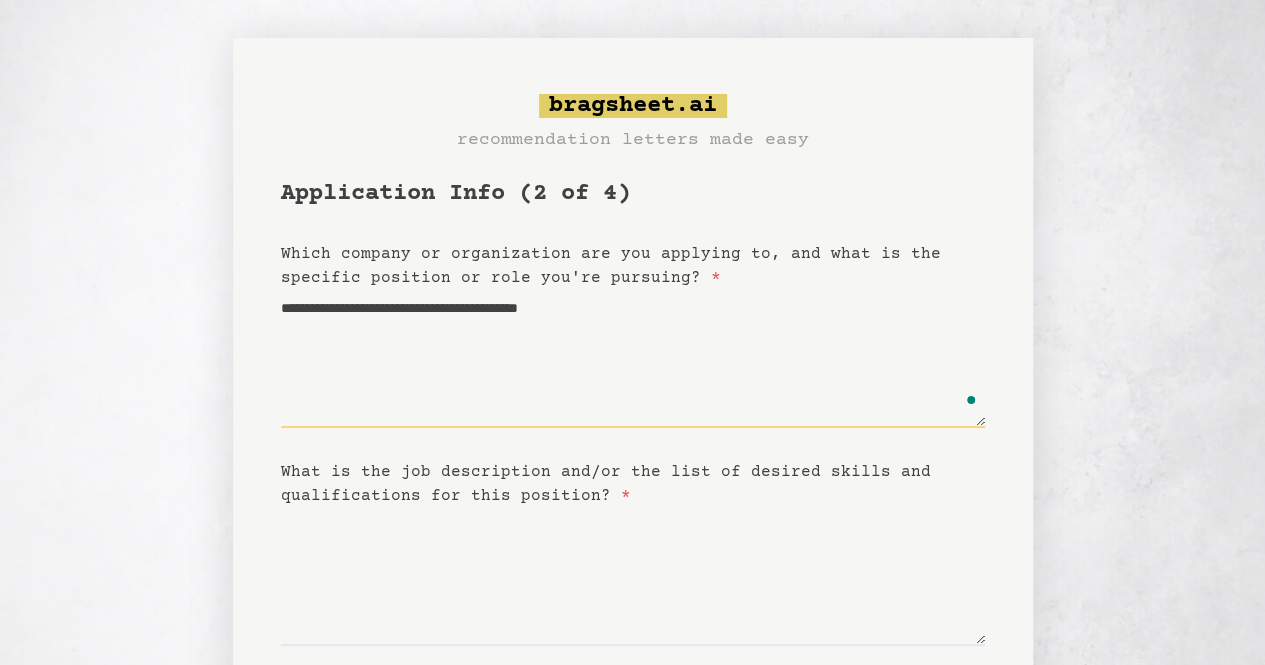 type on "**********" 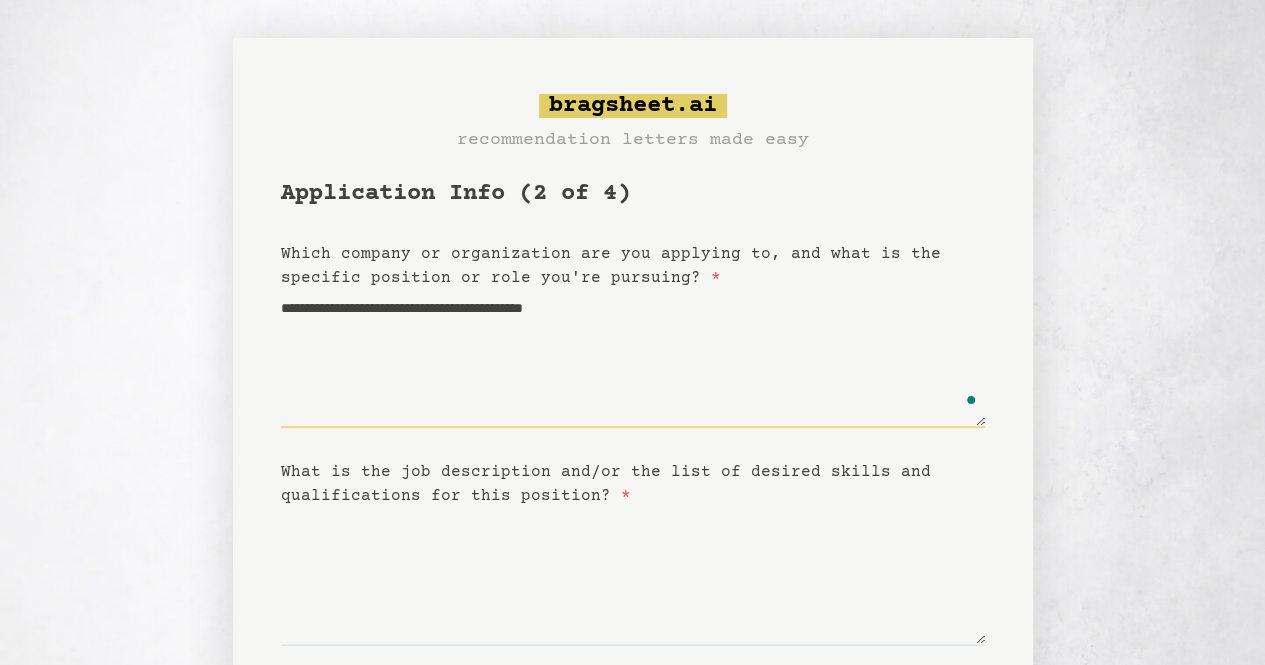 type on "**********" 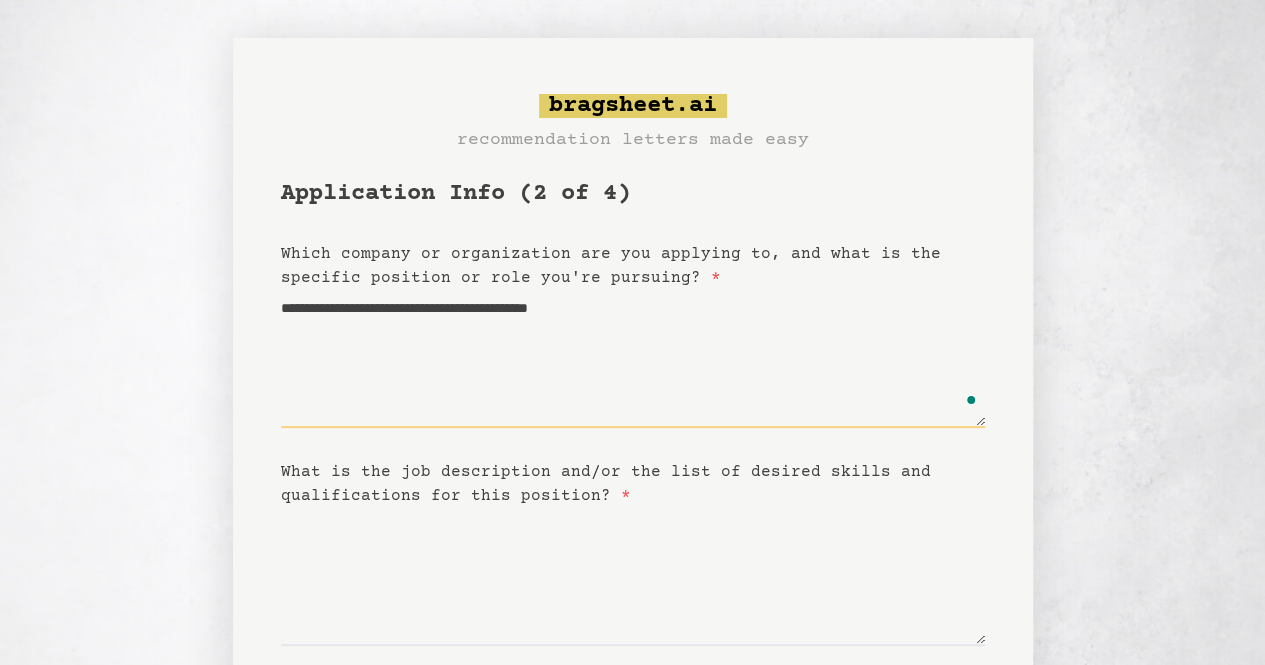 type on "**********" 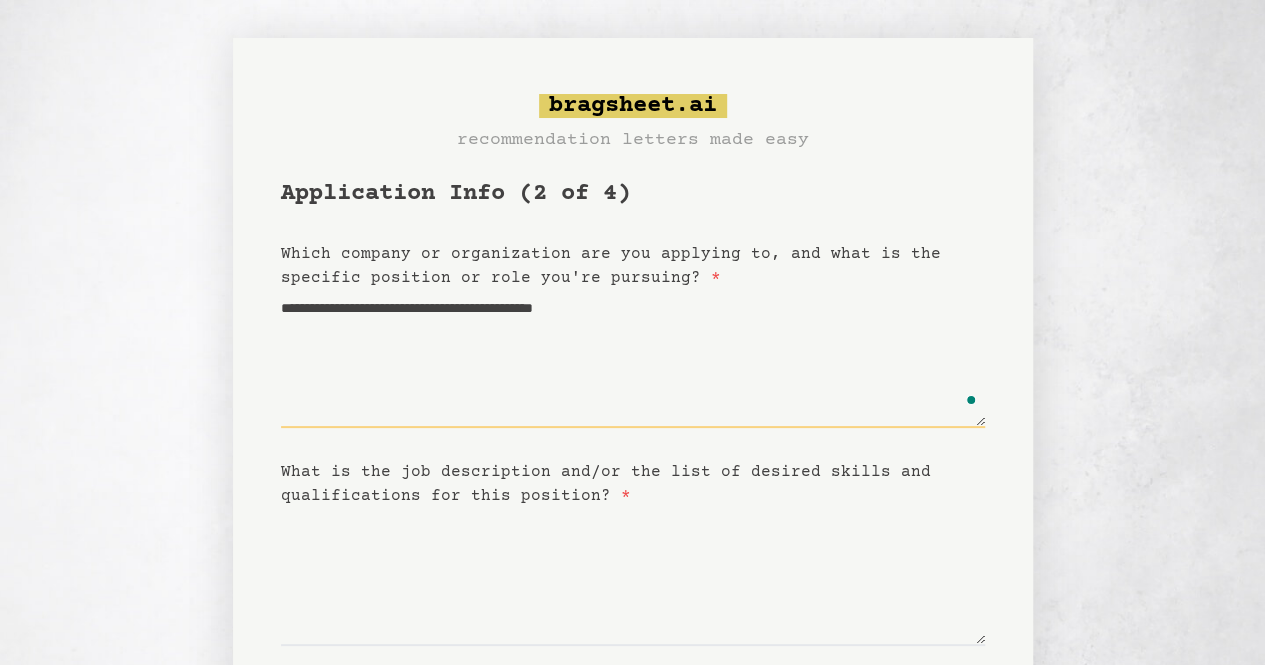 type on "**********" 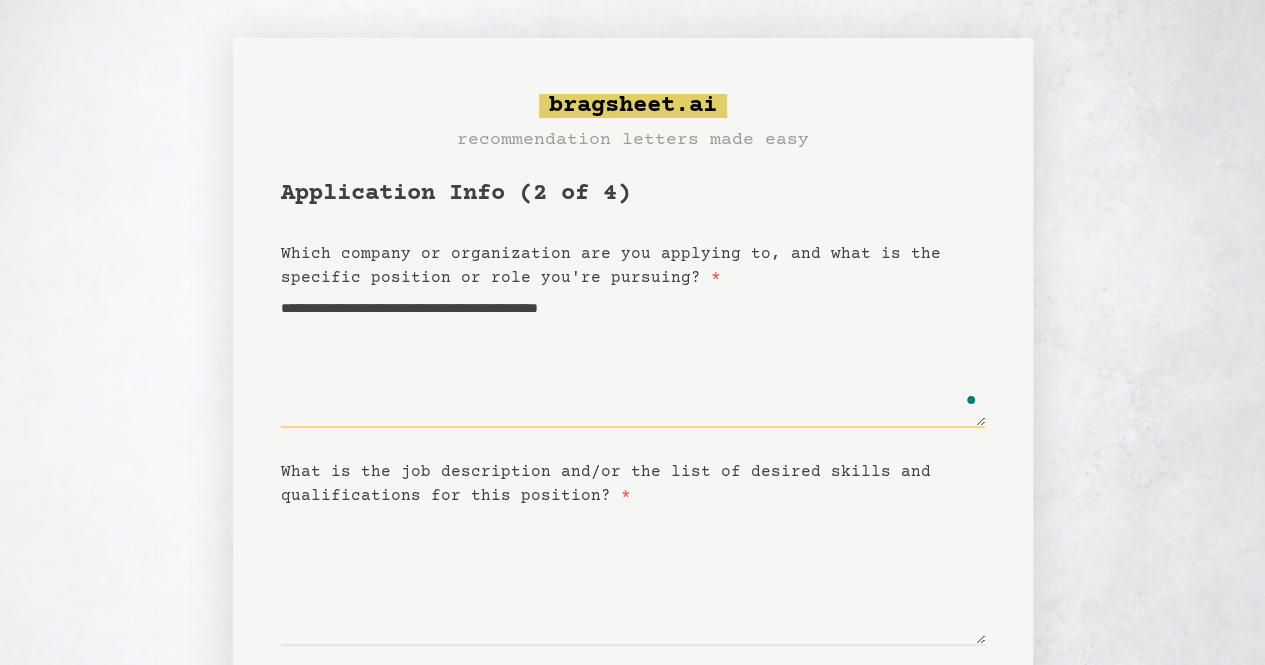 type on "**********" 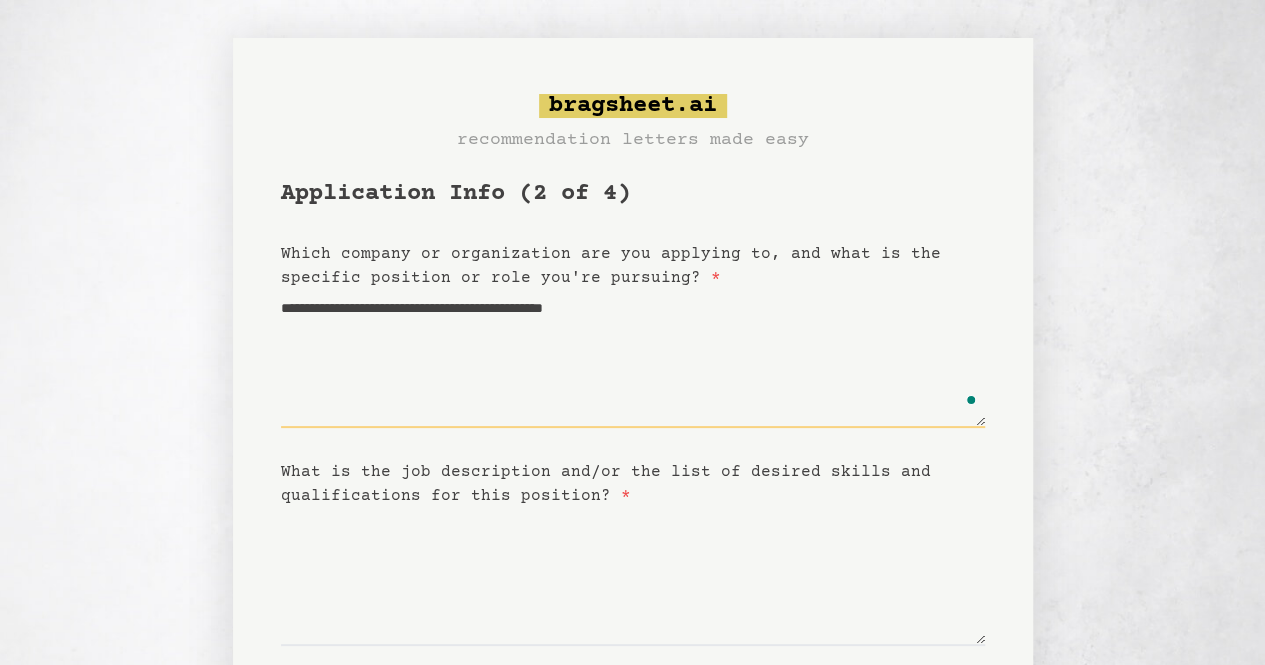 type on "**********" 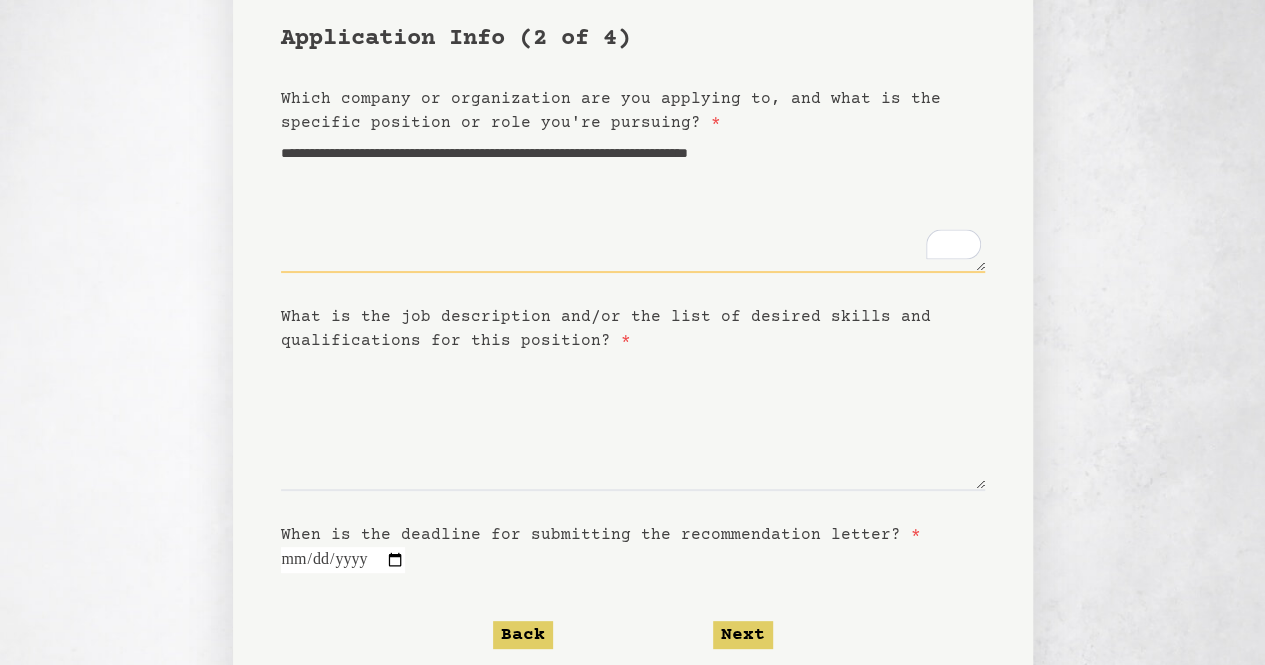 scroll, scrollTop: 172, scrollLeft: 0, axis: vertical 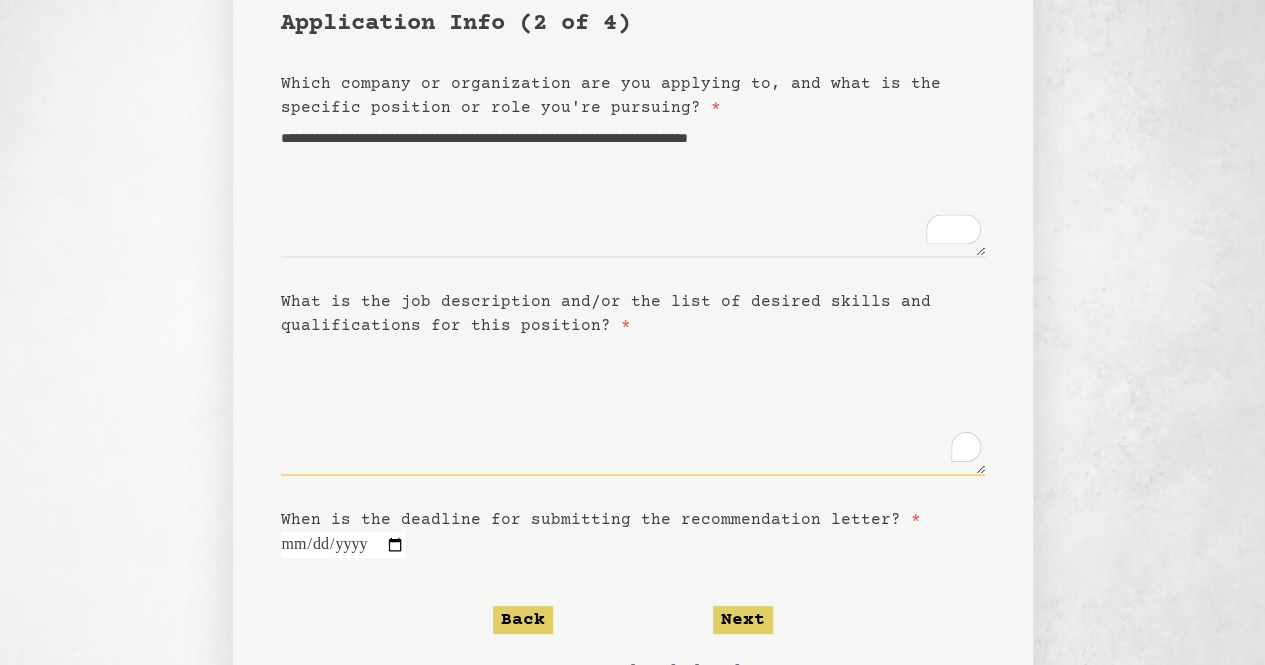 click on "What is the job description and/or the list of desired skills
and qualifications for this position?   *" at bounding box center [633, 407] 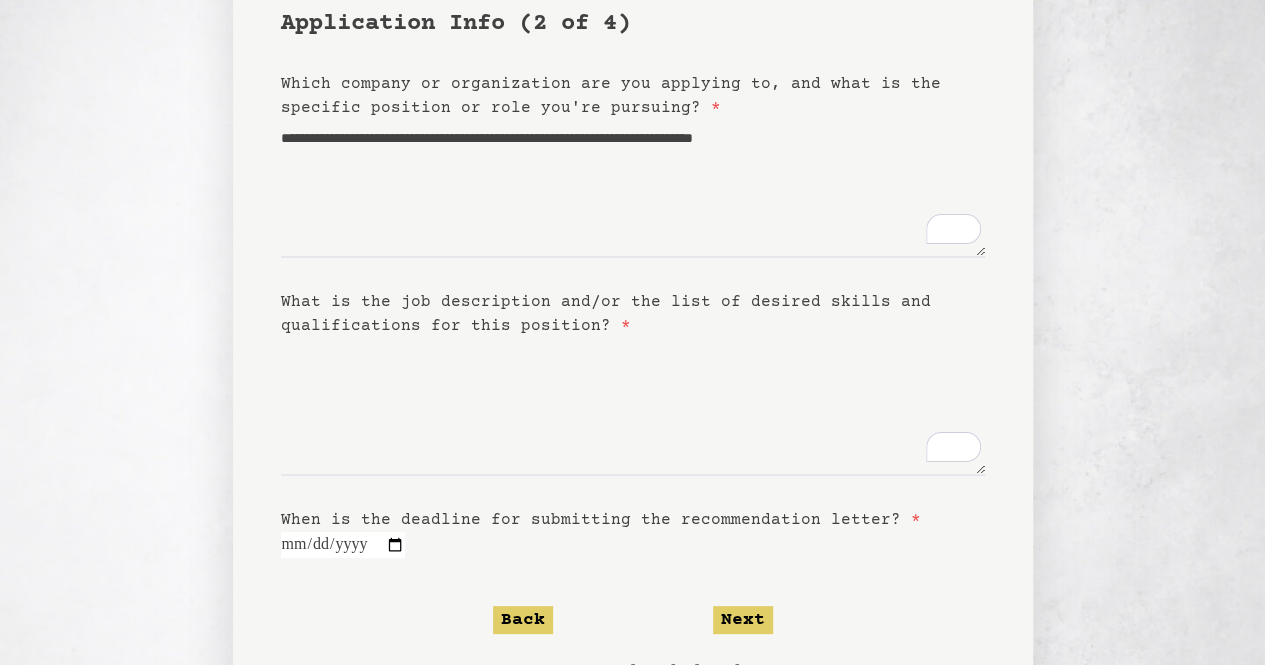 click on "What is the job description and/or the list of desired skills
and qualifications for this position?   *" at bounding box center [606, 314] 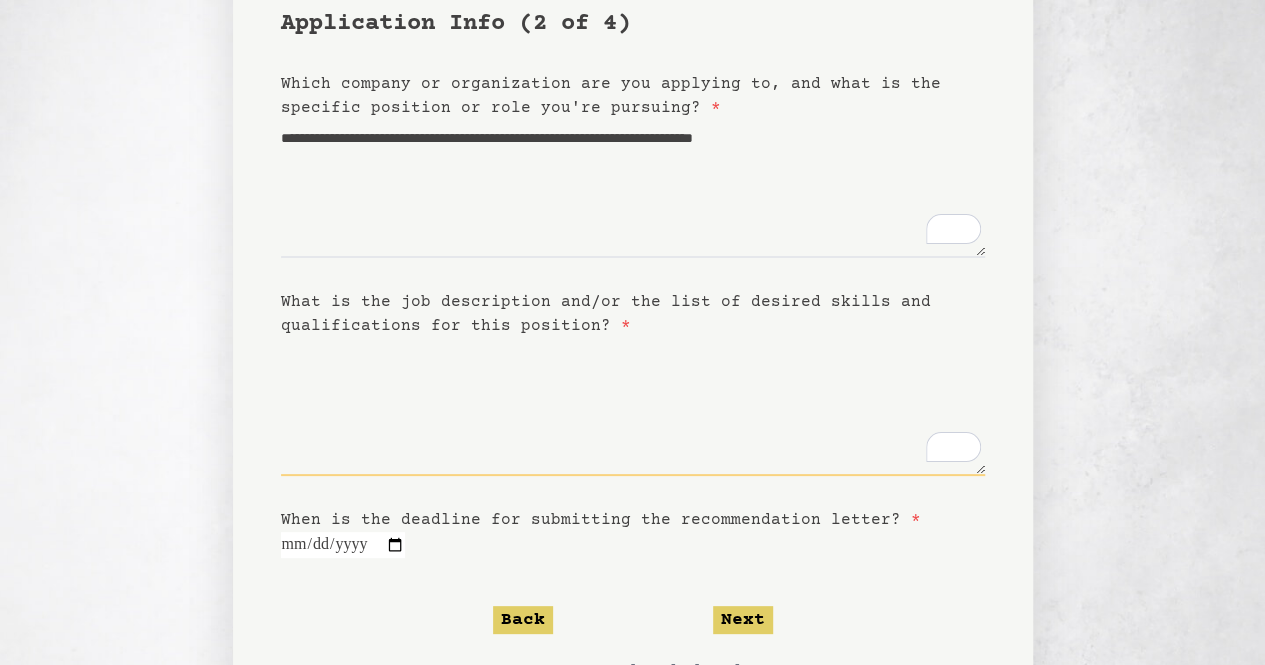 click on "What is the job description and/or the list of desired skills
and qualifications for this position?   *" at bounding box center (633, 407) 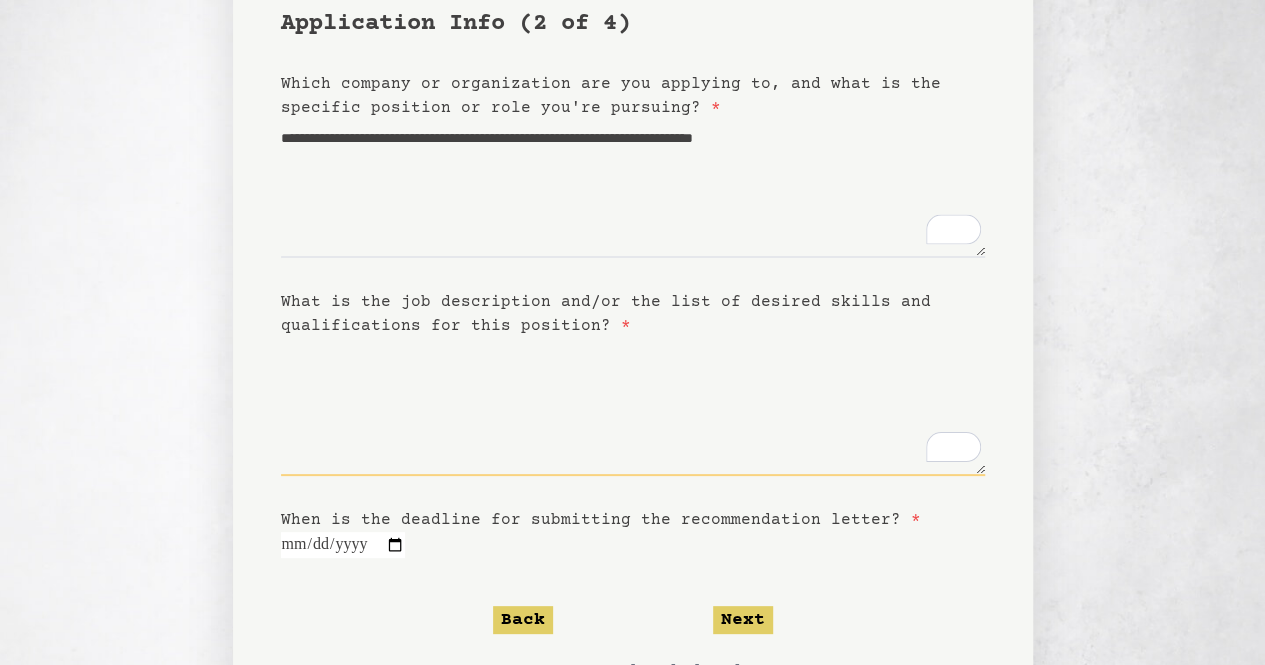 scroll, scrollTop: 260, scrollLeft: 0, axis: vertical 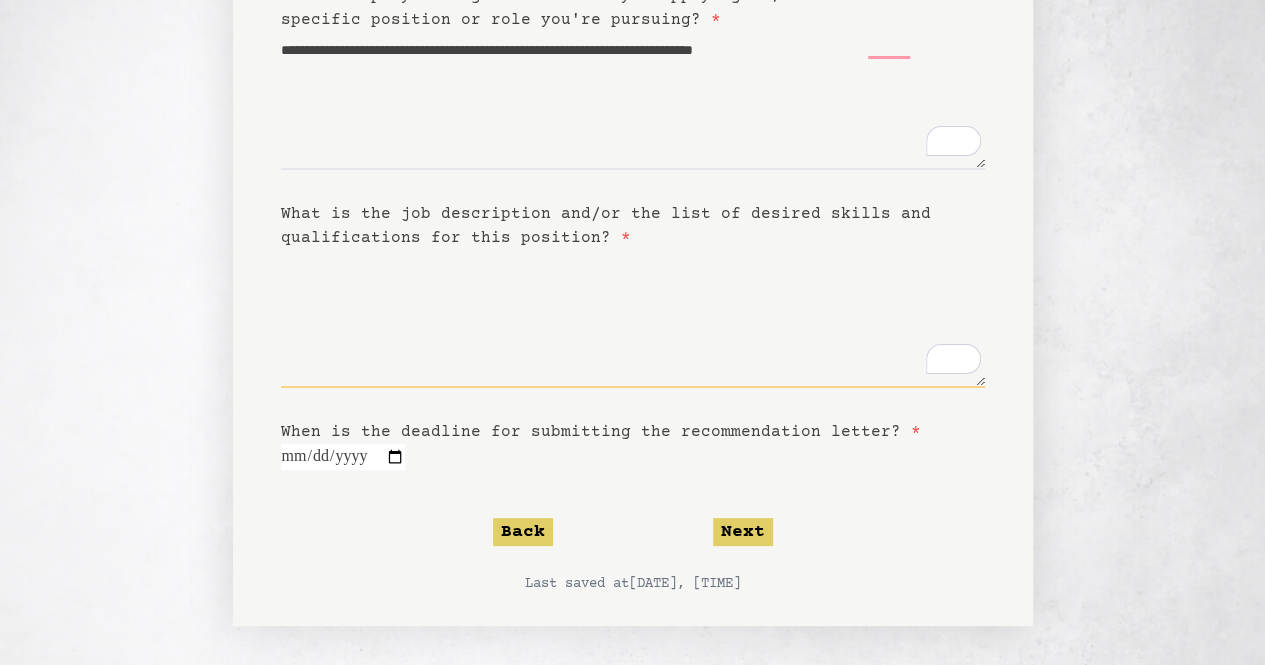 click on "What is the job description and/or the list of desired skills
and qualifications for this position?   *" at bounding box center (633, 319) 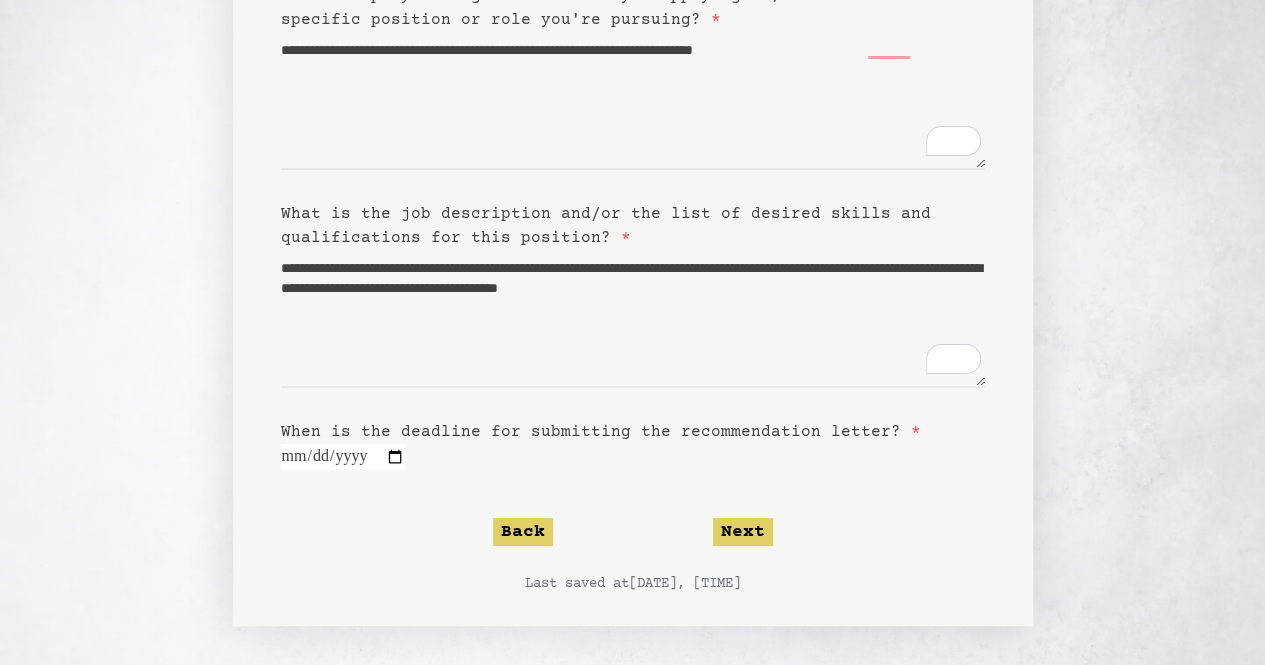 click on "**********" at bounding box center [633, 257] 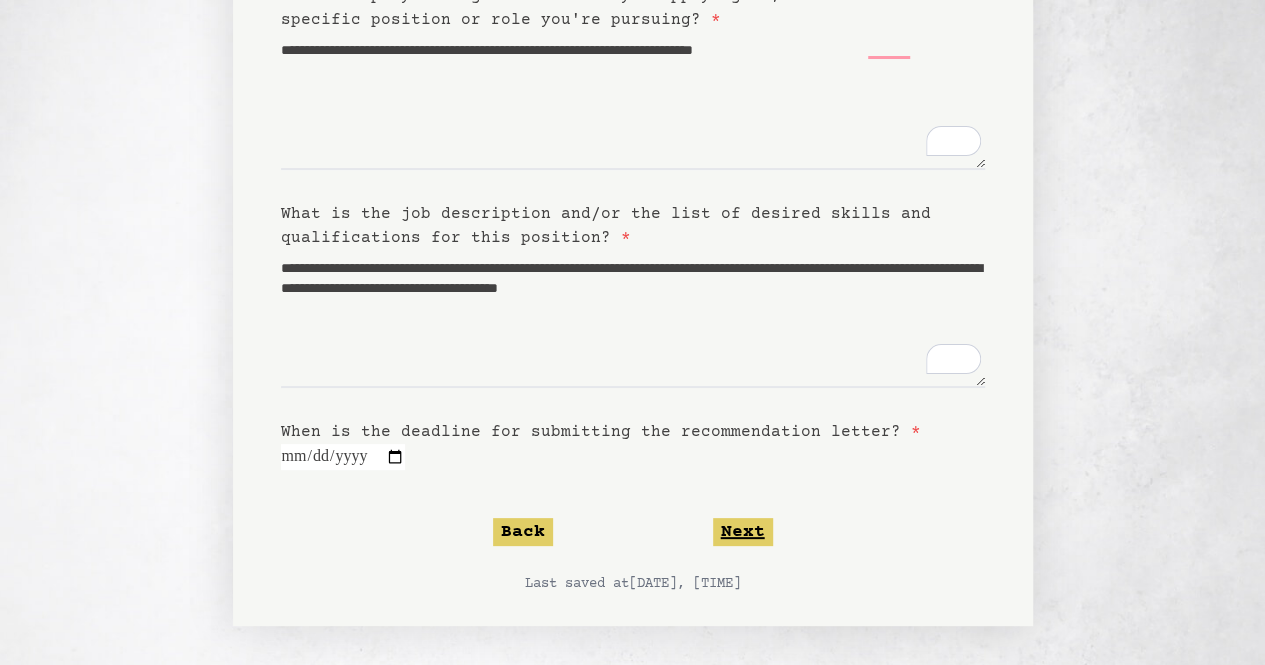 click on "Next" 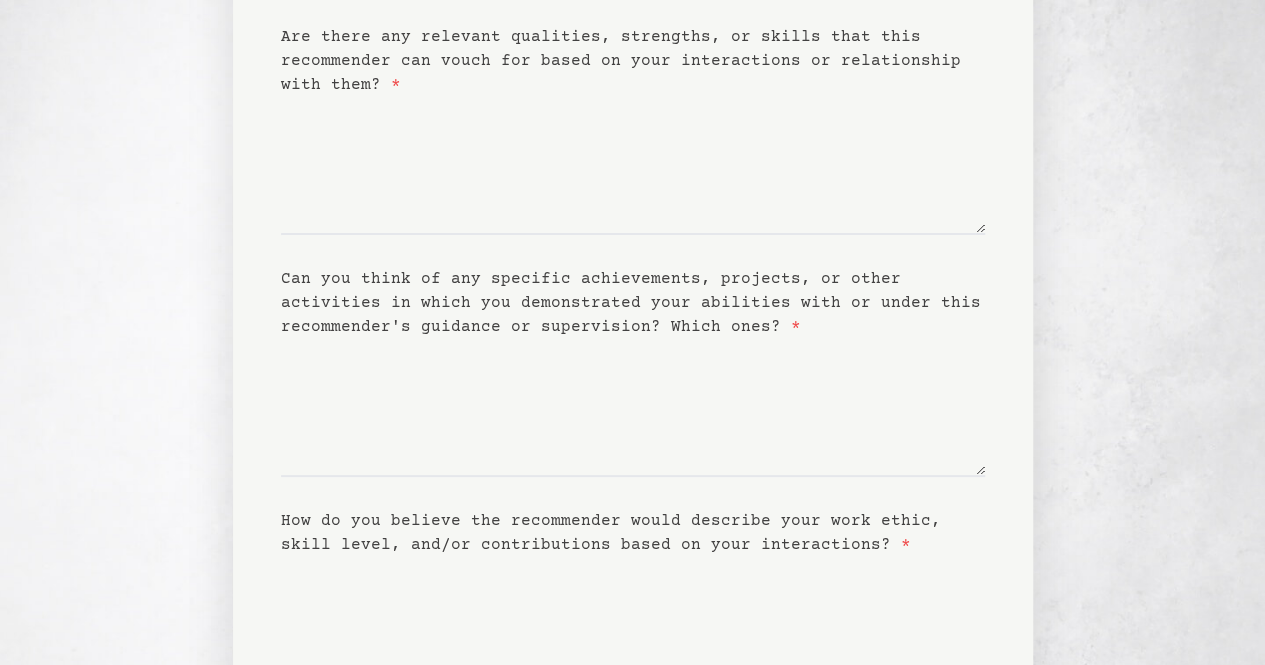 scroll, scrollTop: 0, scrollLeft: 0, axis: both 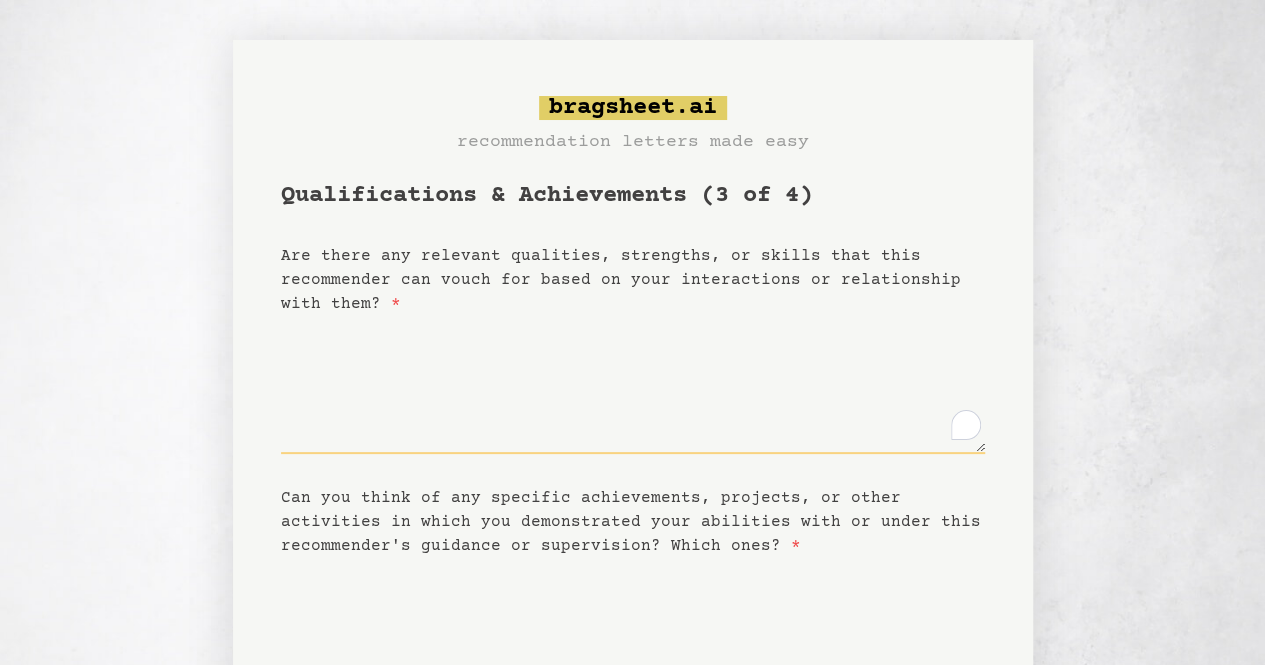 click on "Are there any relevant qualities, strengths, or skills that this
recommender can vouch for based on your interactions or
relationship with them?   *" at bounding box center (633, 385) 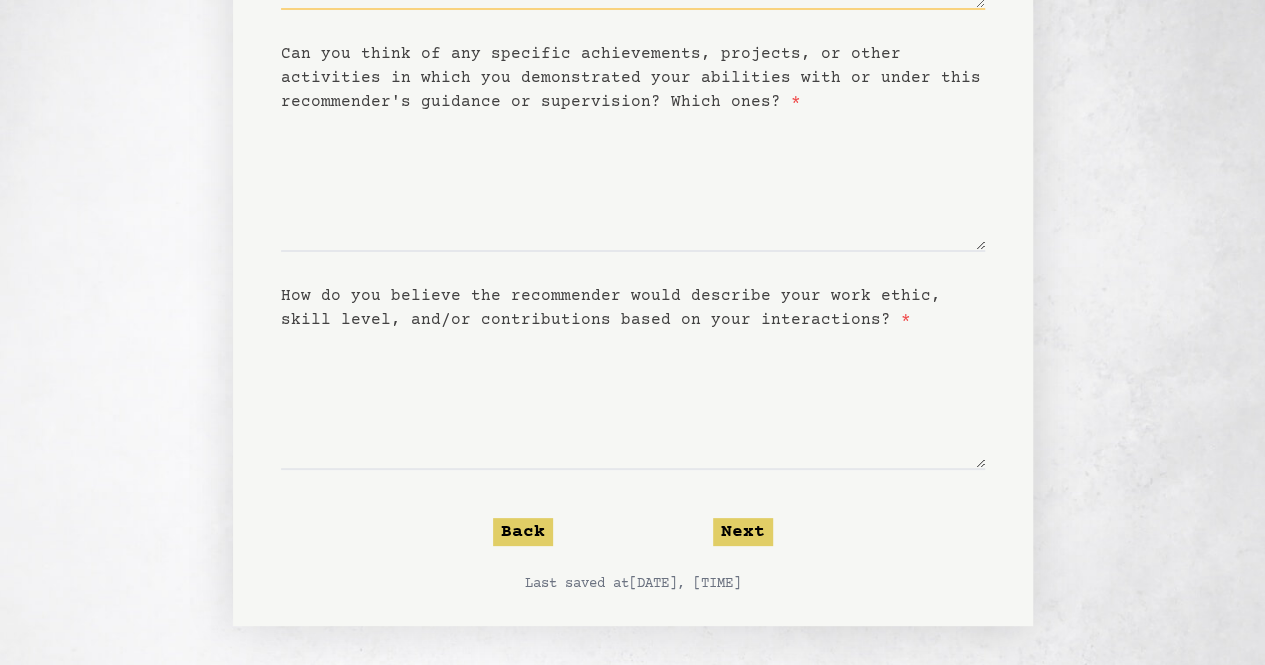 scroll, scrollTop: 0, scrollLeft: 0, axis: both 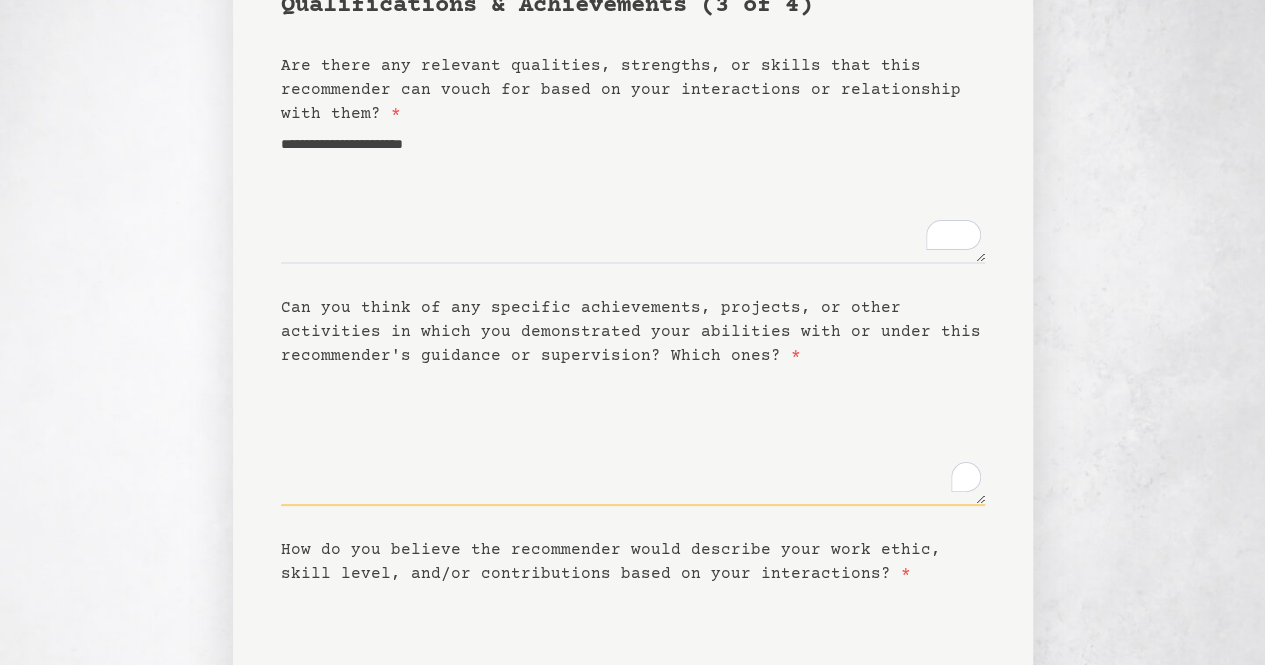 click on "Can you think of any specific achievements, projects, or other
activities in which you demonstrated your abilities with or
under this recommender's guidance or supervision? Which ones?   *" at bounding box center (633, 437) 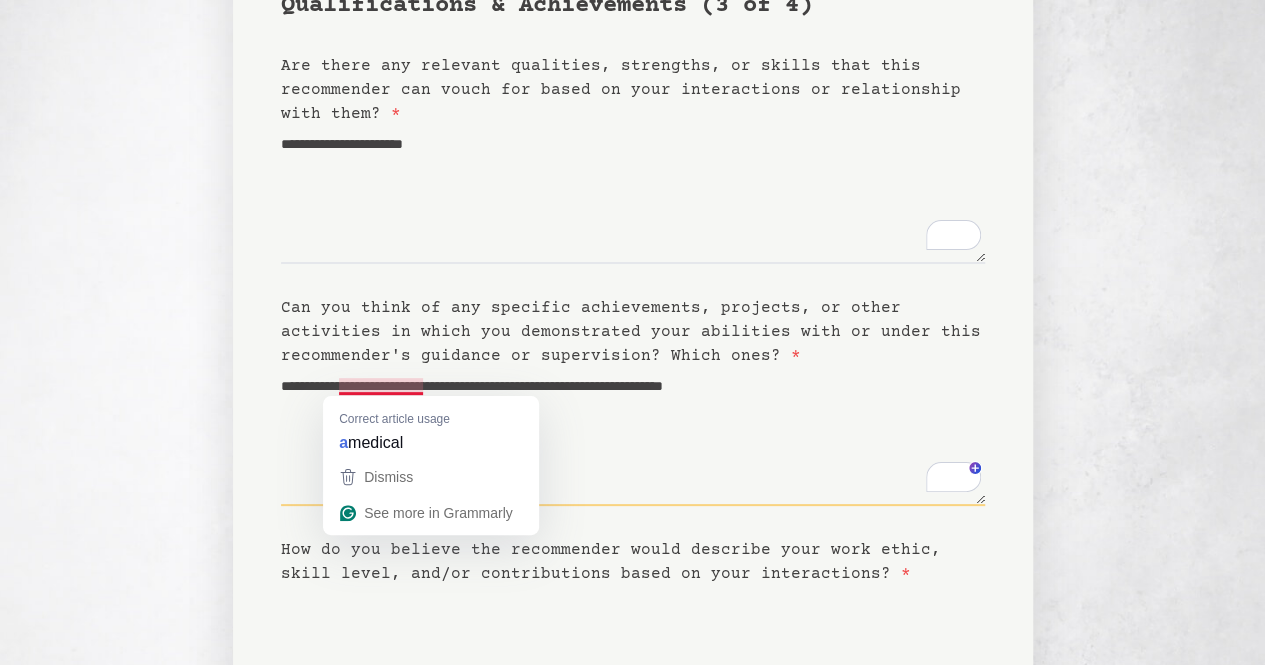 click on "**********" at bounding box center (633, 437) 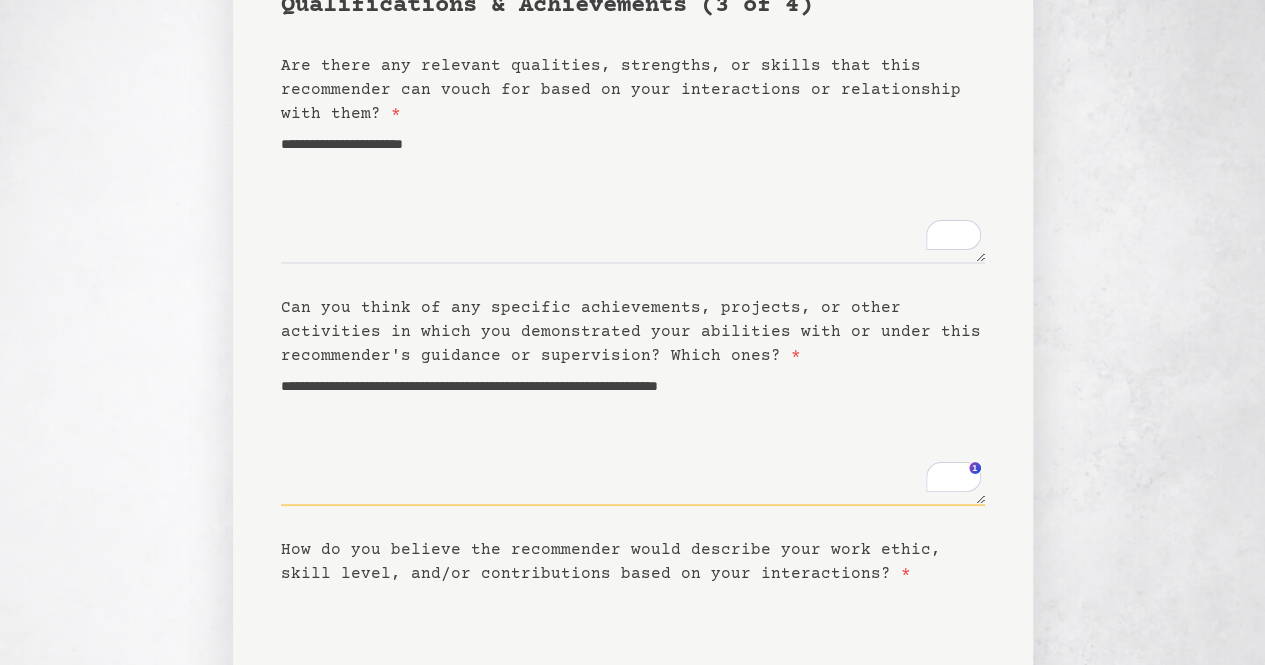 click on "**********" at bounding box center [633, 437] 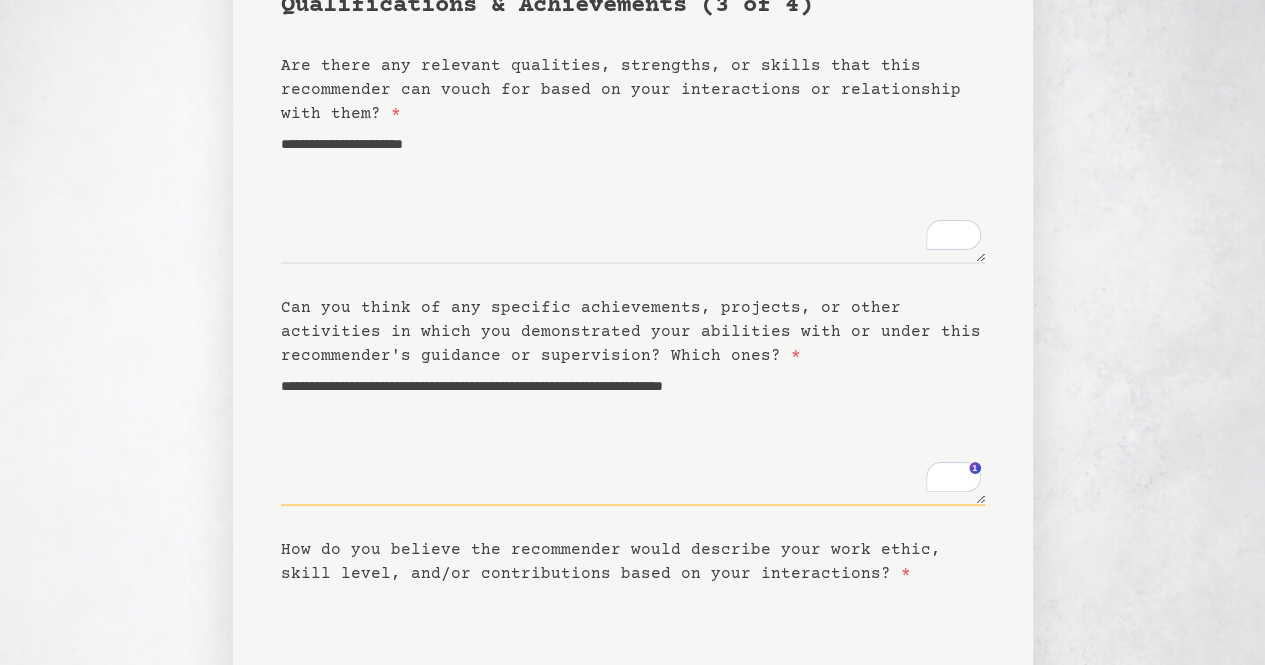 scroll, scrollTop: 444, scrollLeft: 0, axis: vertical 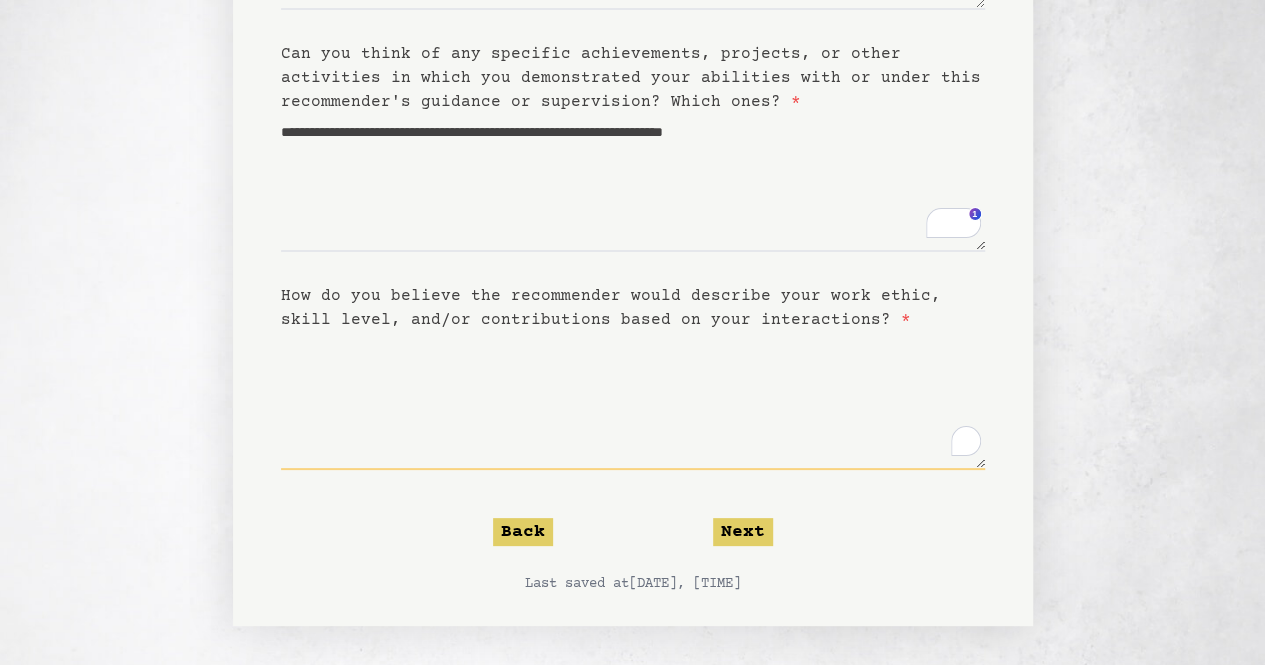 click on "How do you believe the recommender would describe your work
ethic, skill level, and/or contributions based on your
interactions?   *" at bounding box center [633, 401] 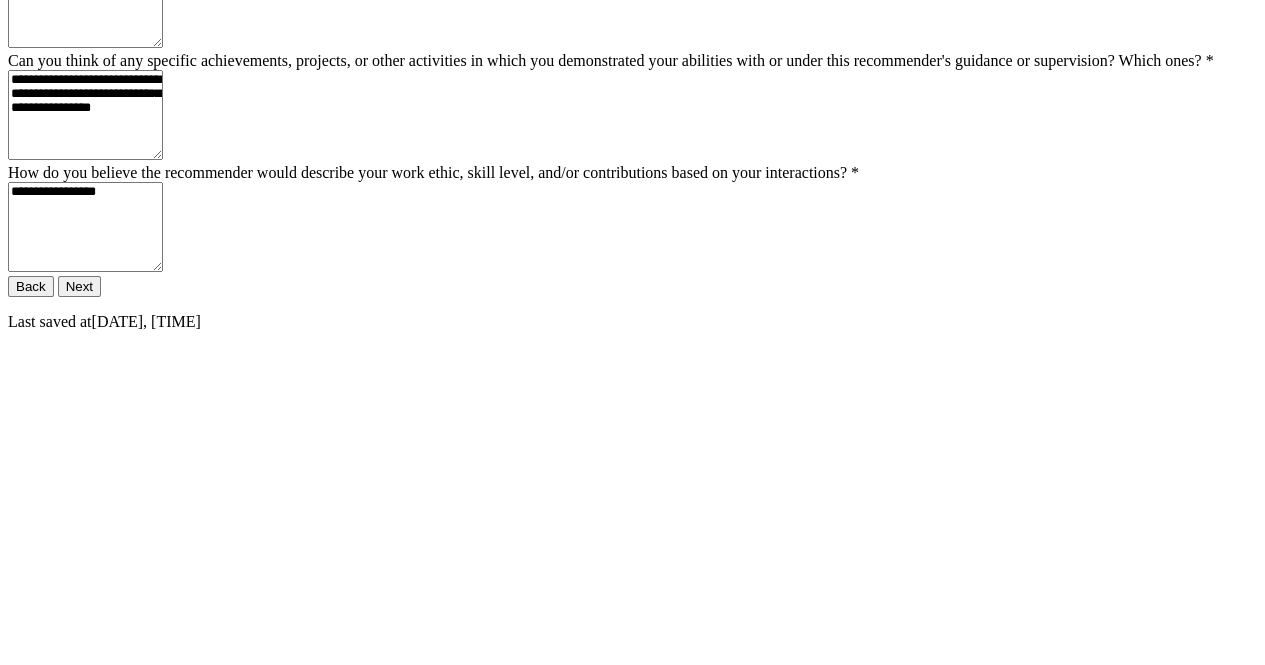 type on "**********" 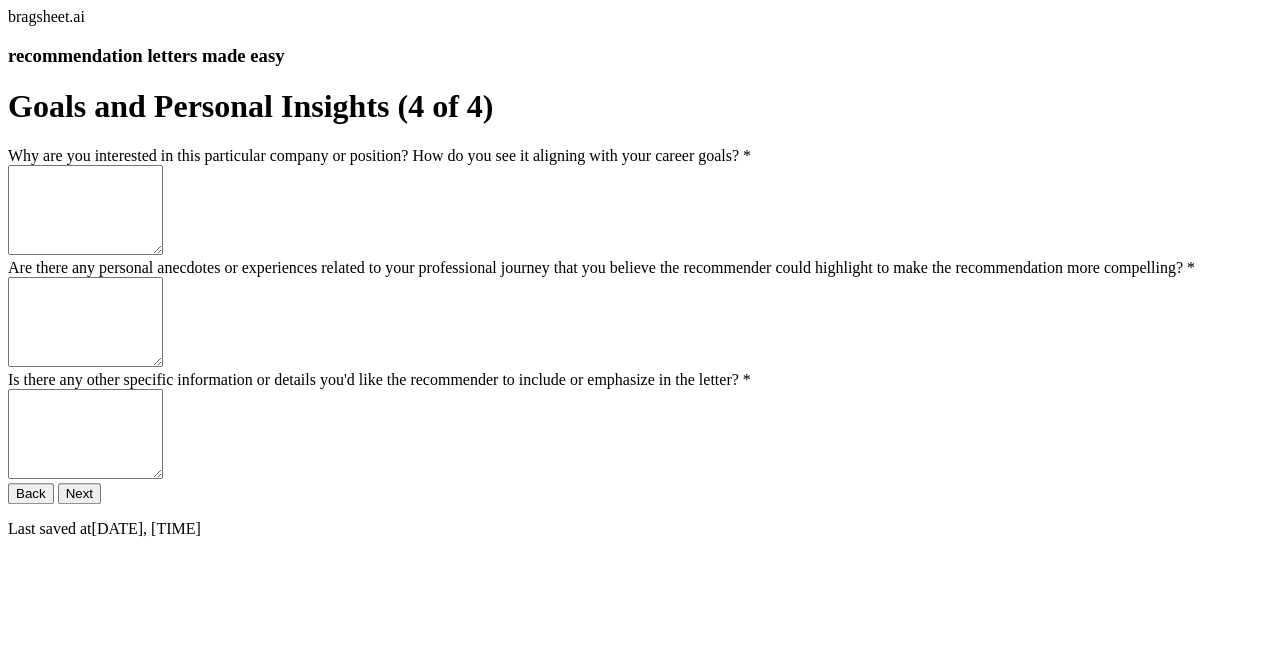 scroll, scrollTop: 420, scrollLeft: 0, axis: vertical 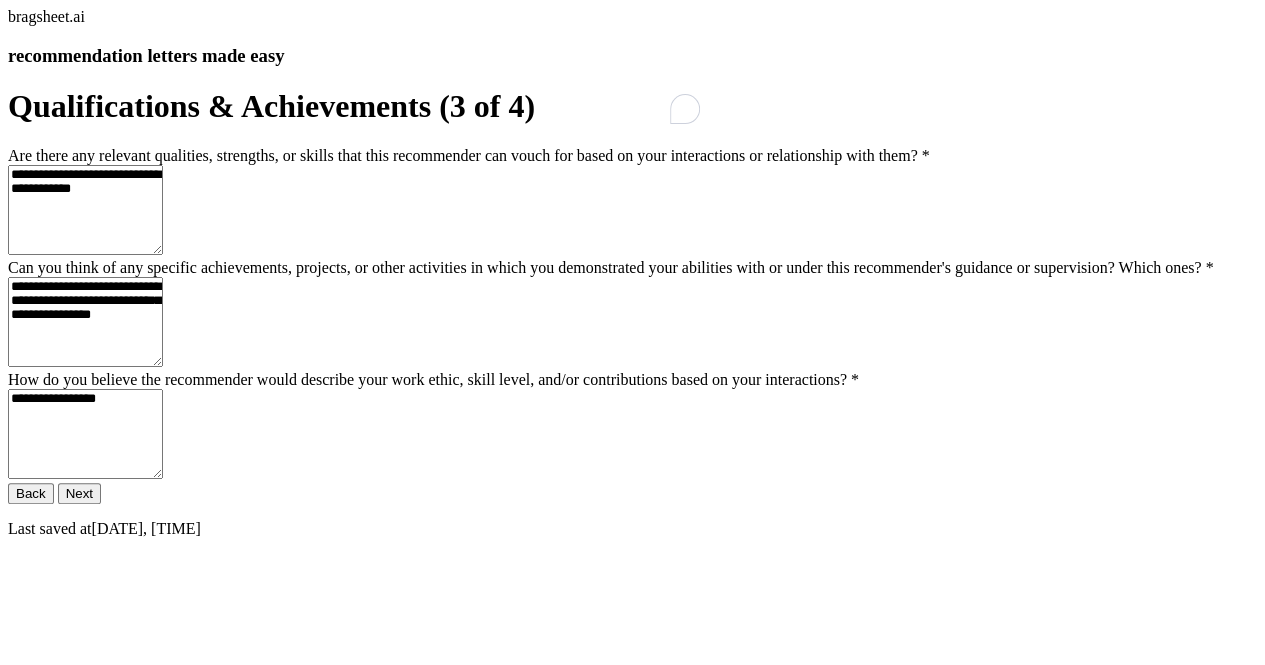 click on "**********" at bounding box center [85, 210] 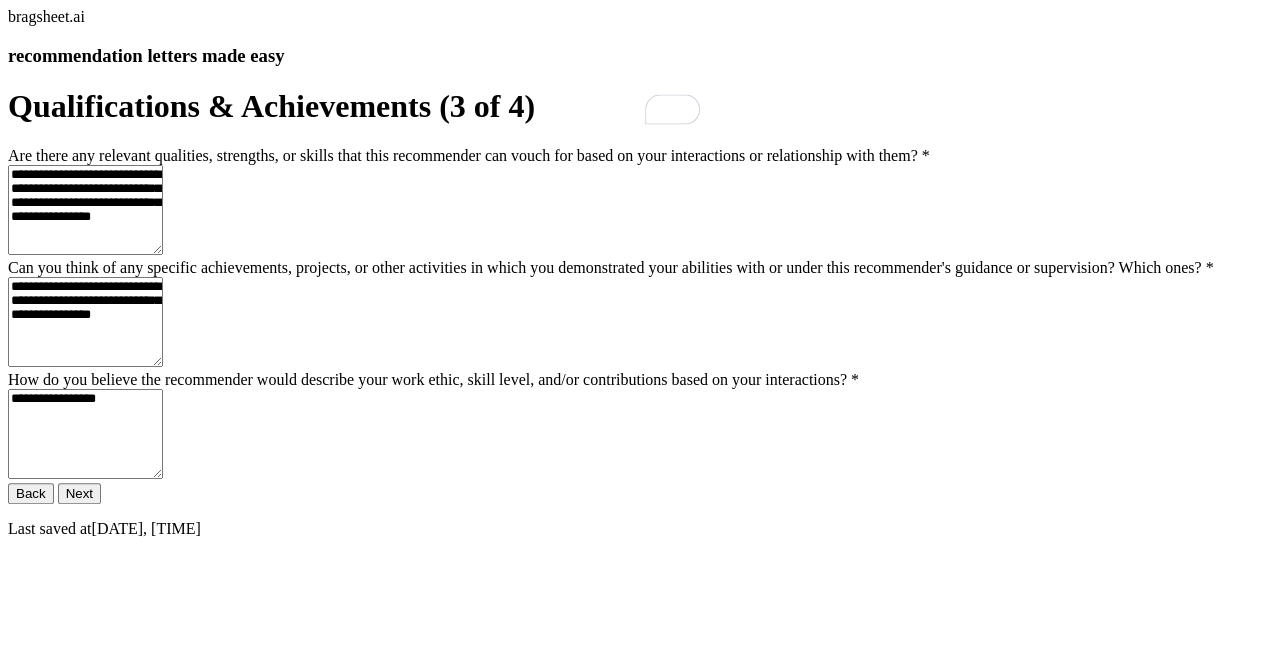 click on "**********" at bounding box center (85, 210) 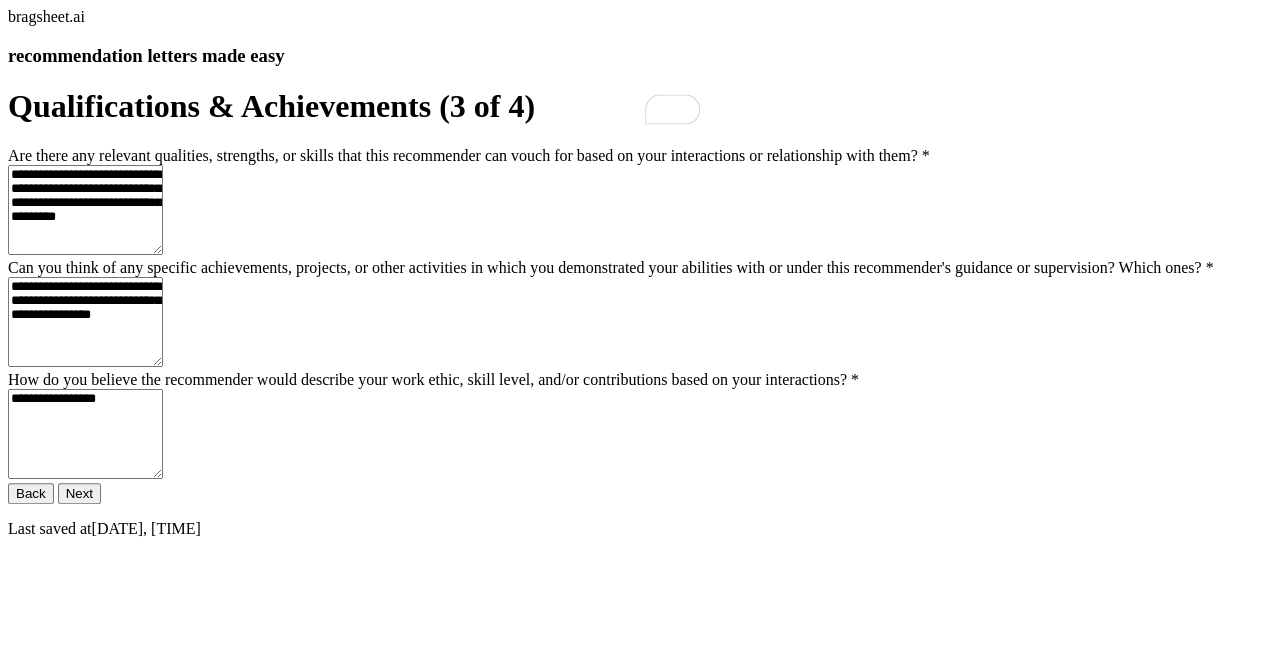 click on "**********" at bounding box center (85, 210) 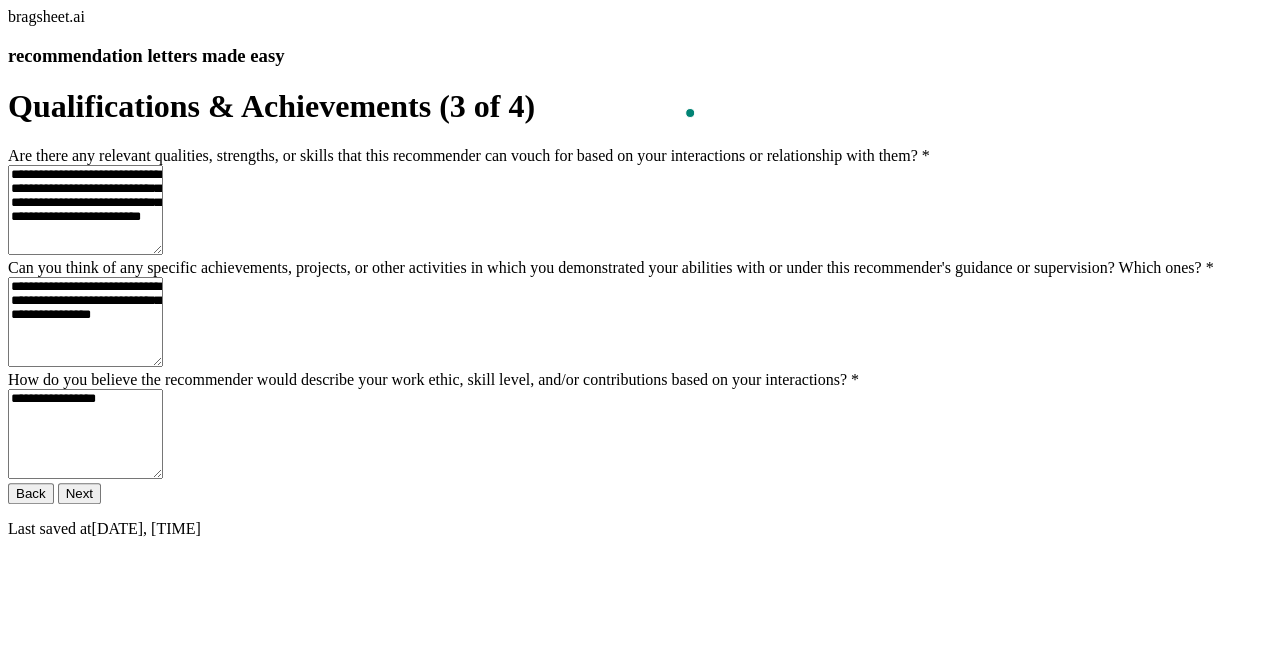 click on "**********" at bounding box center (85, 210) 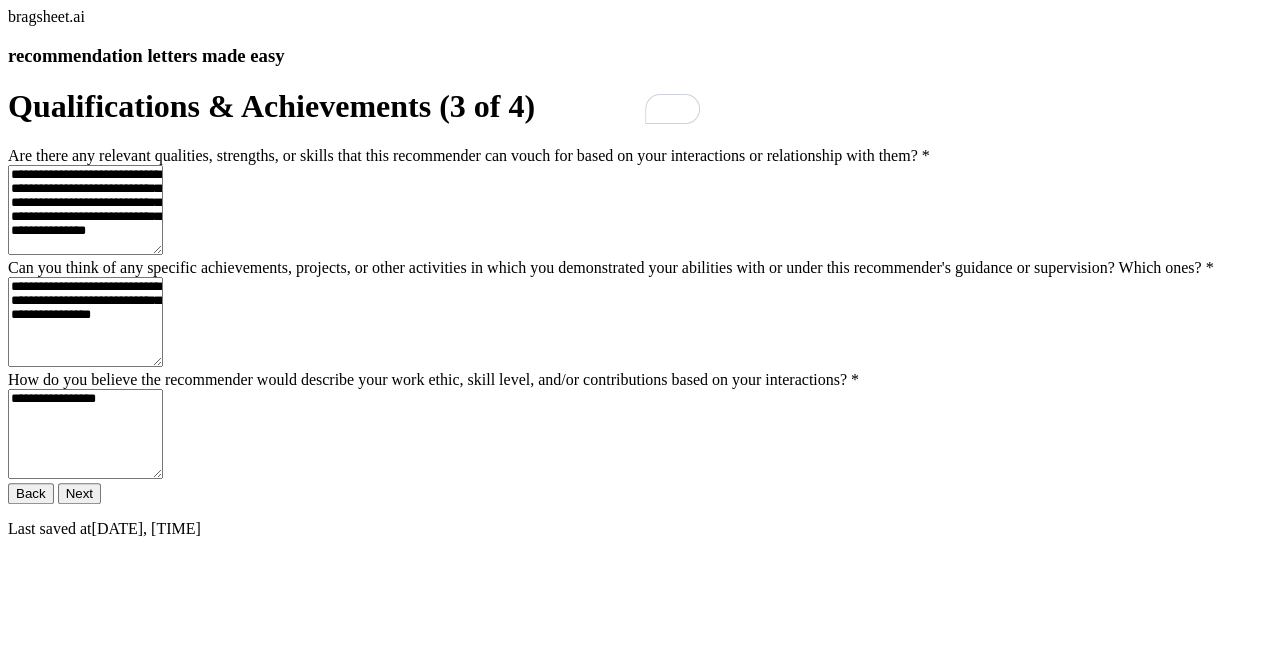 scroll, scrollTop: 444, scrollLeft: 0, axis: vertical 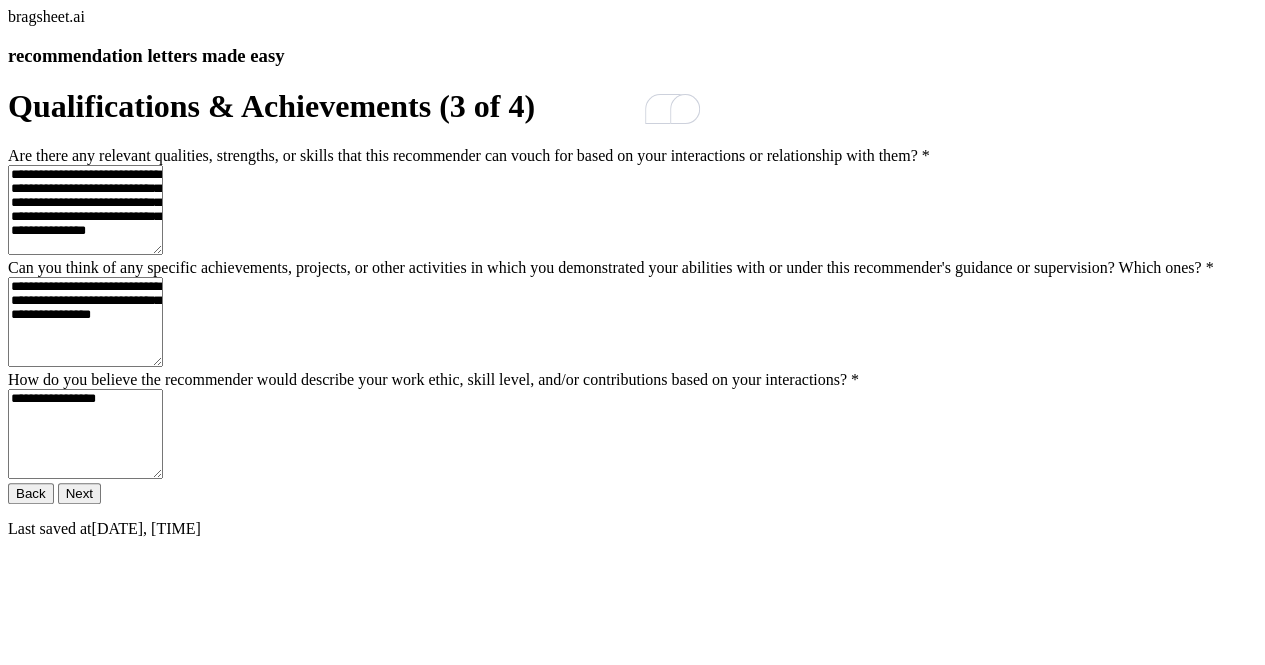 click on "**********" at bounding box center [85, 322] 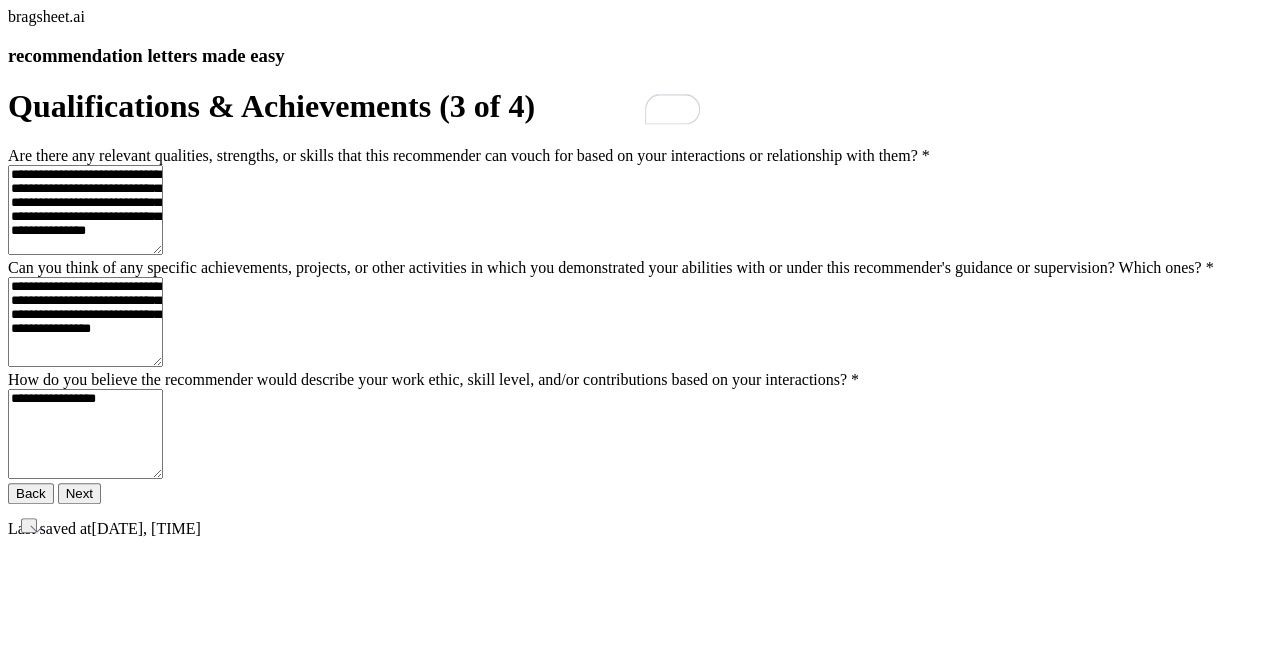 drag, startPoint x: 692, startPoint y: 173, endPoint x: 251, endPoint y: 212, distance: 442.72113 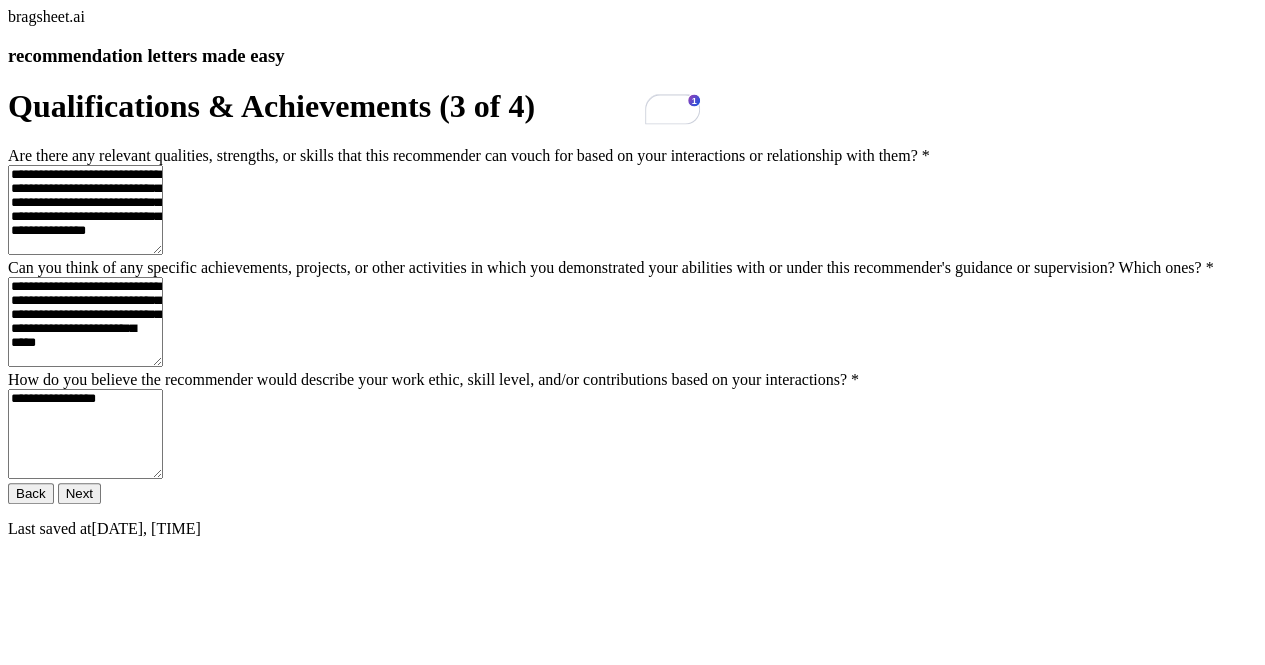 click on "**********" at bounding box center (85, 322) 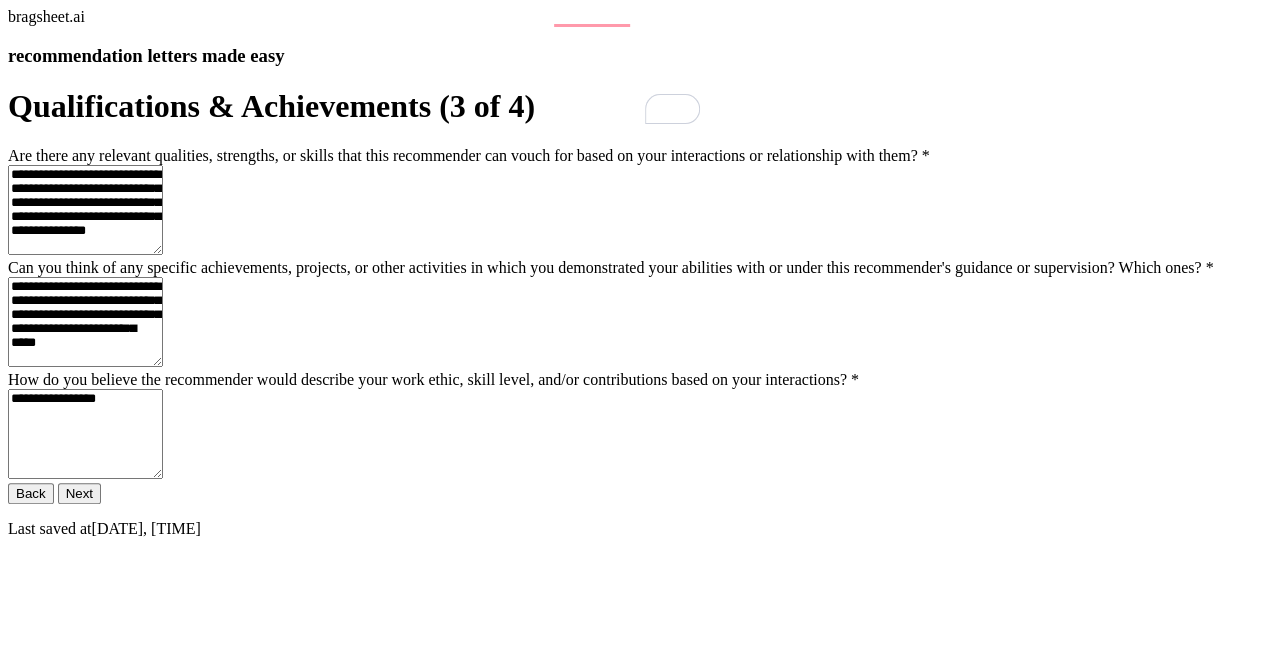 click on "**********" at bounding box center [85, 322] 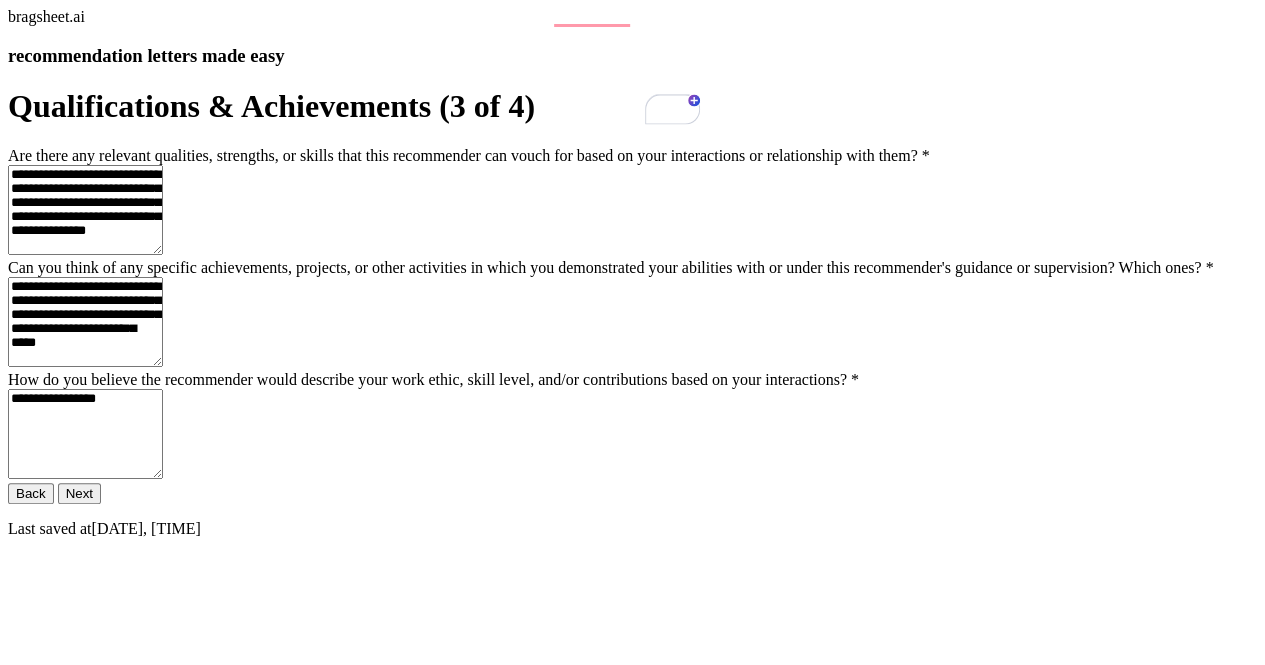 scroll, scrollTop: 70, scrollLeft: 0, axis: vertical 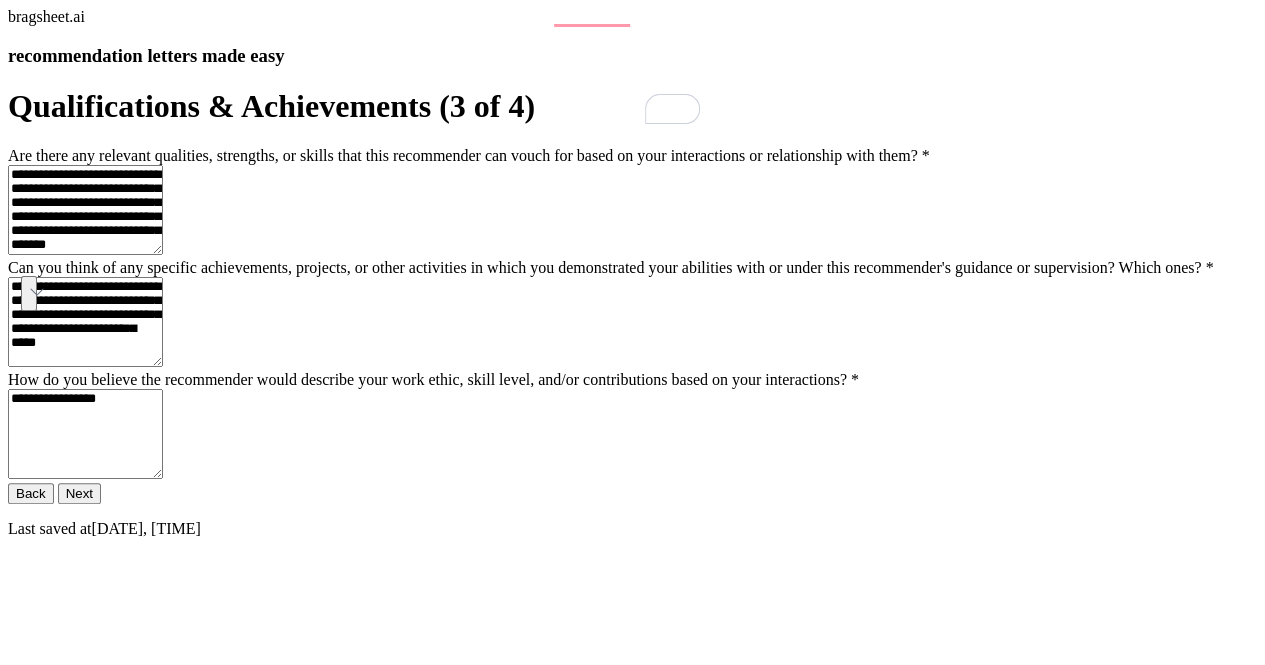 drag, startPoint x: 951, startPoint y: 285, endPoint x: 722, endPoint y: 273, distance: 229.3142 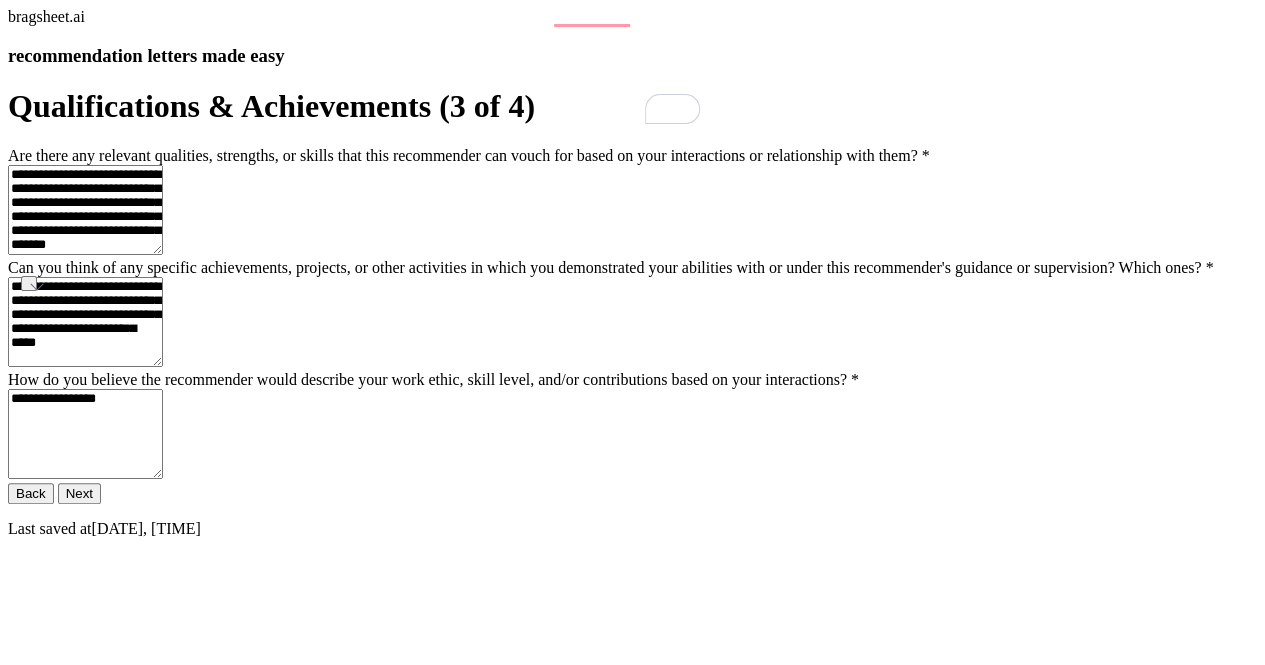 drag, startPoint x: 727, startPoint y: 295, endPoint x: 942, endPoint y: 311, distance: 215.59453 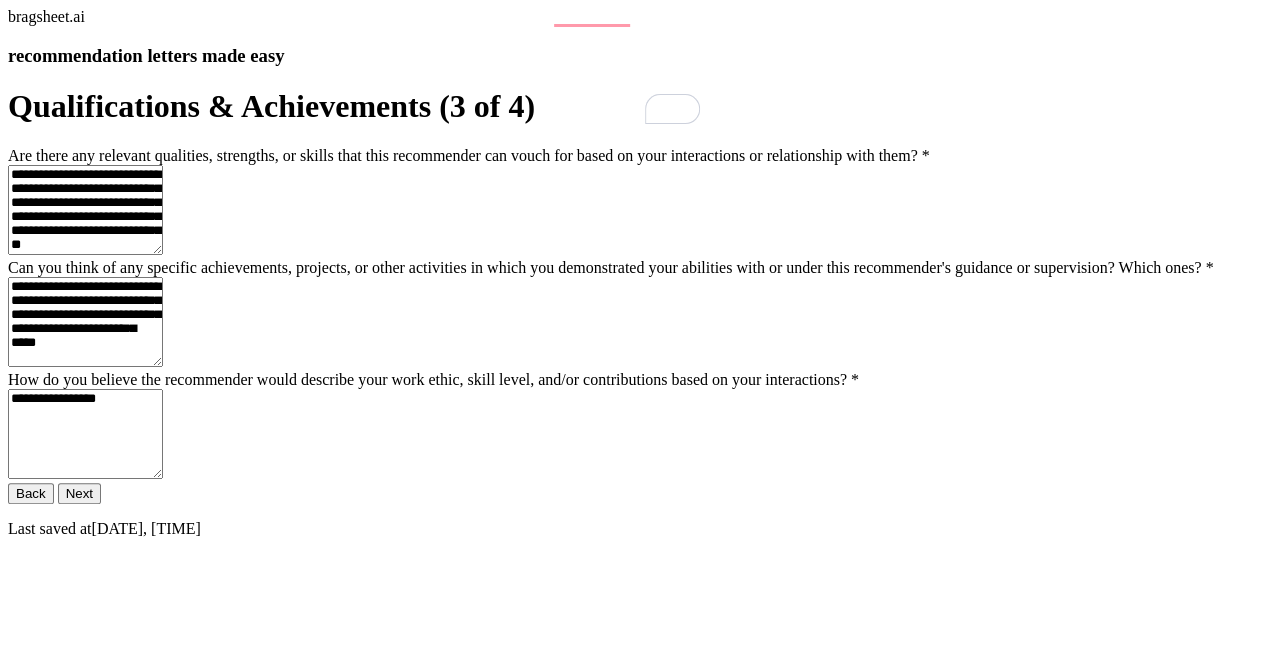 click on "**********" at bounding box center [85, 210] 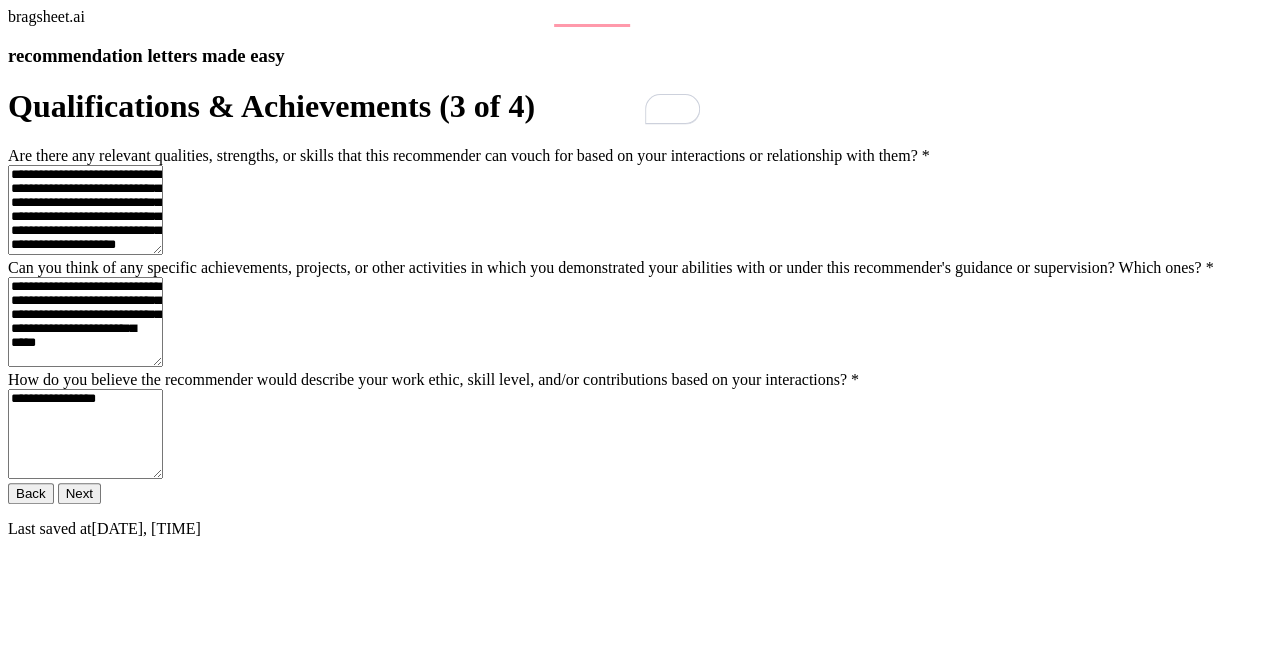 scroll, scrollTop: 444, scrollLeft: 0, axis: vertical 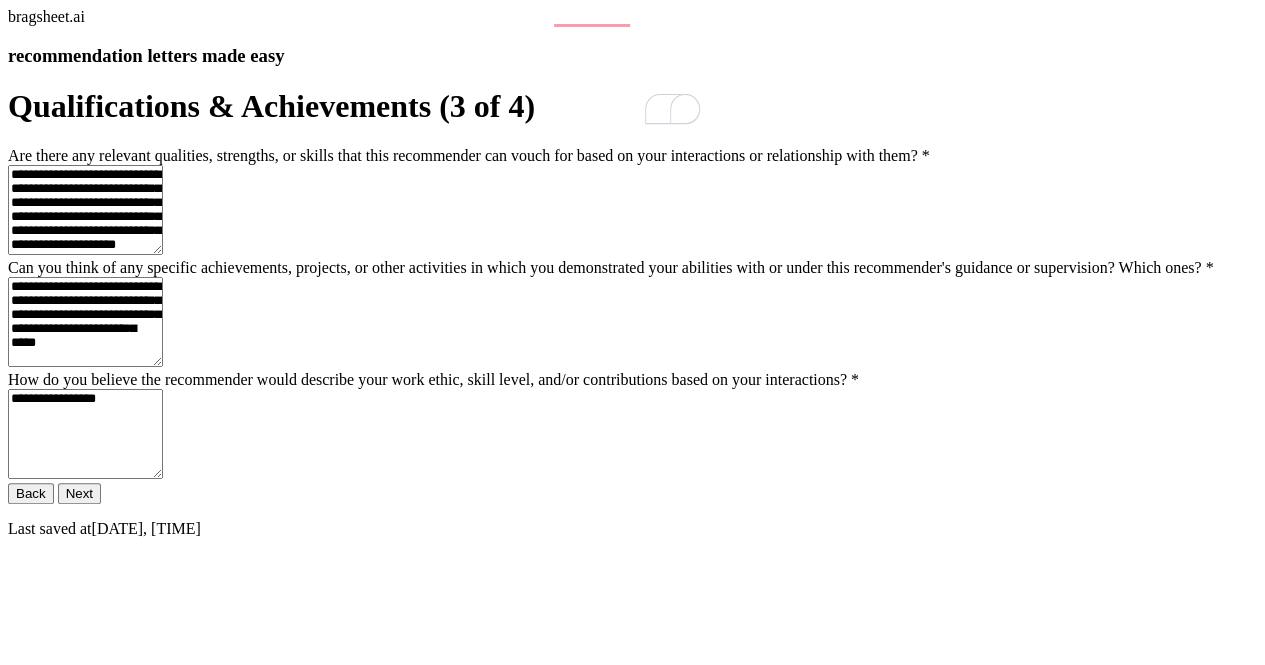 click on "**********" at bounding box center [85, 434] 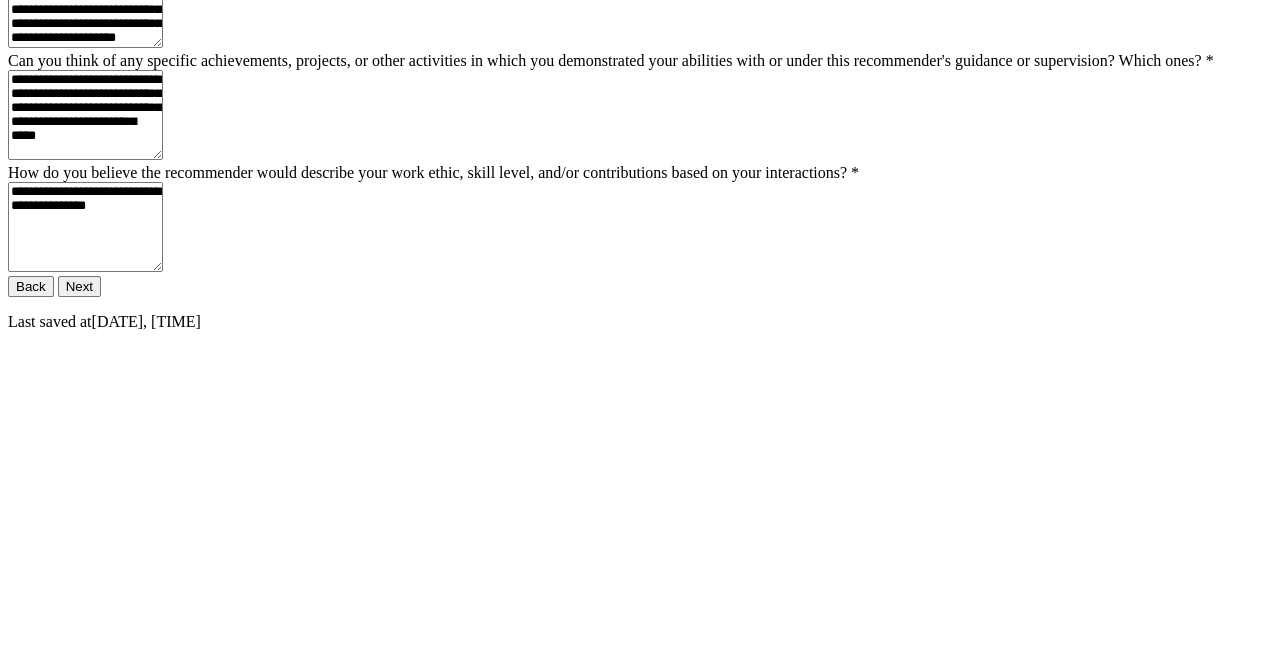 type on "**********" 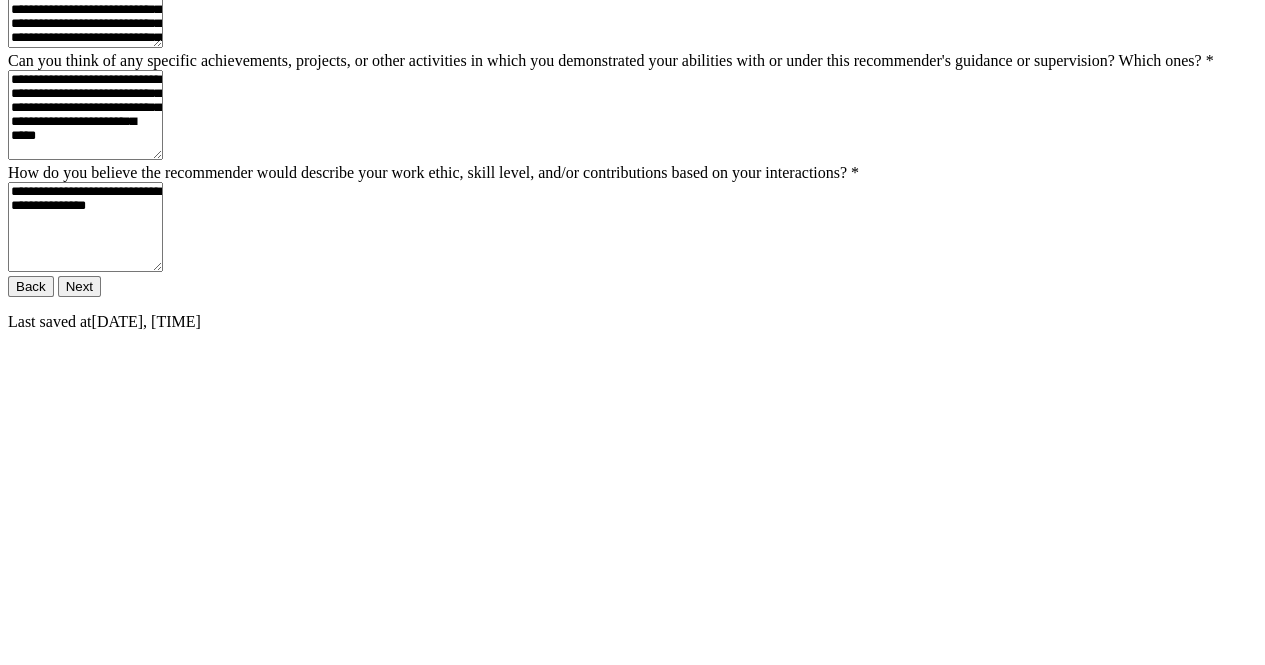 scroll, scrollTop: 442, scrollLeft: 0, axis: vertical 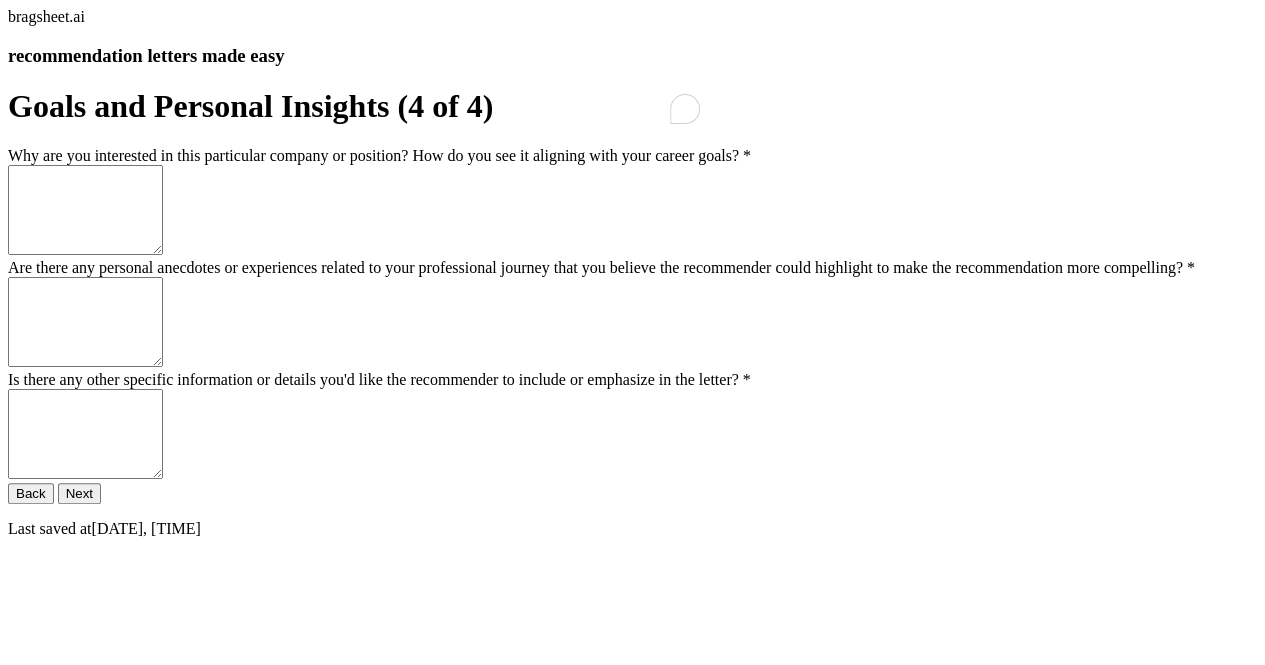 click on "Why are you interested in this particular company or position?
How do you see it aligning with your career goals?   *" at bounding box center (85, 210) 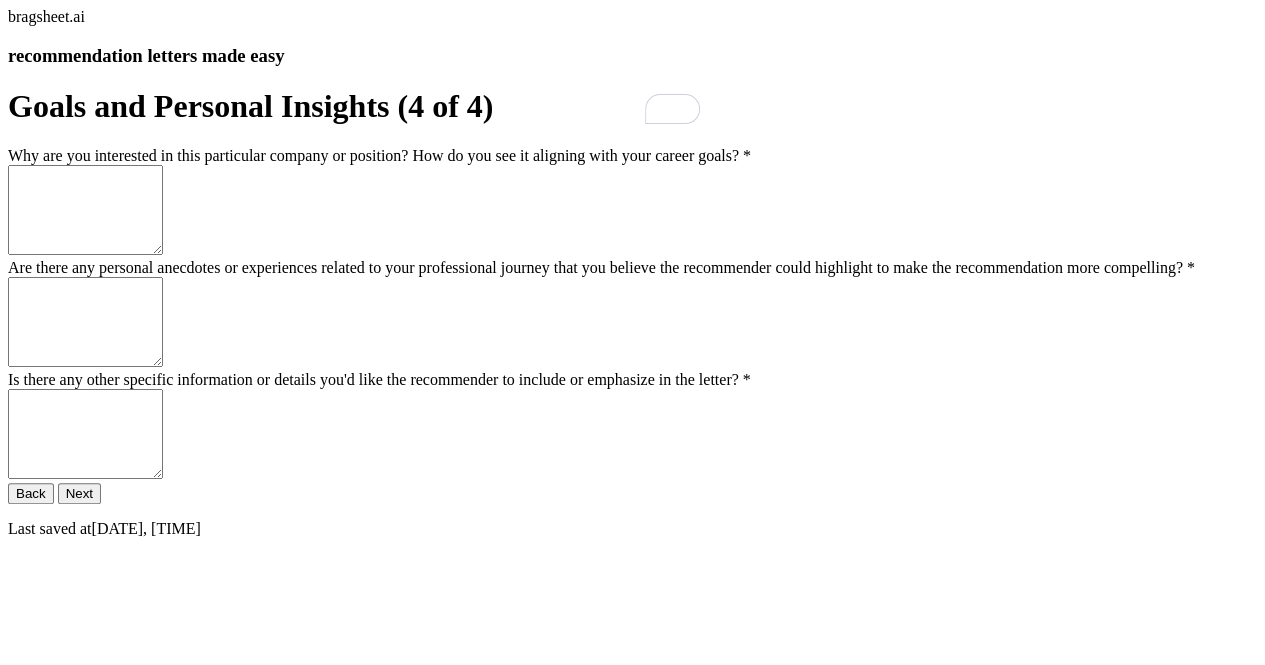 click on "Why are you interested in this particular company or position?
How do you see it aligning with your career goals?   *" at bounding box center [85, 210] 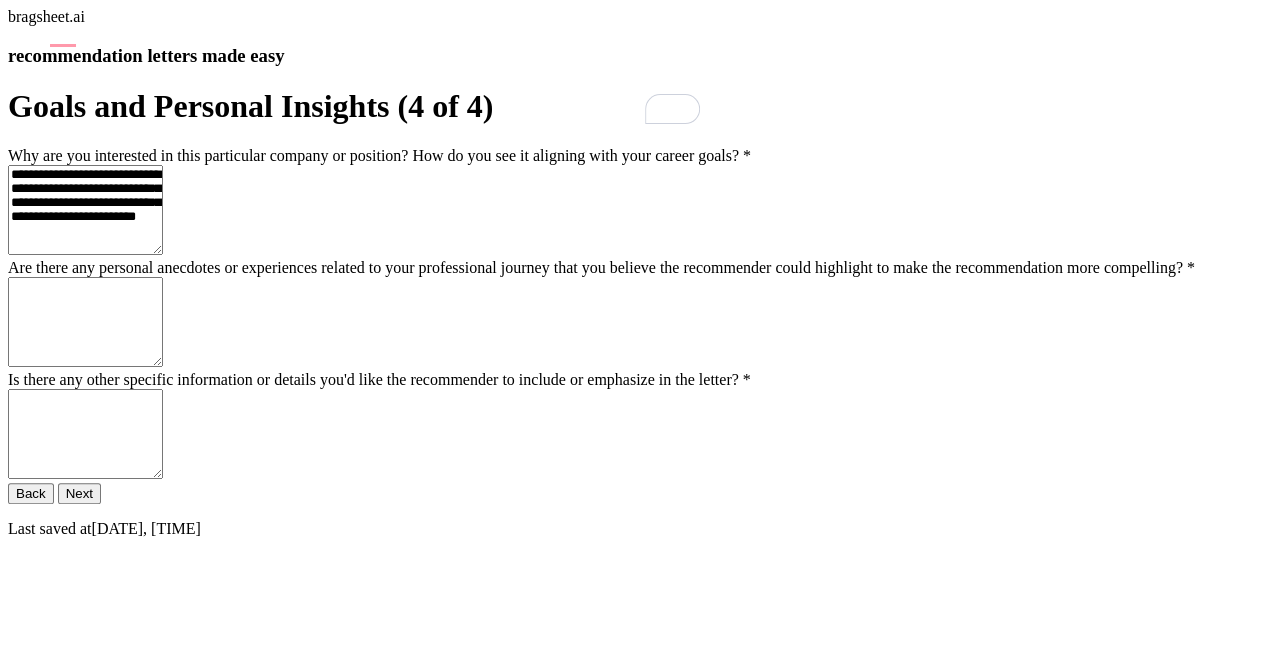 click on "**********" at bounding box center (85, 210) 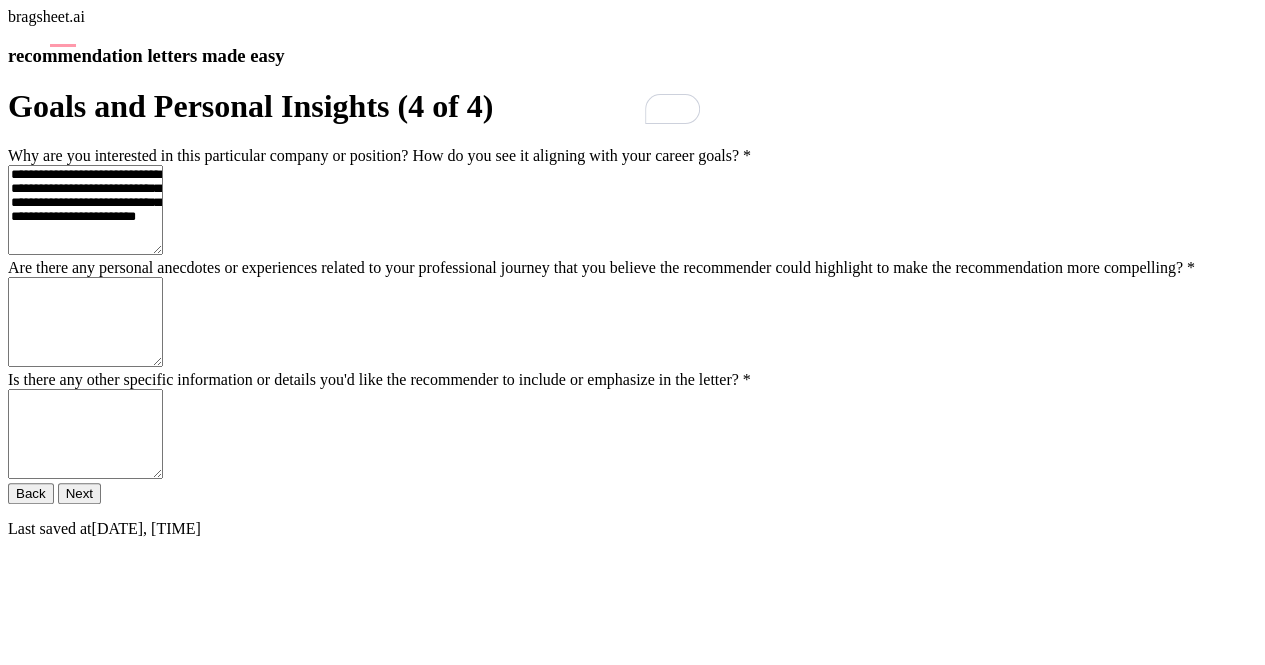 click on "**********" at bounding box center [85, 210] 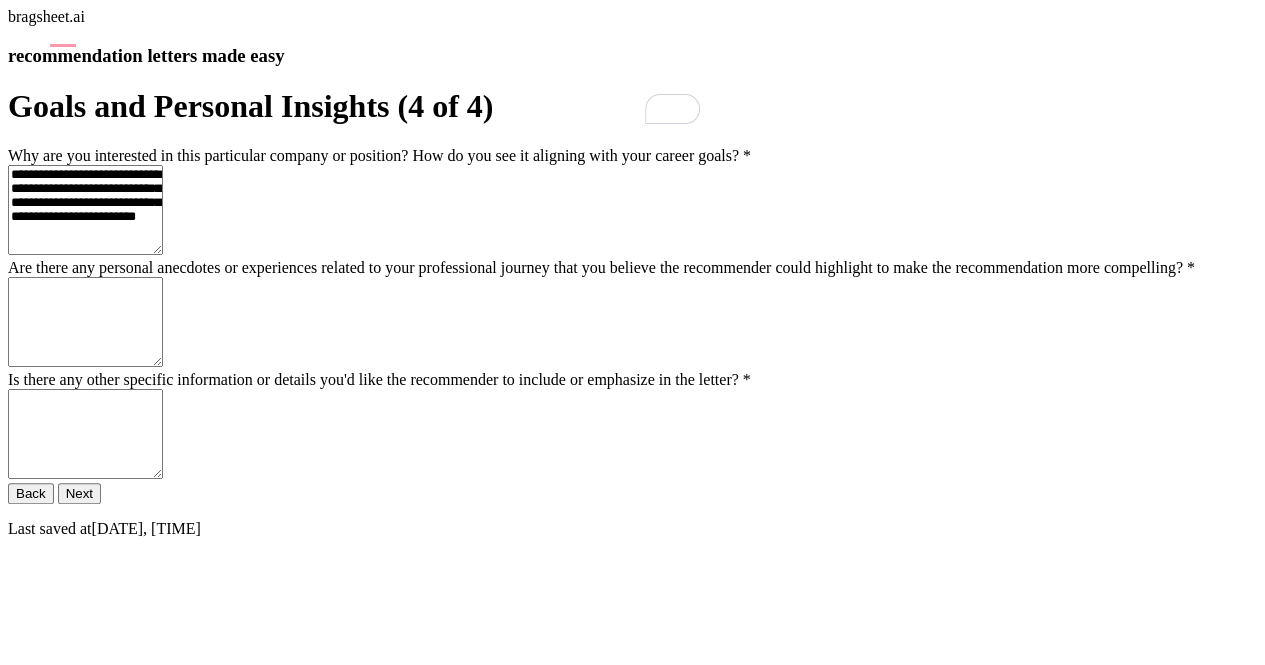 click on "**********" at bounding box center (85, 210) 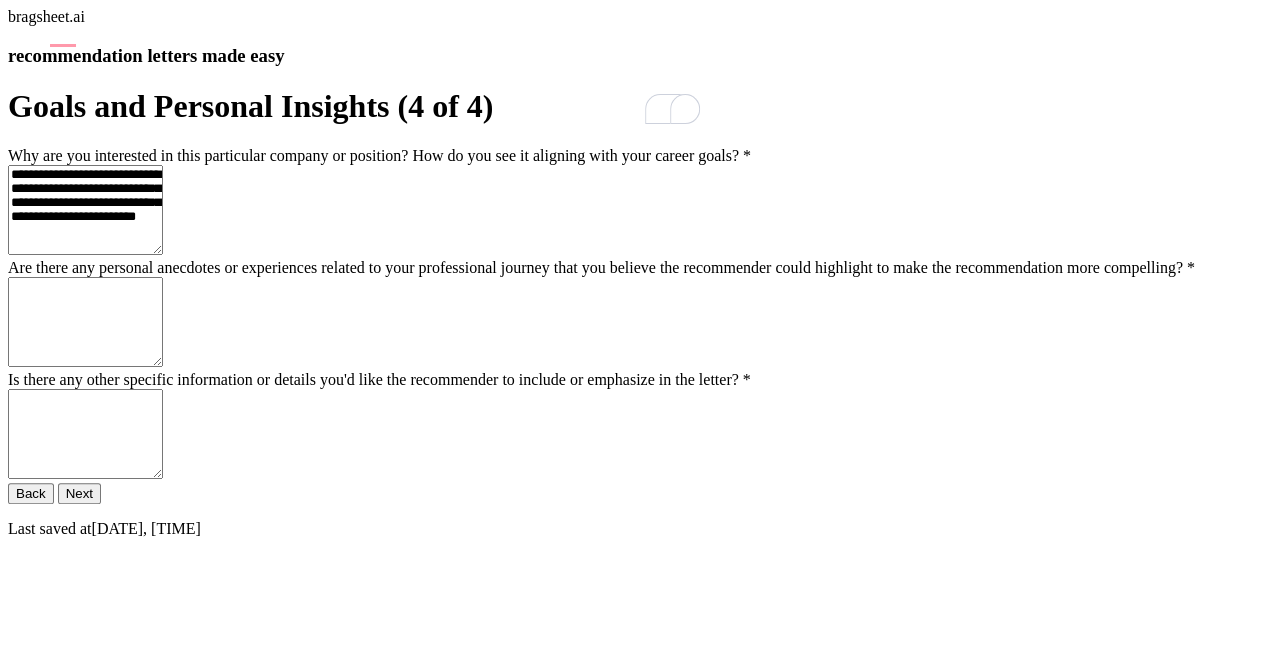 click on "Are there any personal anecdotes or experiences related to your
professional journey that you believe the recommender could
highlight to make the recommendation more compelling?   *" at bounding box center [85, 322] 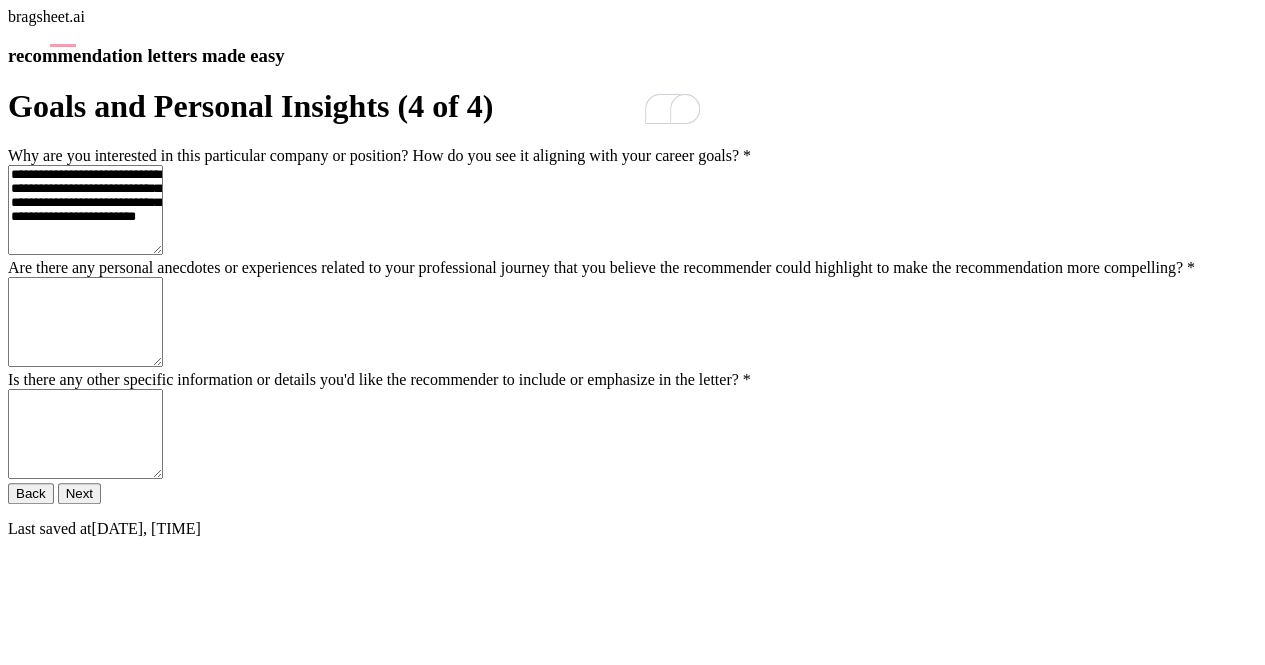 click on "Is there any other specific information or details you'd like
the recommender to include or emphasize in the letter?   *" at bounding box center [85, 434] 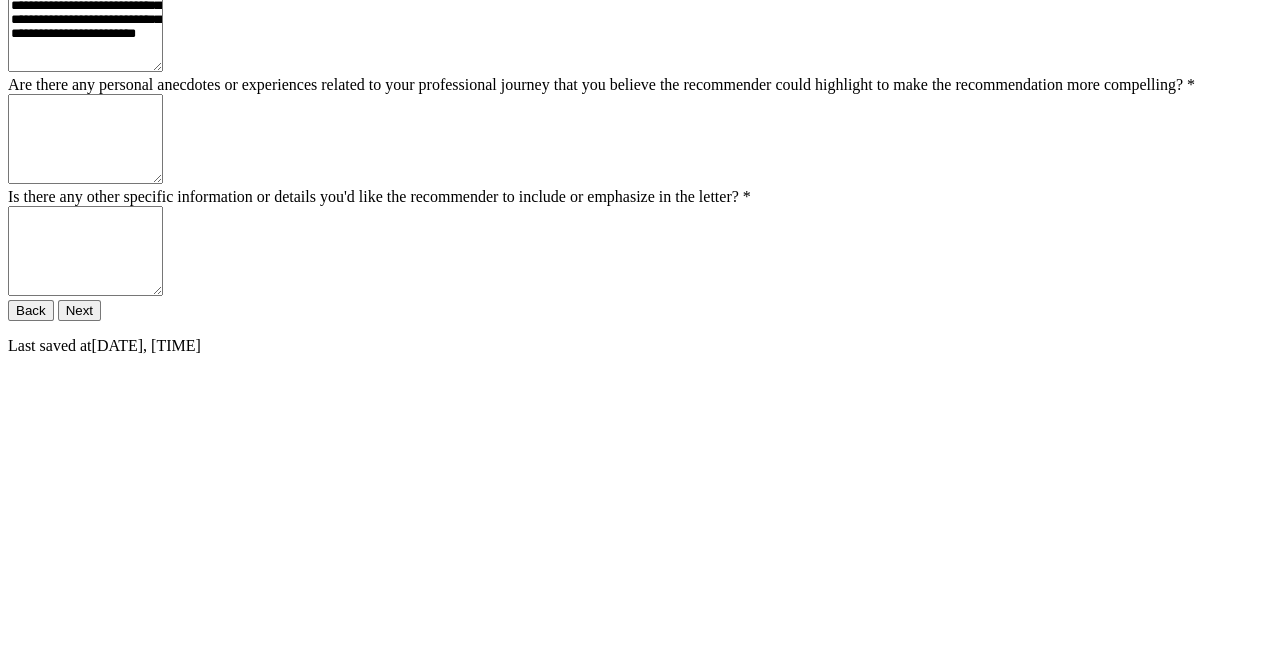 click on "Are there any personal anecdotes or experiences related to your
professional journey that you believe the recommender could
highlight to make the recommendation more compelling?   *" at bounding box center (85, 139) 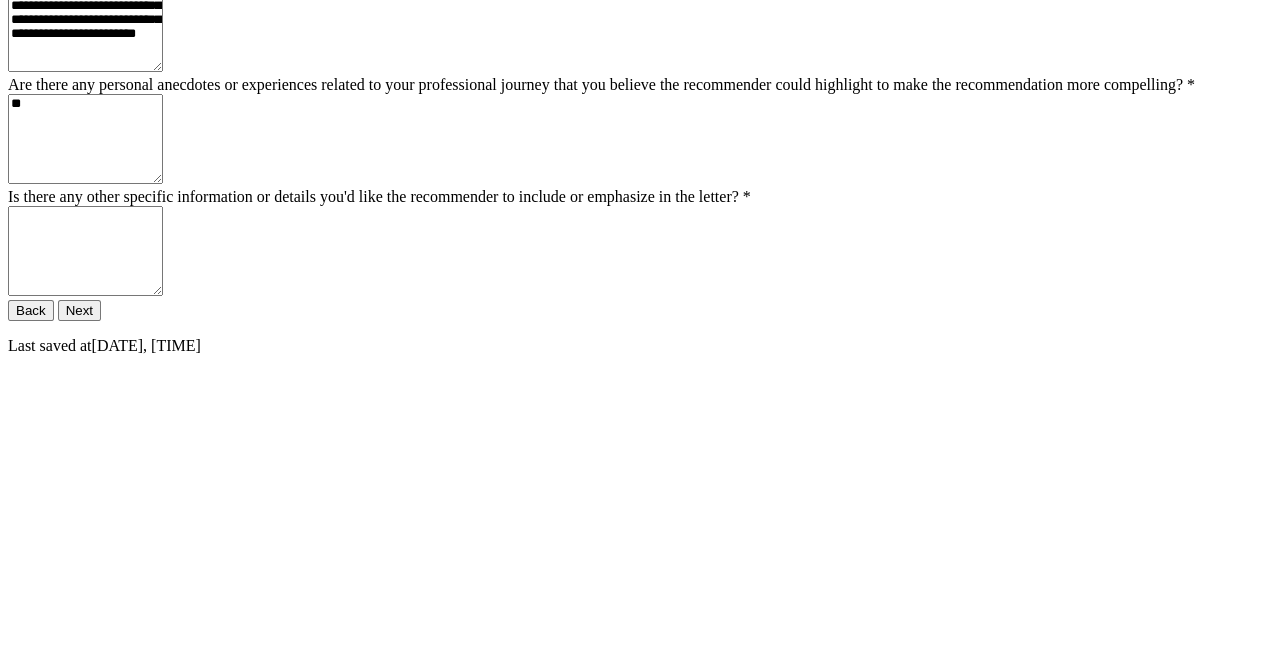 type on "*" 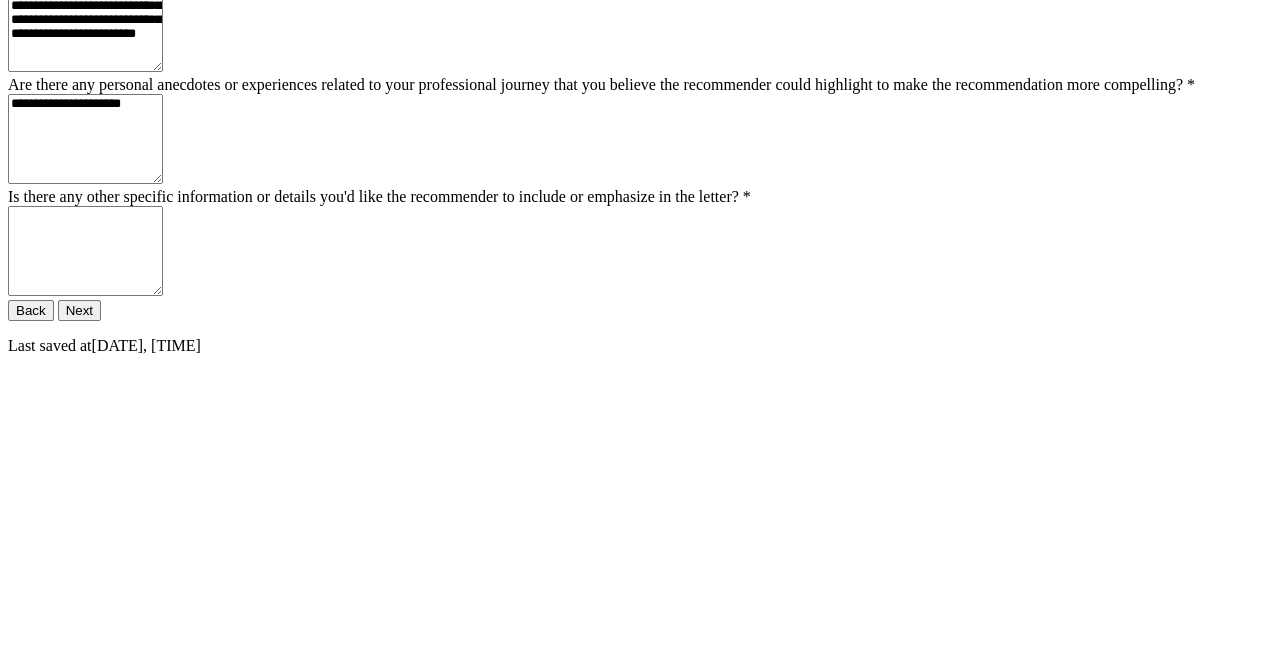 type on "**********" 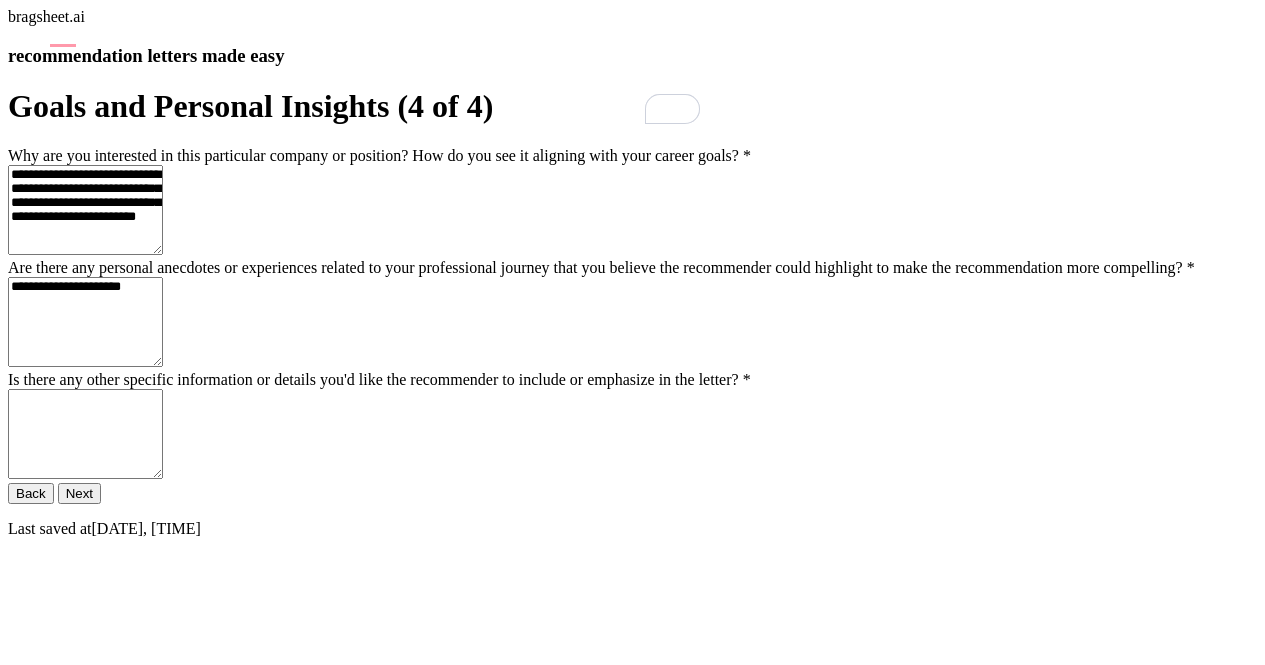 scroll, scrollTop: 343, scrollLeft: 0, axis: vertical 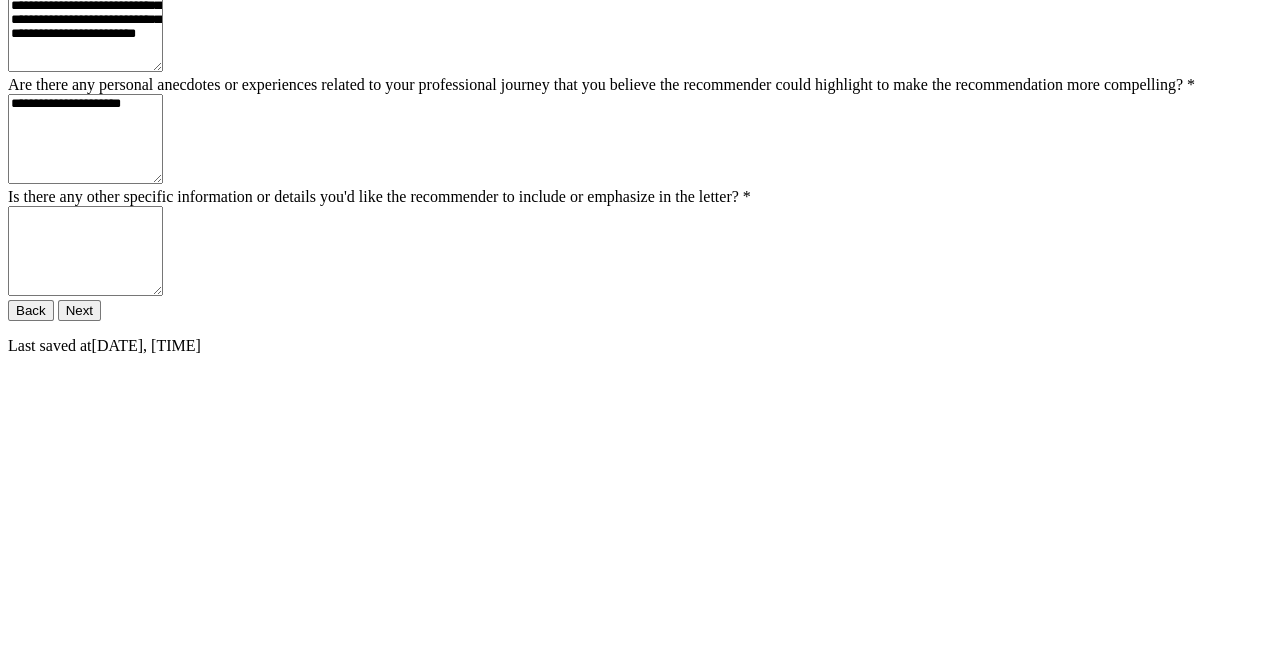 paste on "**********" 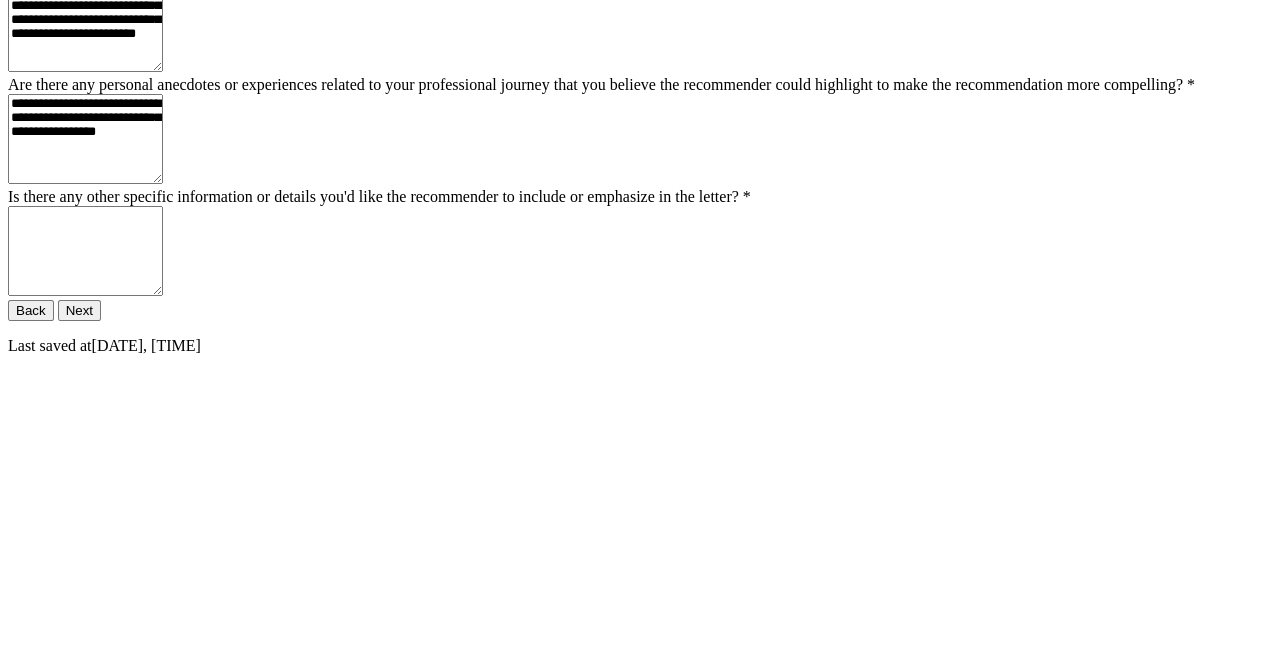 click on "**********" at bounding box center (85, 139) 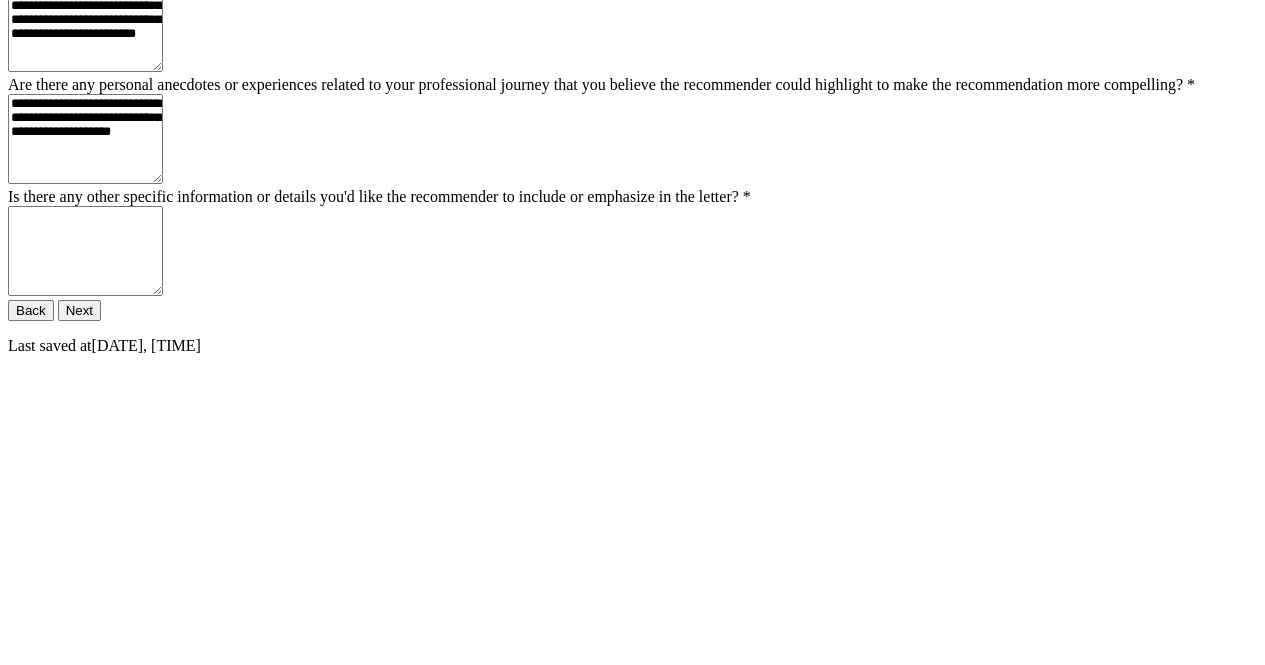 click on "**********" at bounding box center (85, 139) 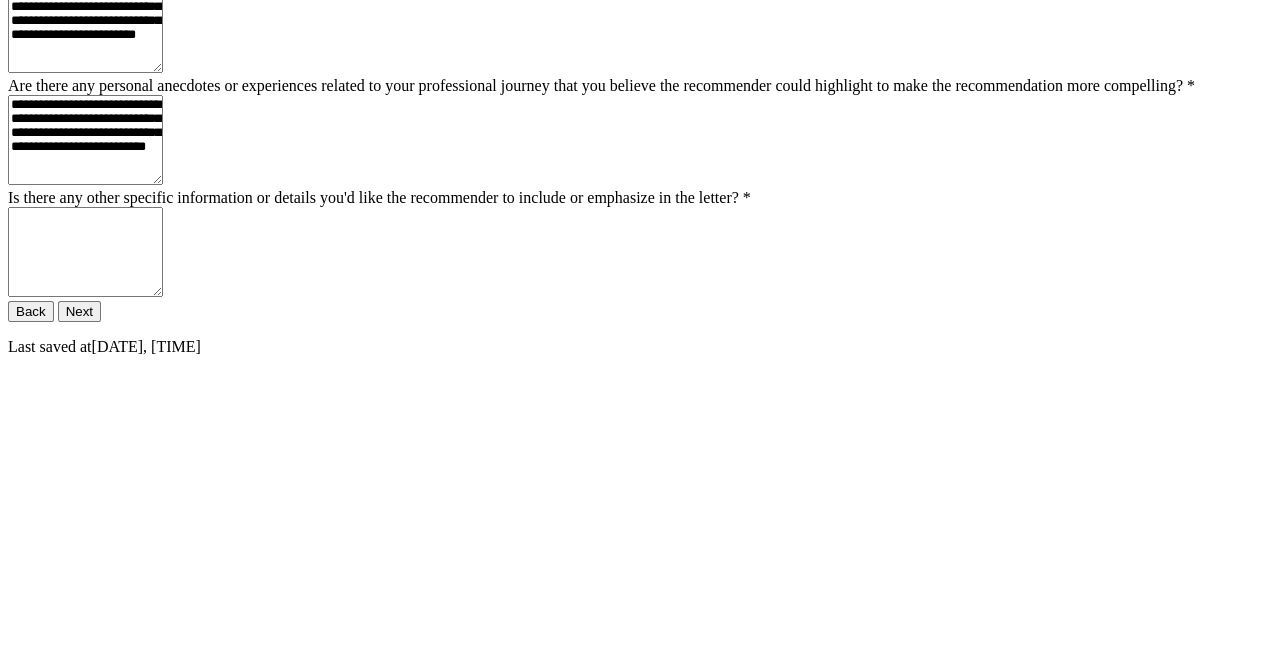 scroll, scrollTop: 181, scrollLeft: 0, axis: vertical 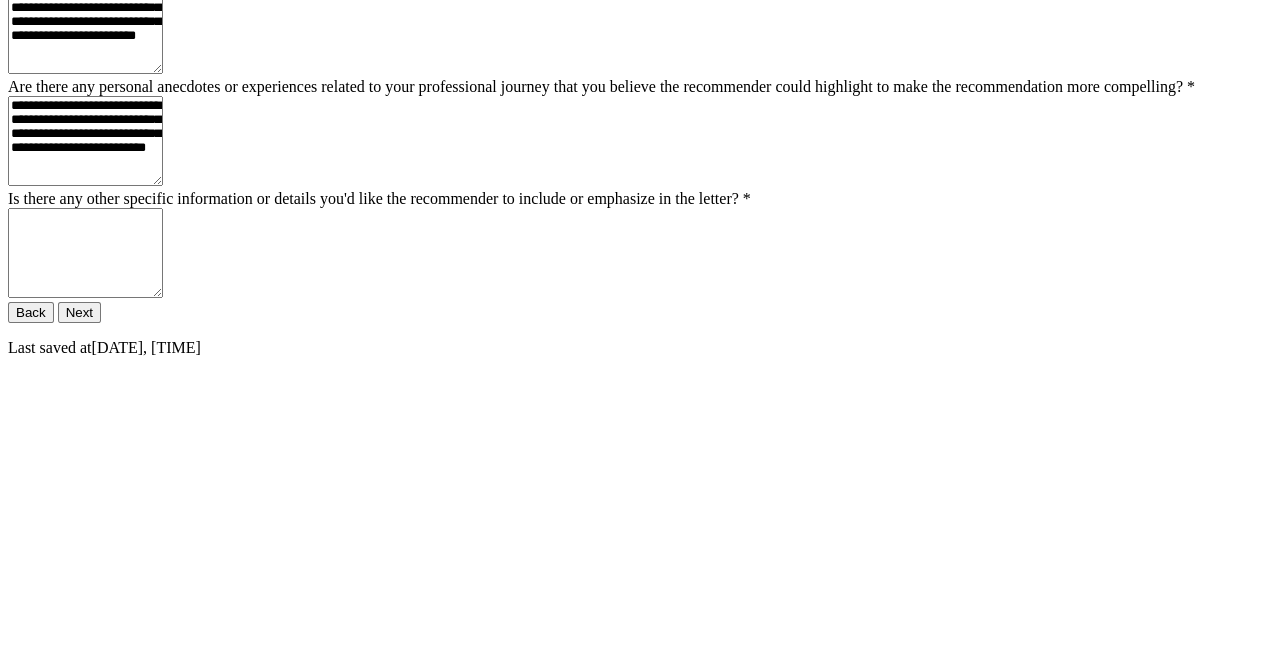 click on "**********" at bounding box center (85, 141) 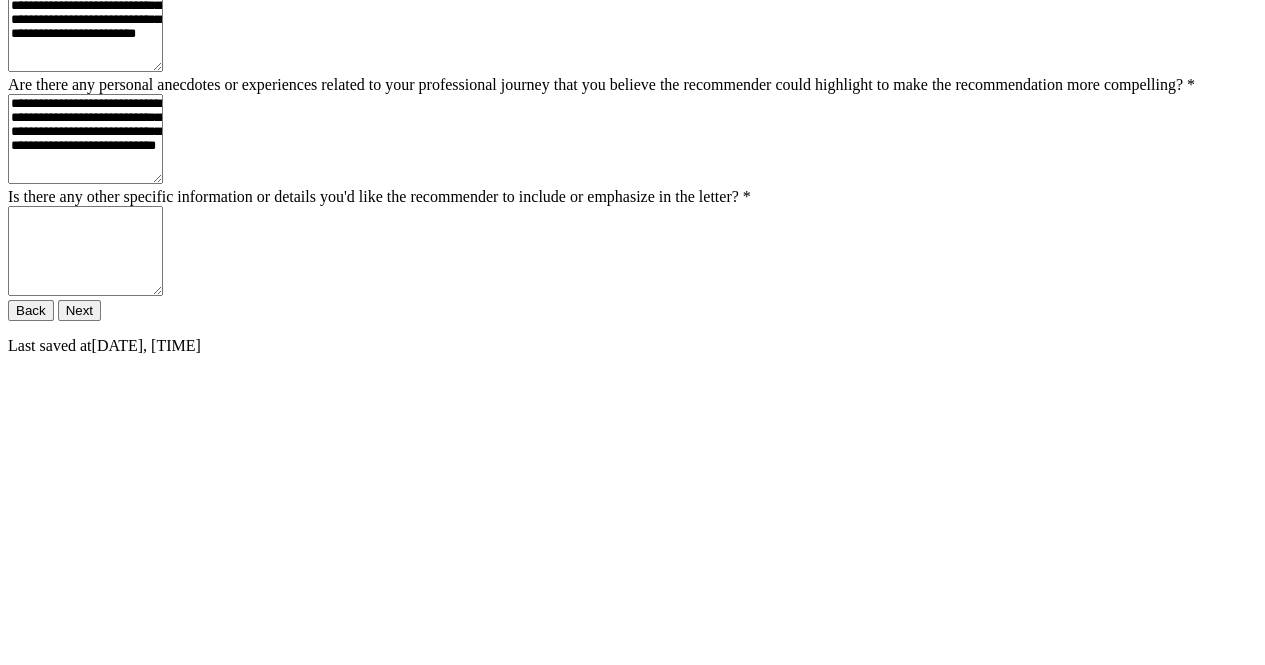 scroll, scrollTop: 343, scrollLeft: 0, axis: vertical 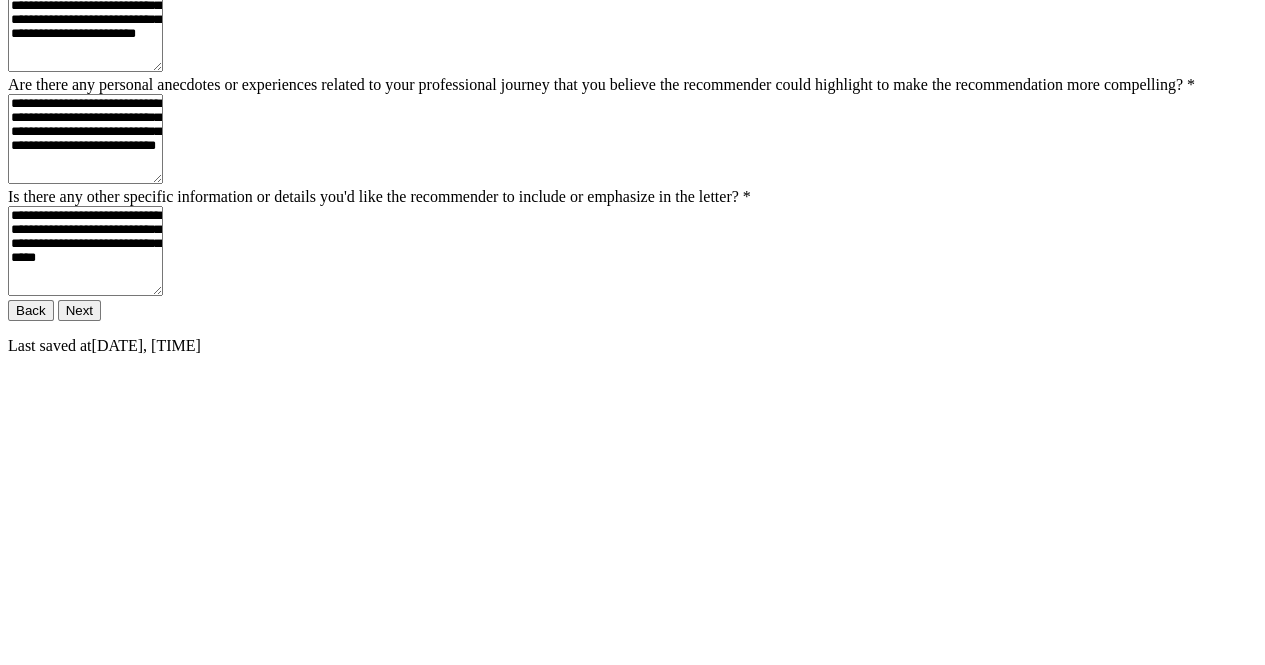 click on "**********" at bounding box center [85, 251] 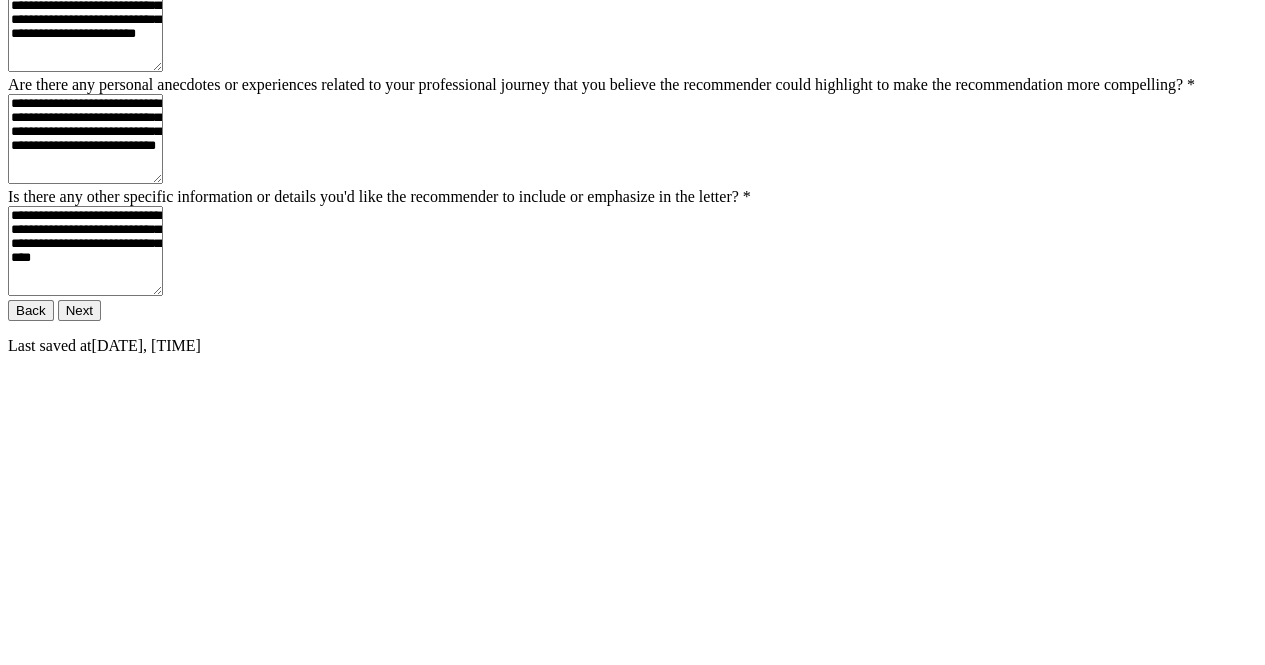 click on "**********" at bounding box center (85, 251) 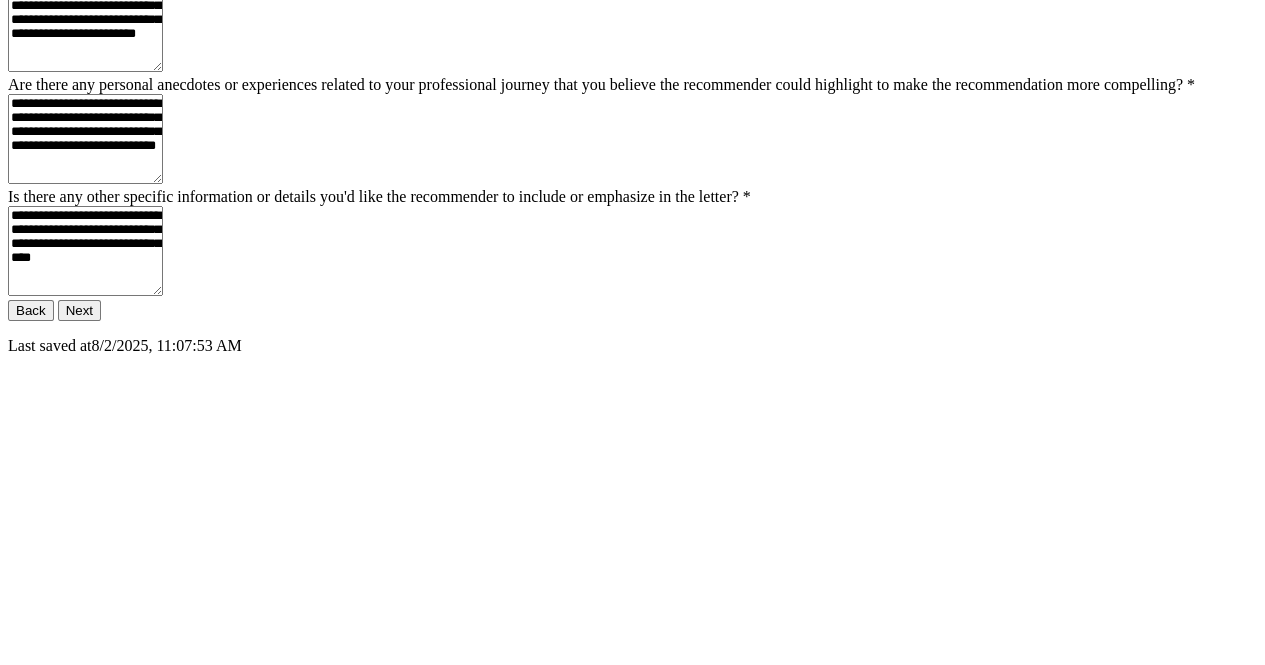 click on "**********" at bounding box center [85, 251] 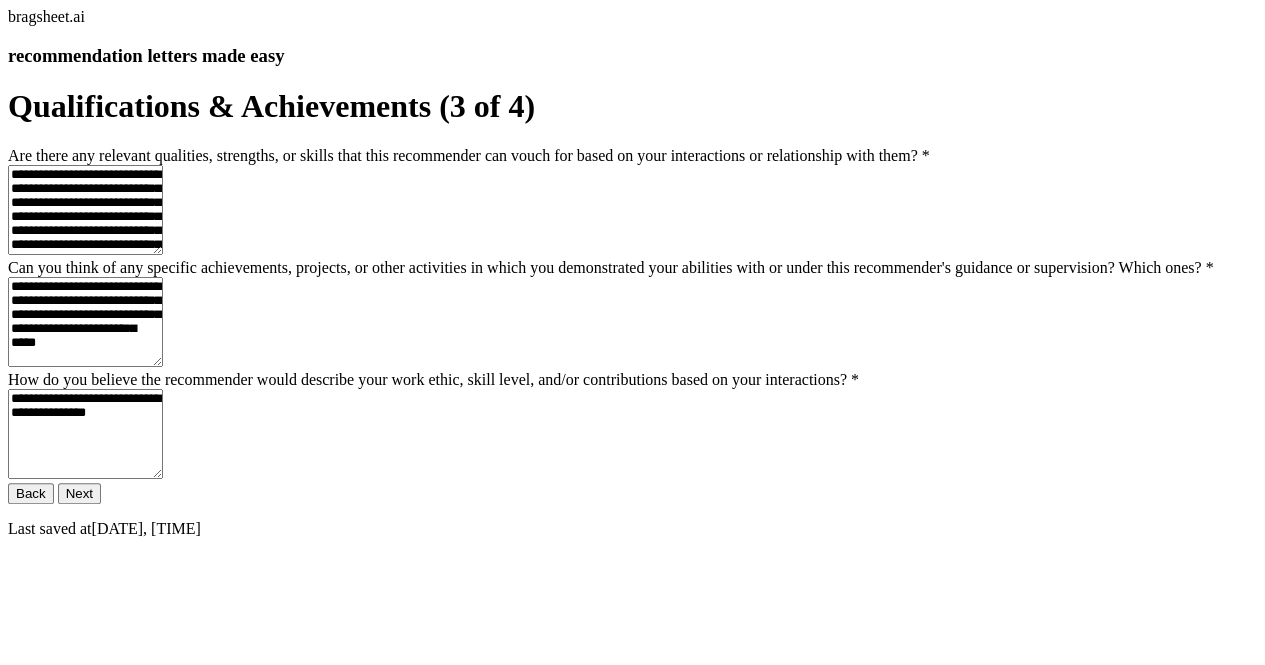 scroll, scrollTop: 356, scrollLeft: 0, axis: vertical 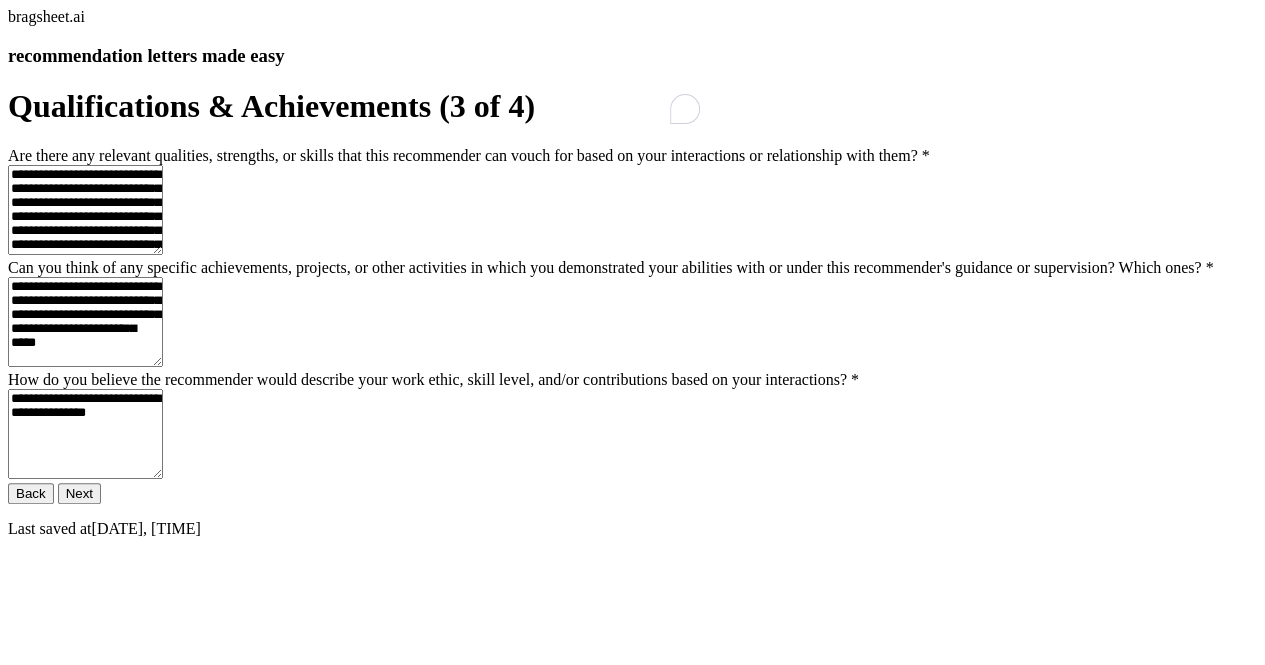 click on "**********" at bounding box center [85, 434] 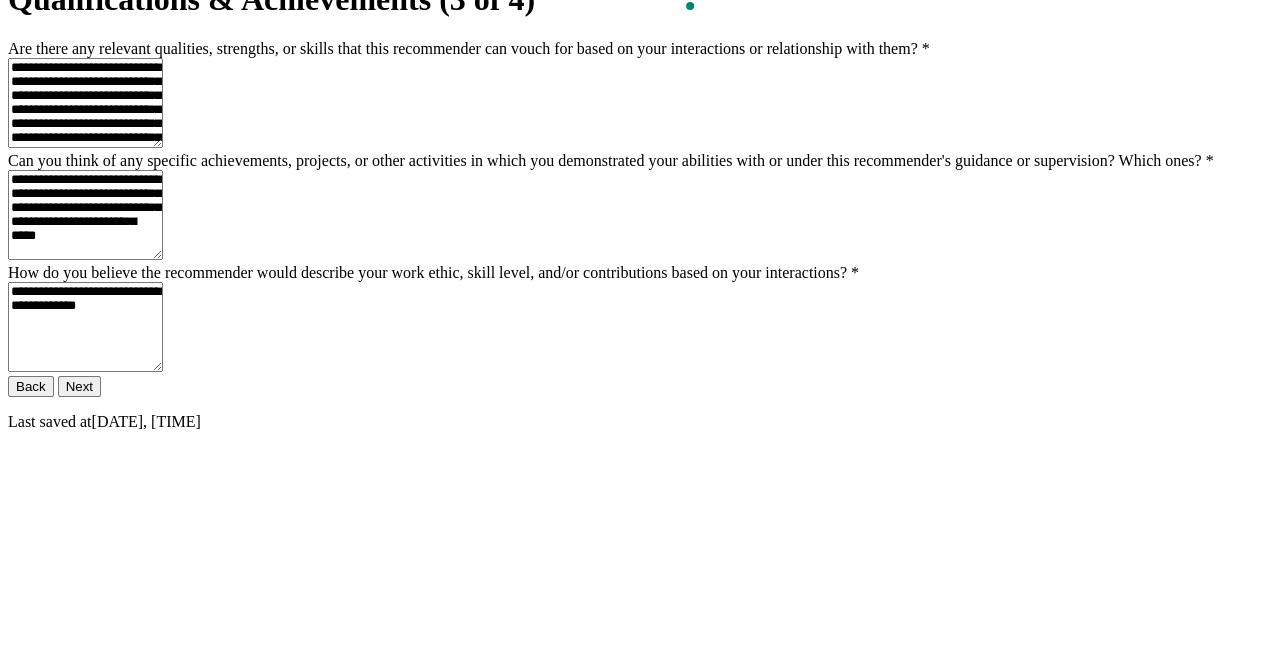 scroll, scrollTop: 108, scrollLeft: 0, axis: vertical 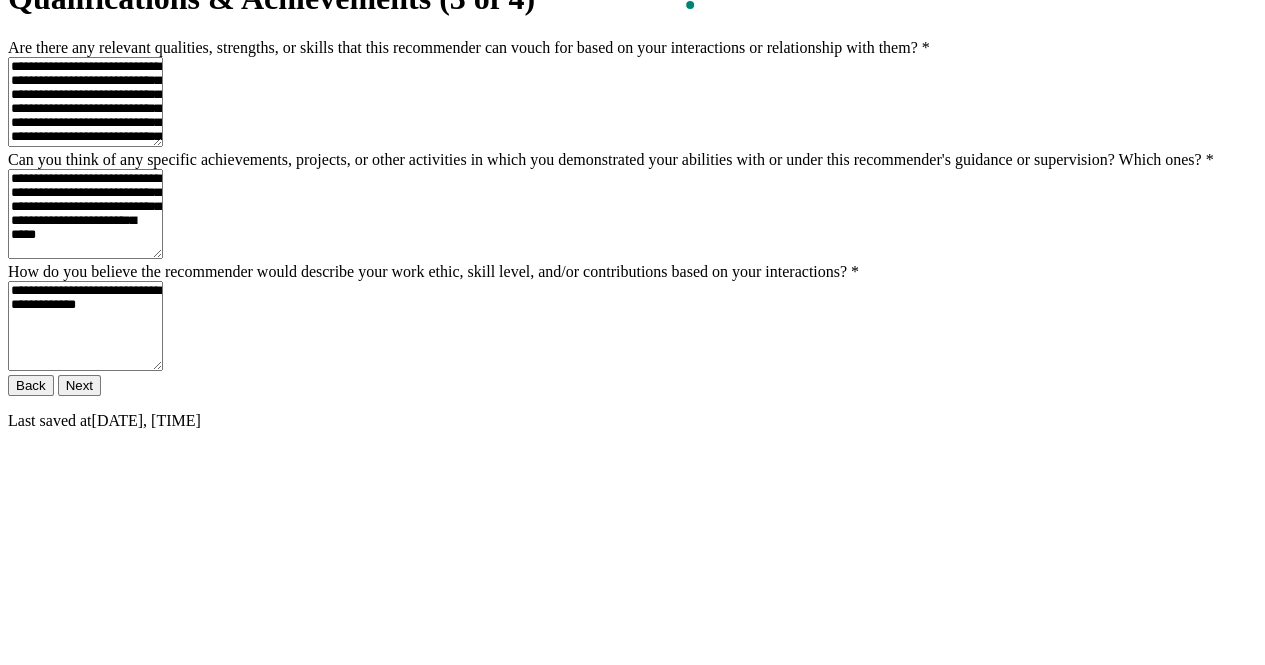 type on "**********" 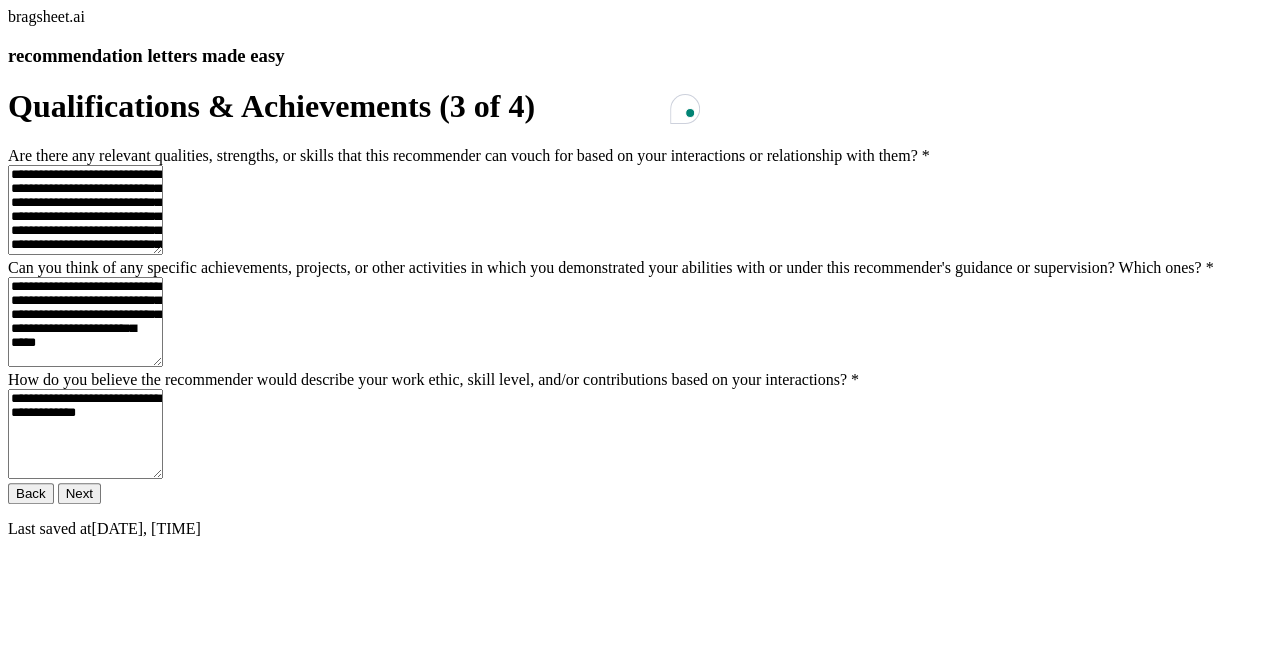 click on "**********" at bounding box center (85, 322) 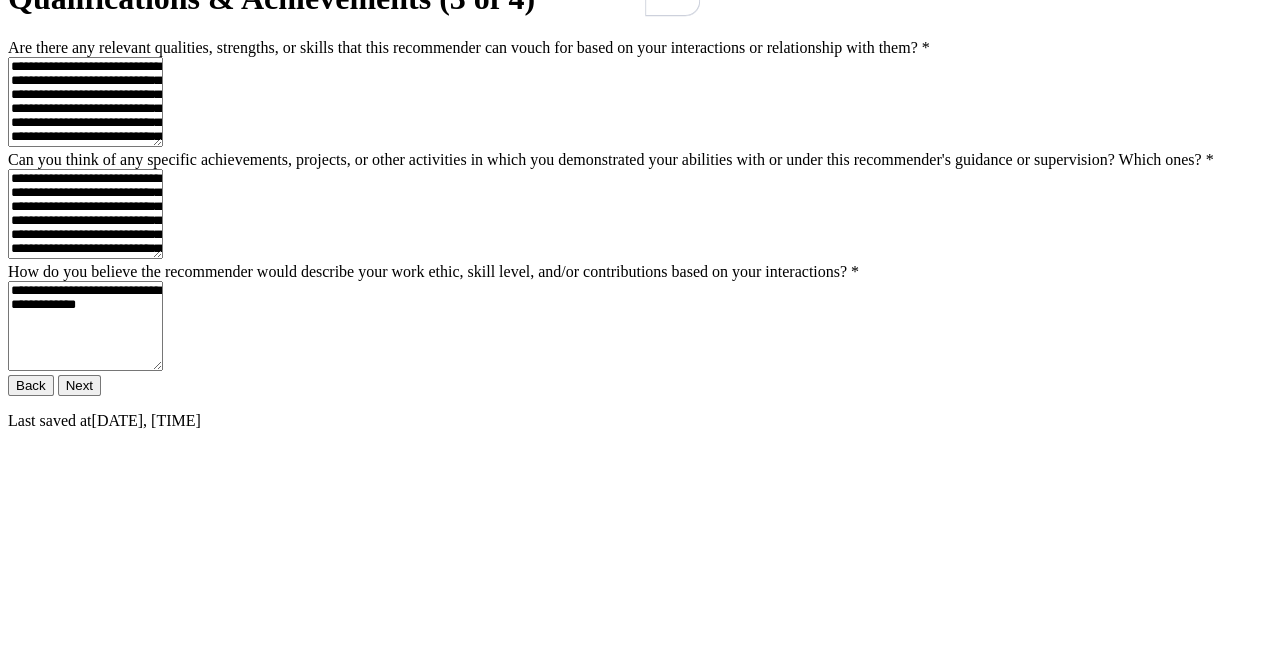 type on "**********" 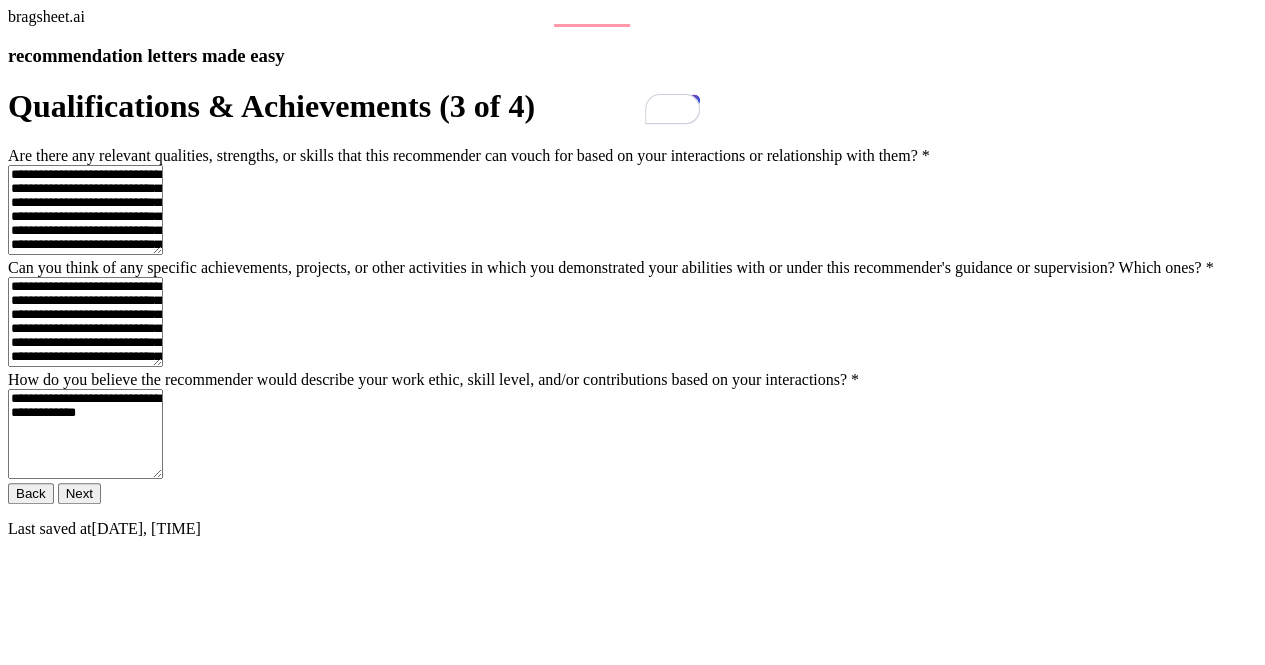 click on "**********" at bounding box center (85, 210) 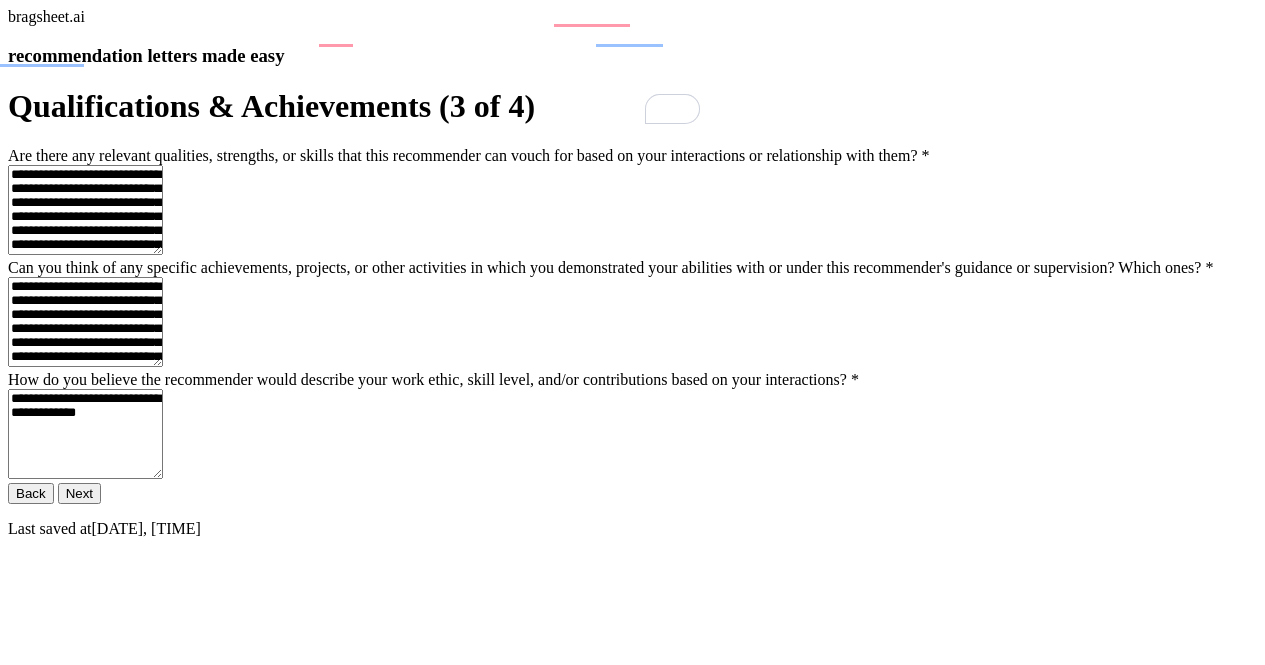 scroll, scrollTop: 108, scrollLeft: 0, axis: vertical 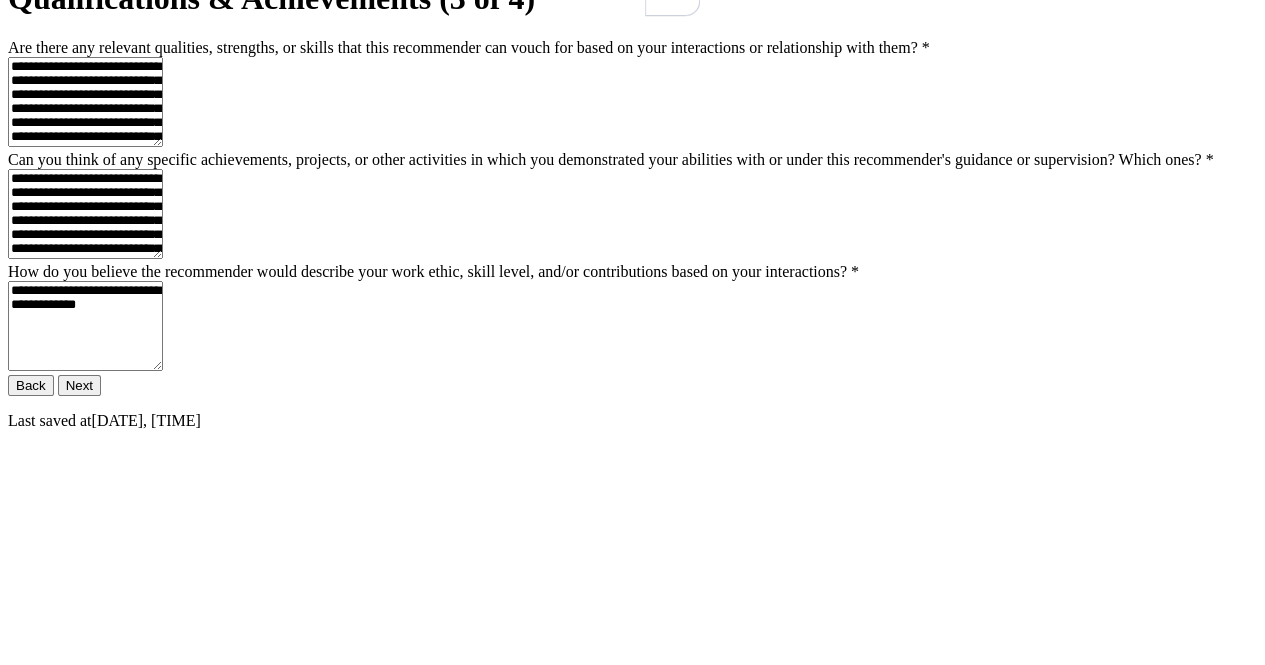 click on "**********" at bounding box center [85, 102] 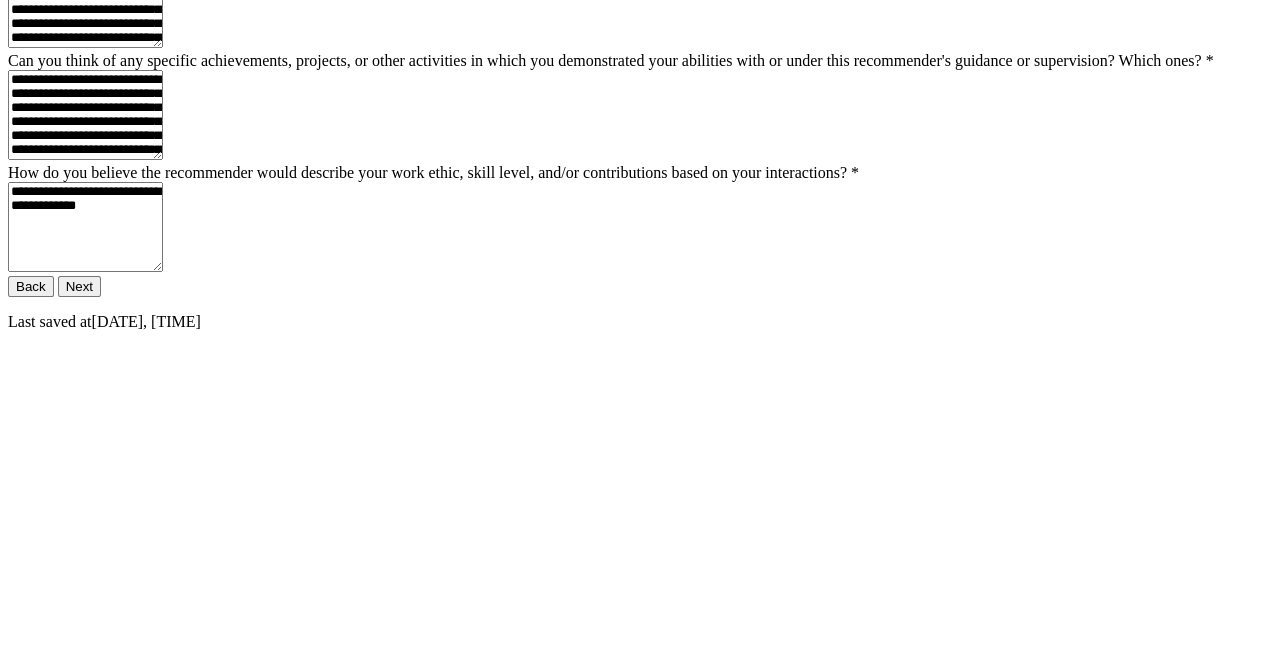 scroll, scrollTop: 444, scrollLeft: 0, axis: vertical 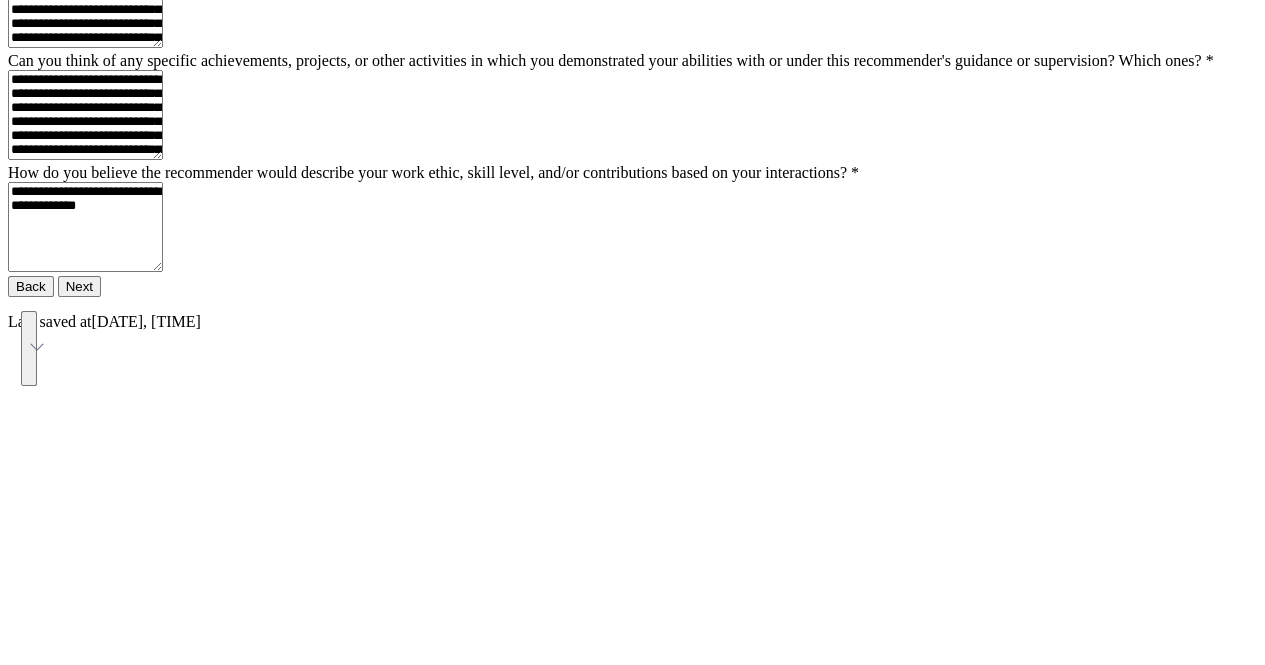 drag, startPoint x: 844, startPoint y: 243, endPoint x: 842, endPoint y: 205, distance: 38.052597 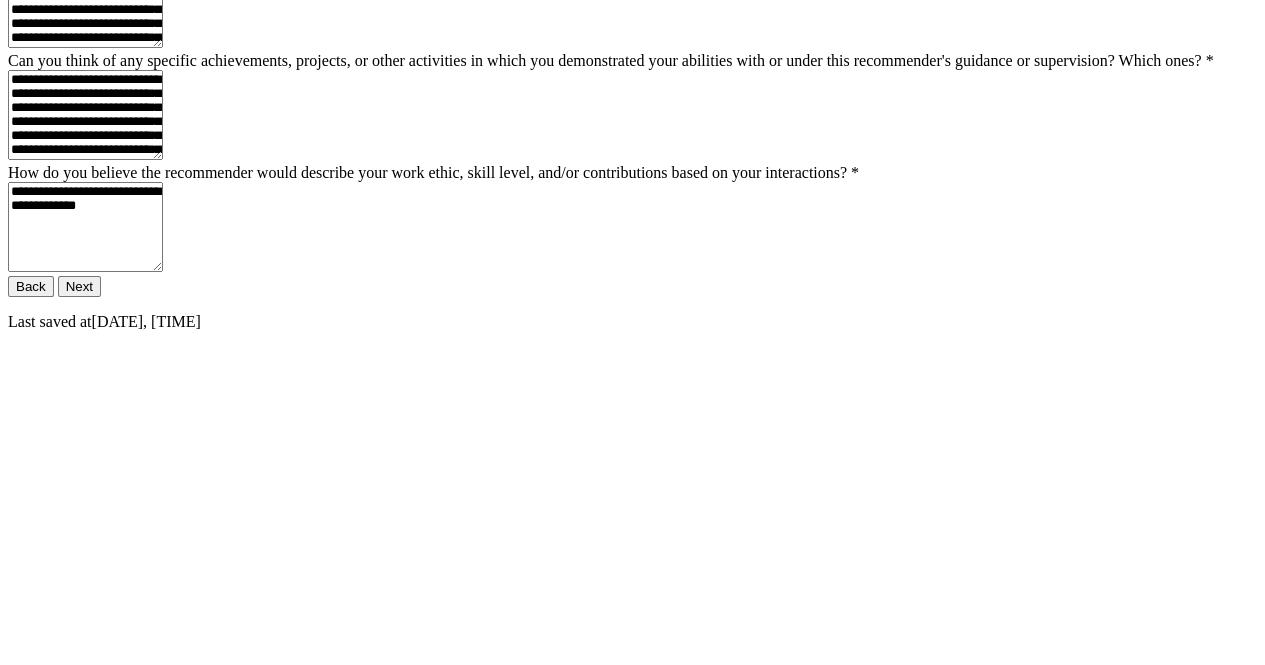 scroll, scrollTop: 9, scrollLeft: 0, axis: vertical 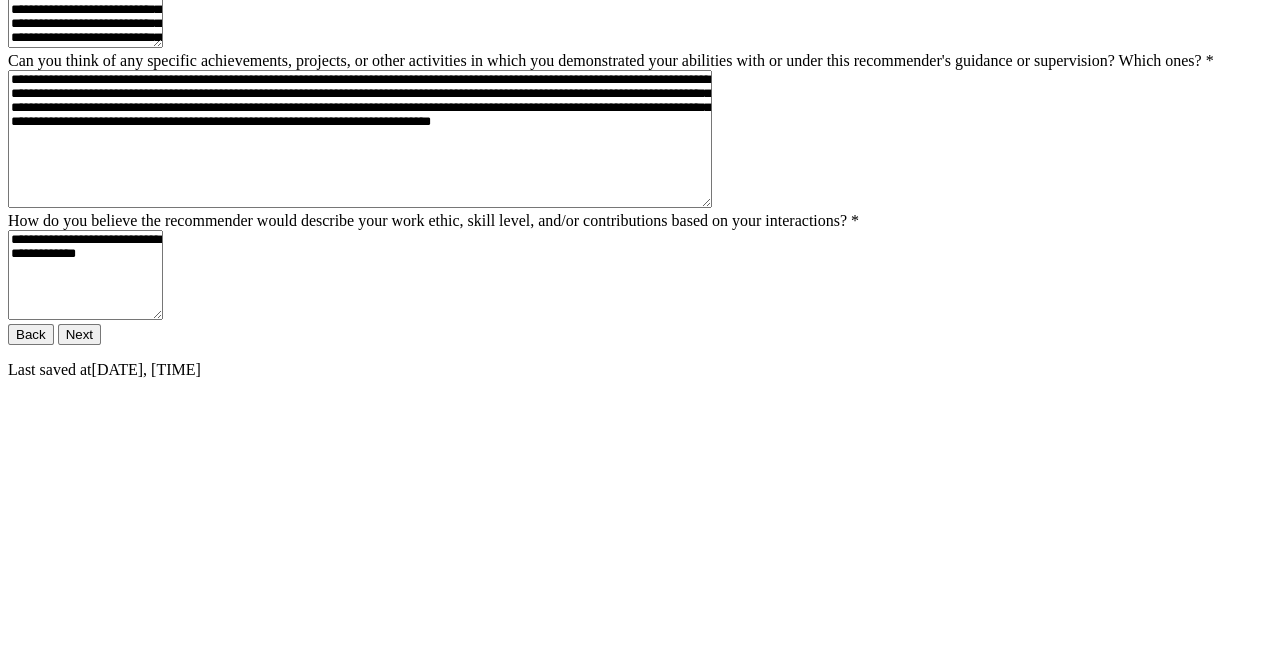 drag, startPoint x: 928, startPoint y: 247, endPoint x: 498, endPoint y: 238, distance: 430.09418 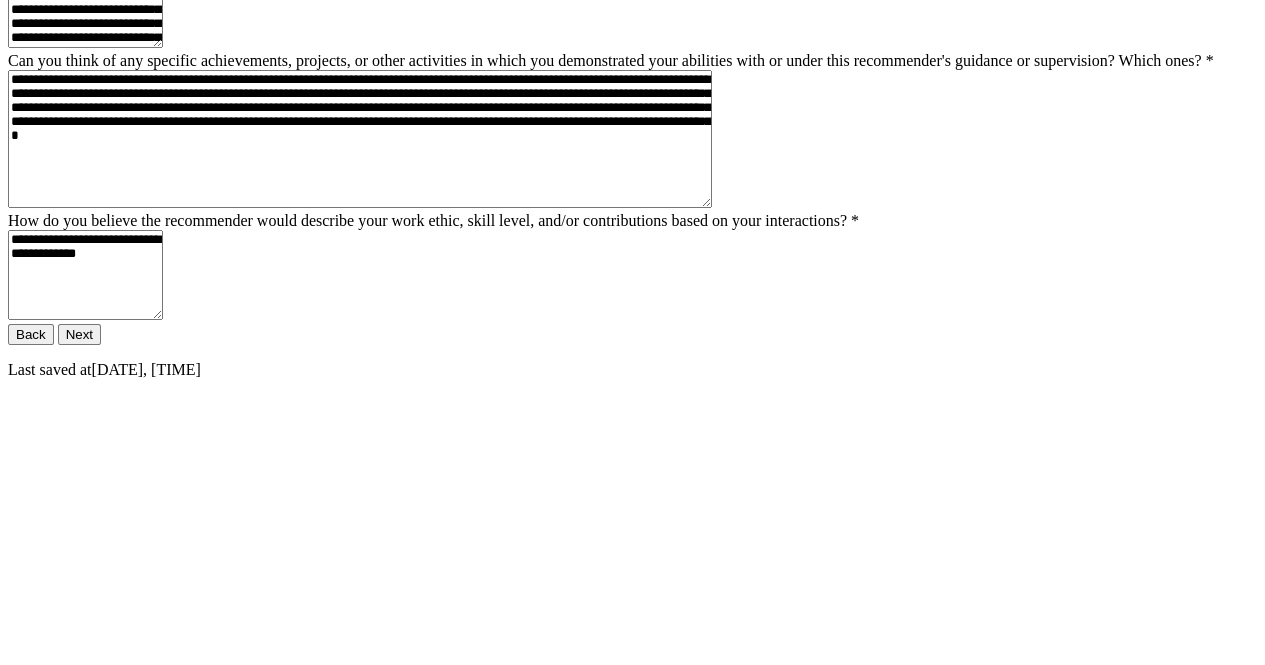 scroll, scrollTop: 29, scrollLeft: 0, axis: vertical 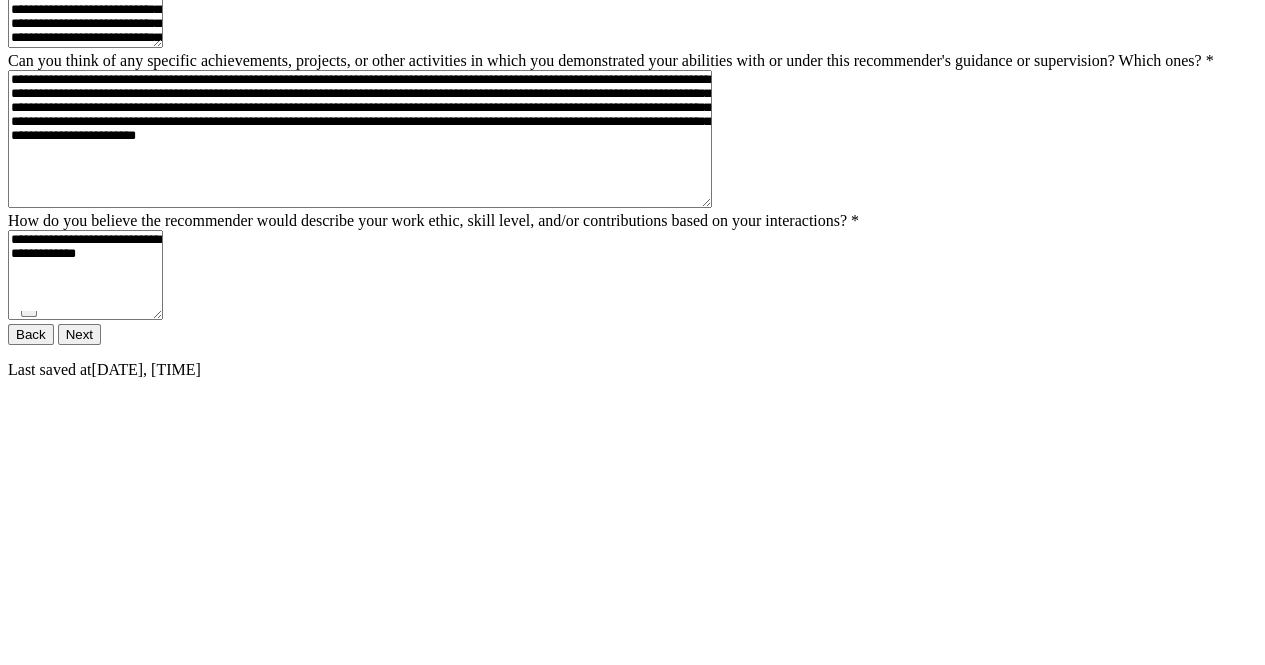 drag, startPoint x: 684, startPoint y: 239, endPoint x: 705, endPoint y: 219, distance: 29 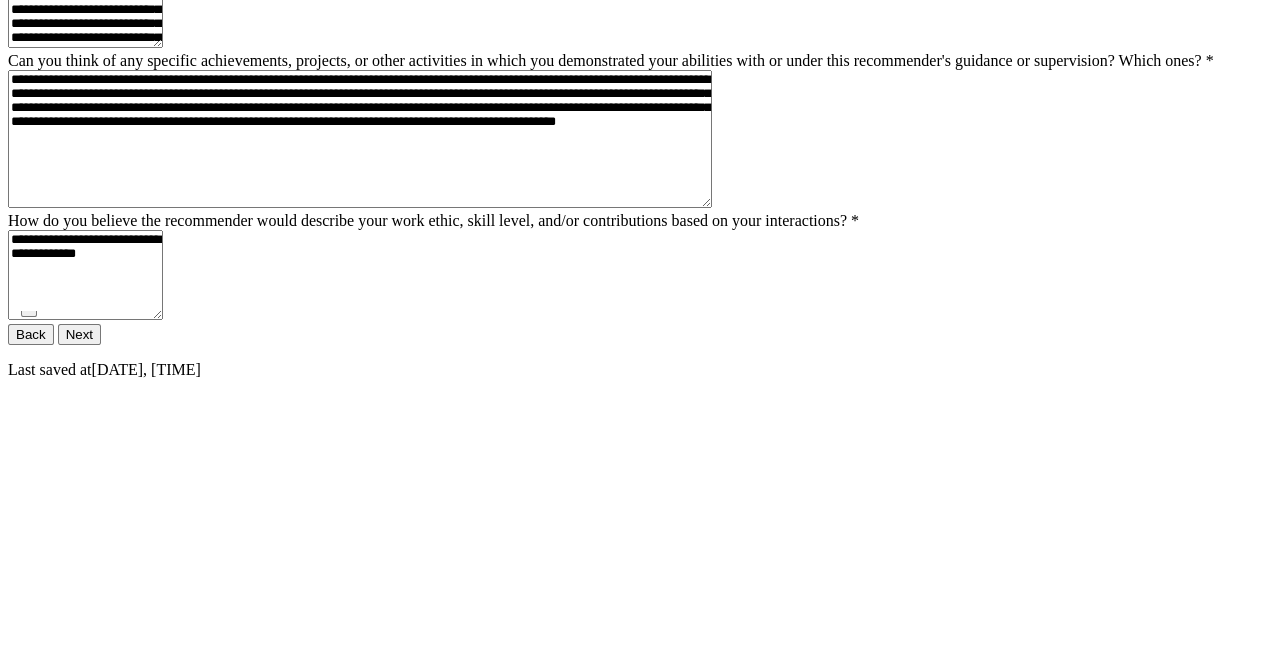 scroll, scrollTop: 20, scrollLeft: 0, axis: vertical 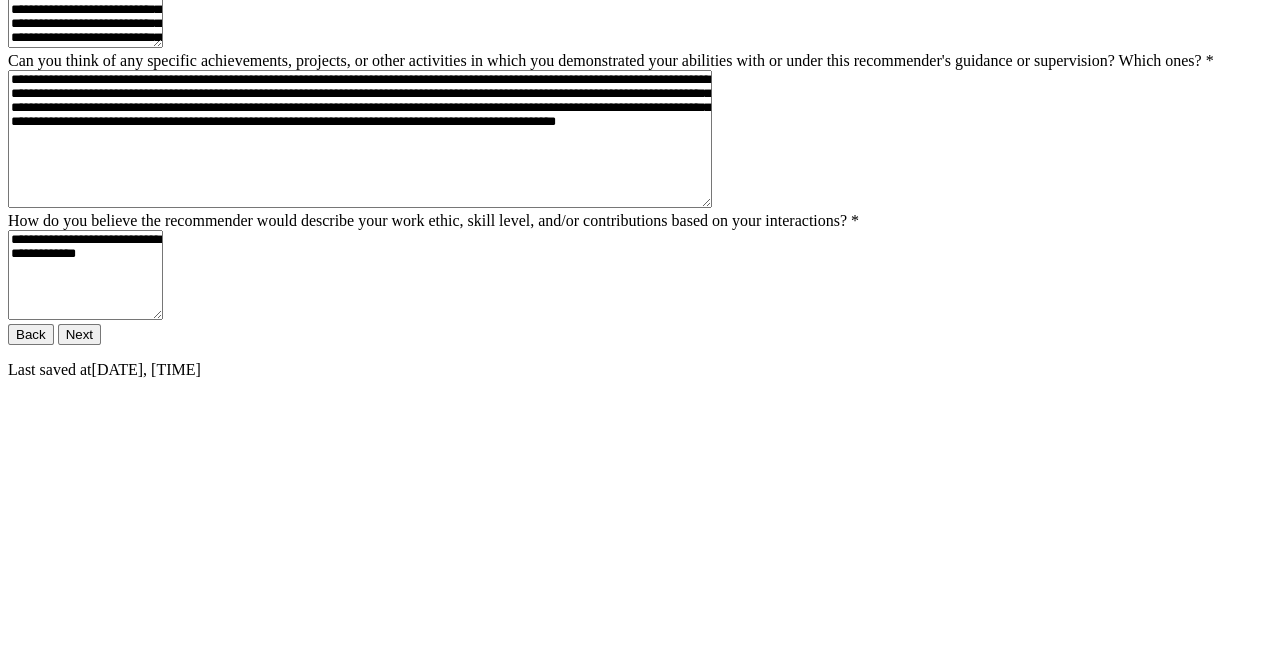 type on "**********" 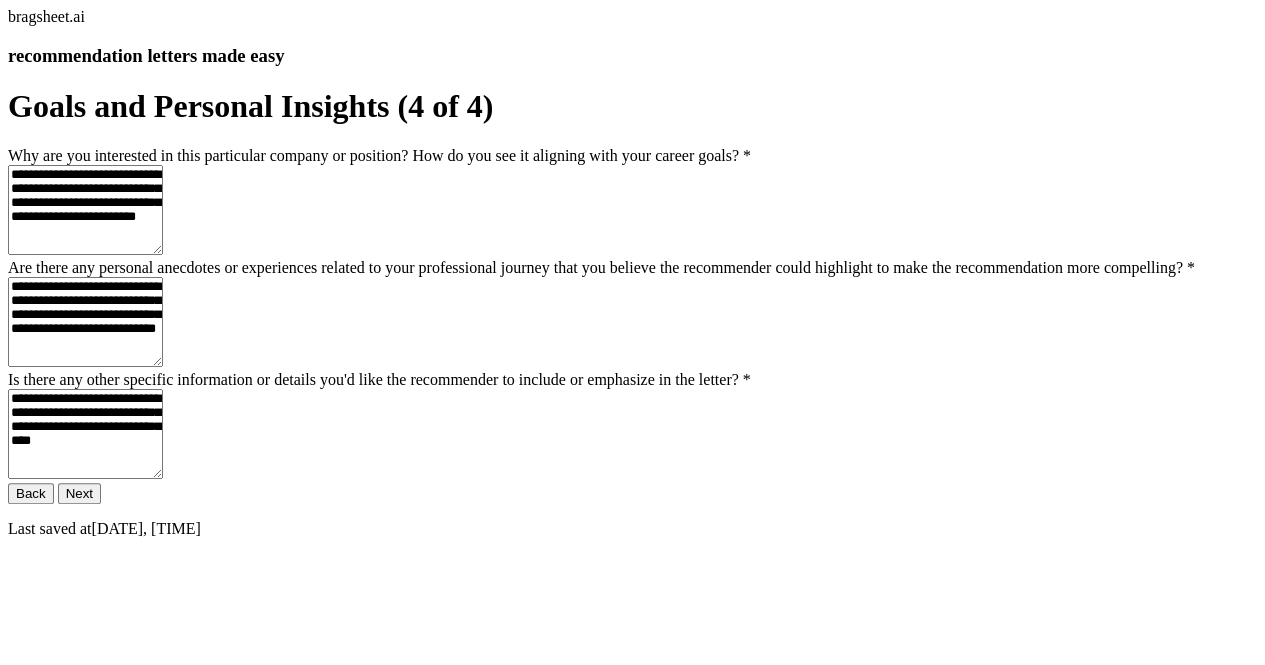scroll, scrollTop: 102, scrollLeft: 0, axis: vertical 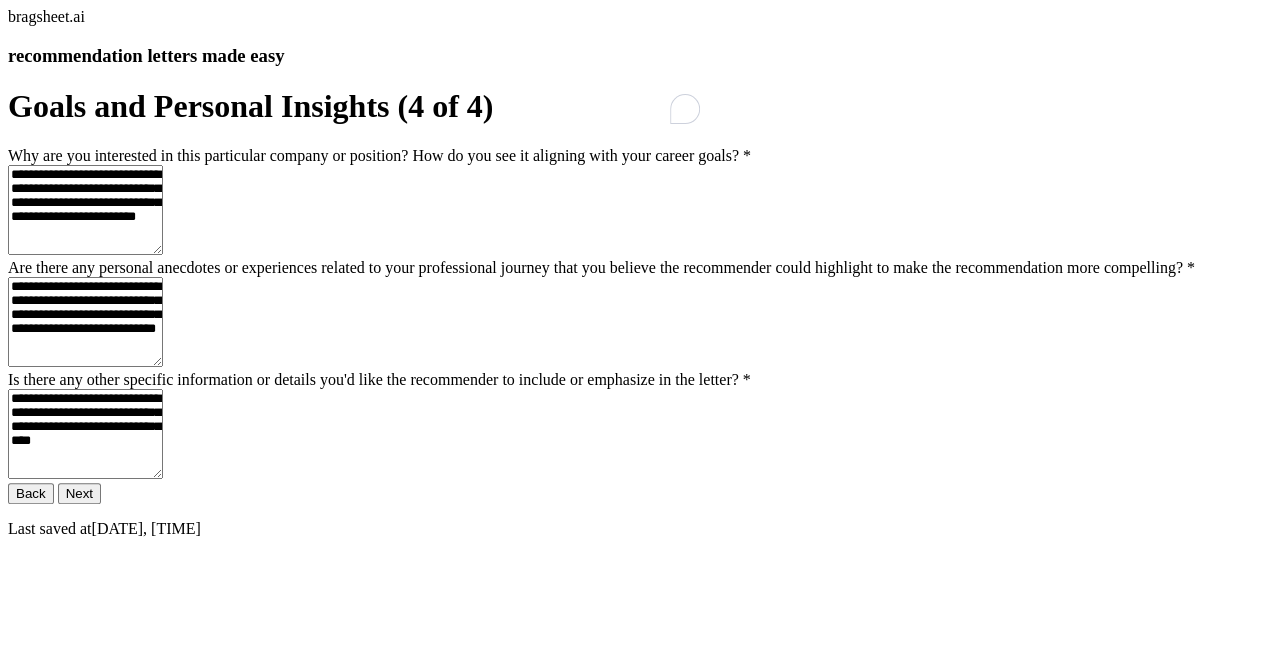 click on "**********" at bounding box center [85, 210] 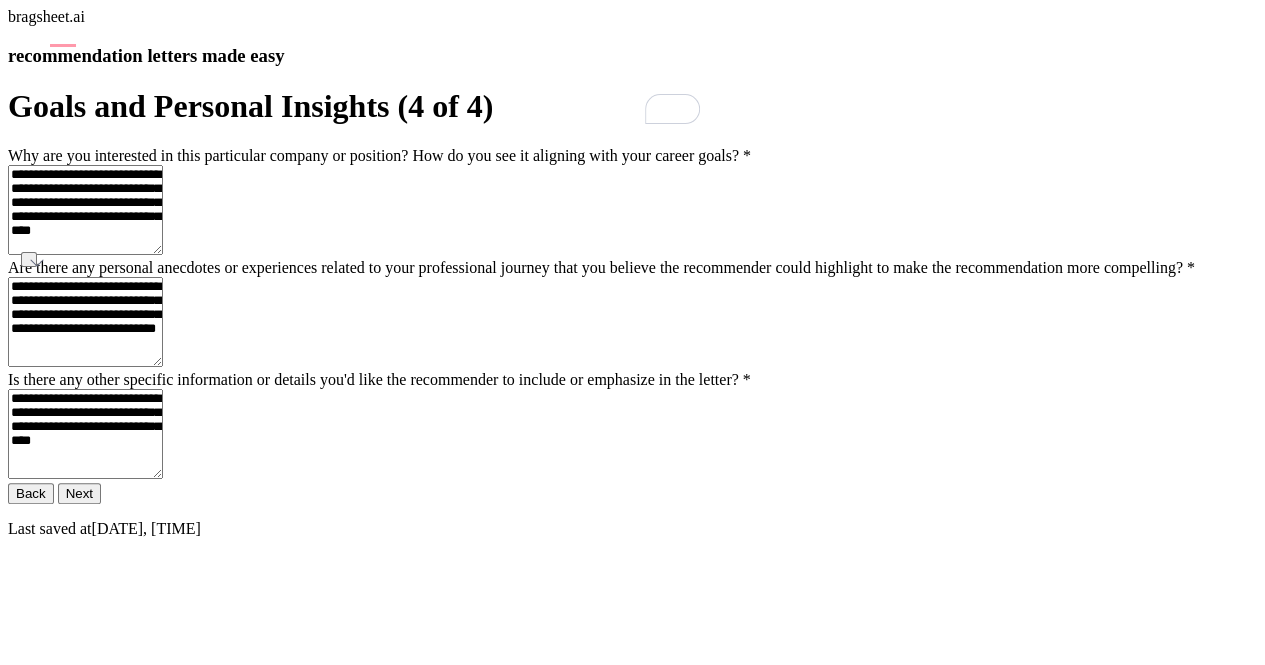 drag, startPoint x: 634, startPoint y: 226, endPoint x: 536, endPoint y: 223, distance: 98.045906 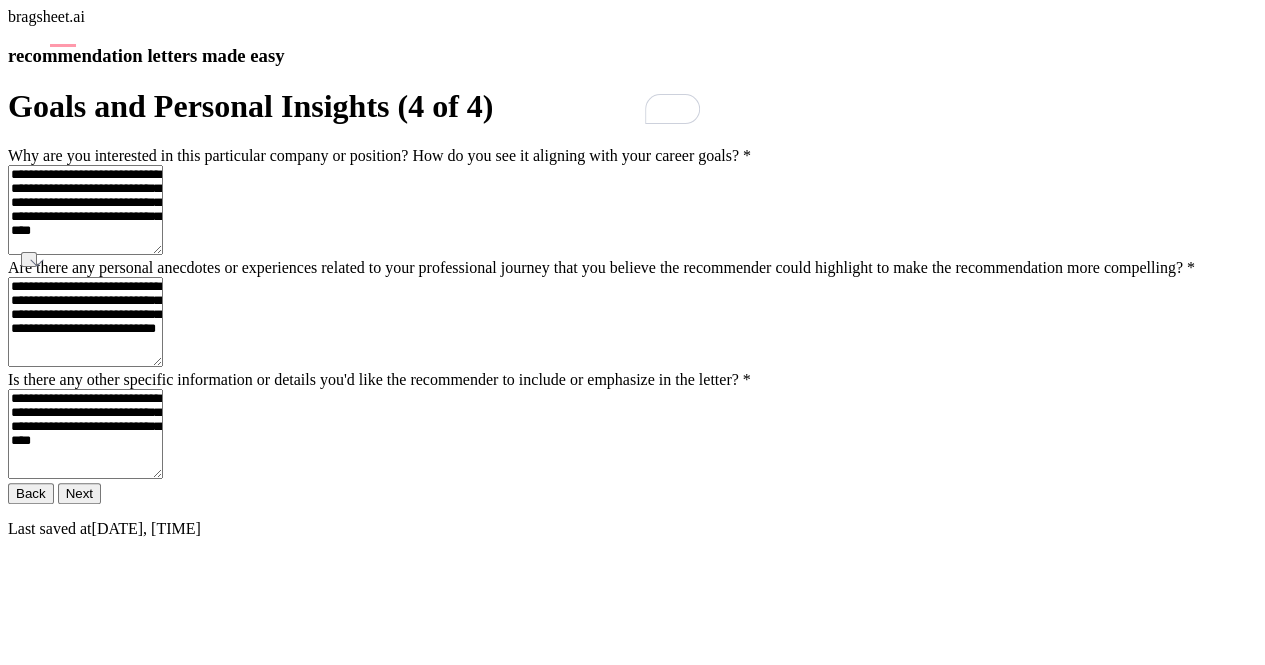 click on "**********" at bounding box center [85, 210] 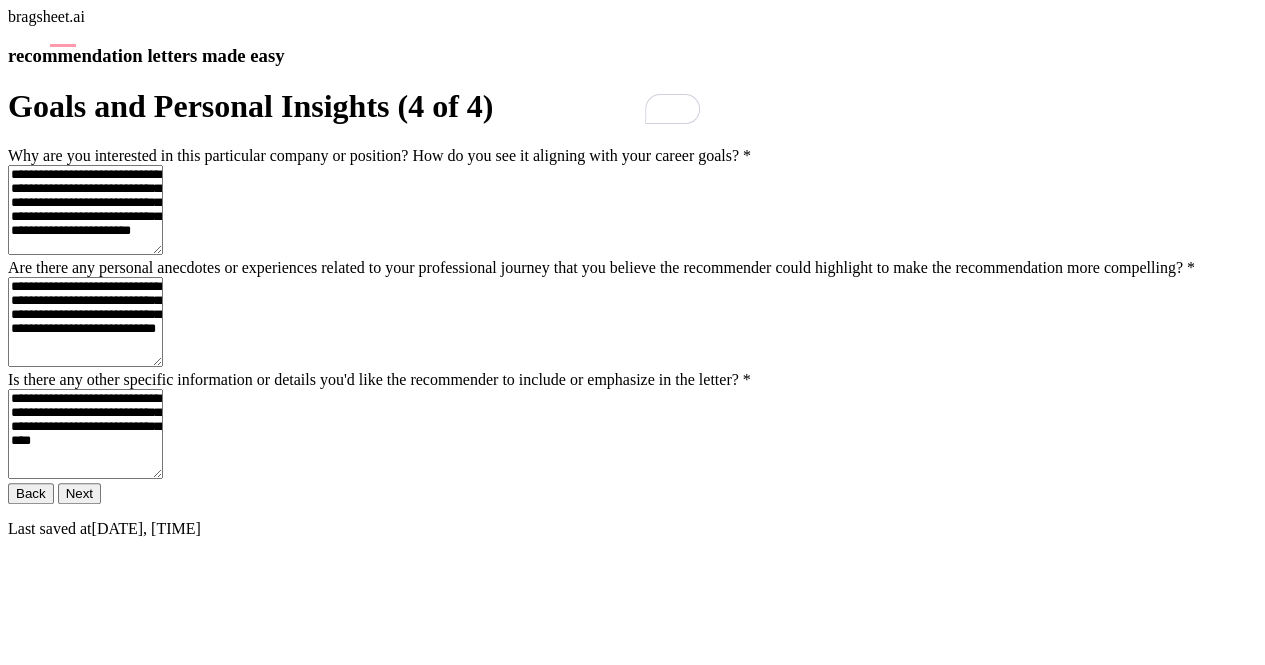 drag, startPoint x: 322, startPoint y: 227, endPoint x: 825, endPoint y: 249, distance: 503.4809 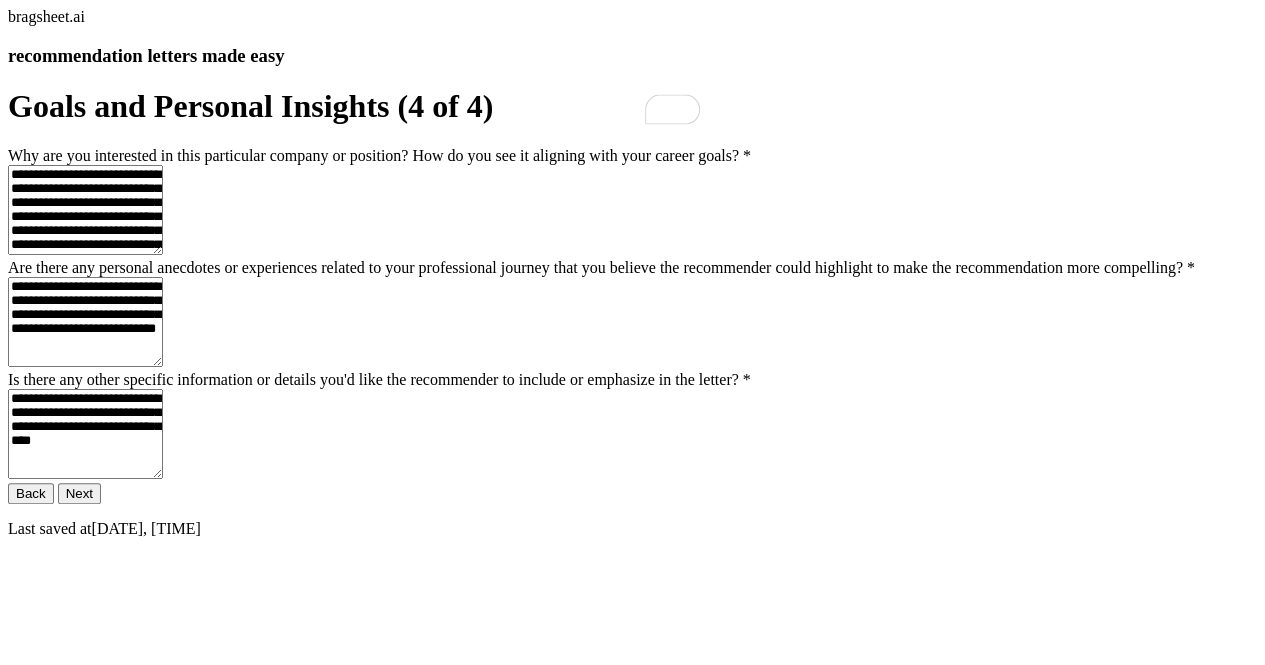 click on "**********" at bounding box center [85, 210] 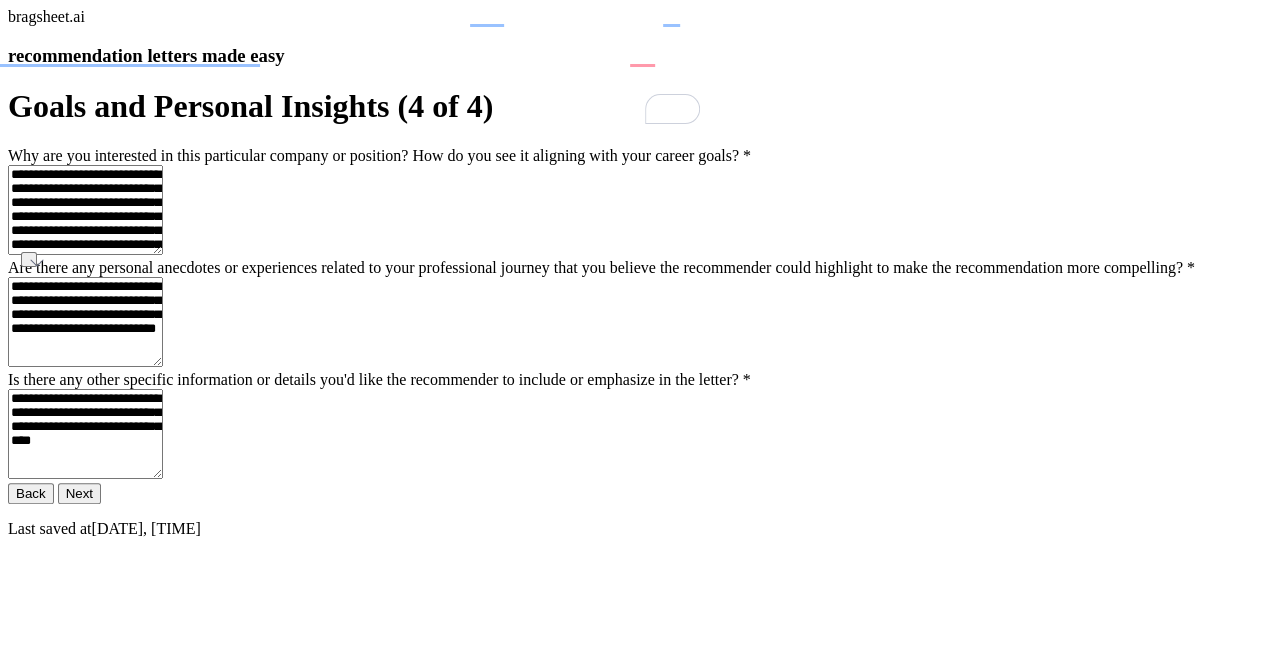 drag, startPoint x: 804, startPoint y: 287, endPoint x: 214, endPoint y: 284, distance: 590.0076 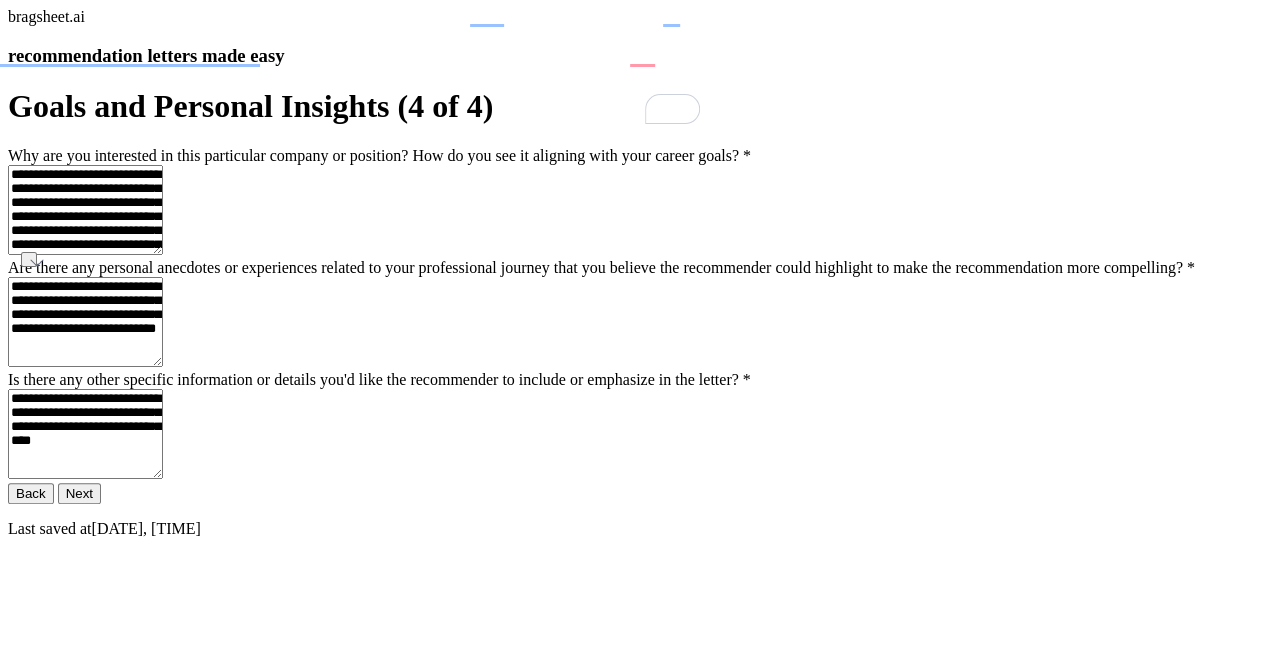 click on "**********" at bounding box center [632, 273] 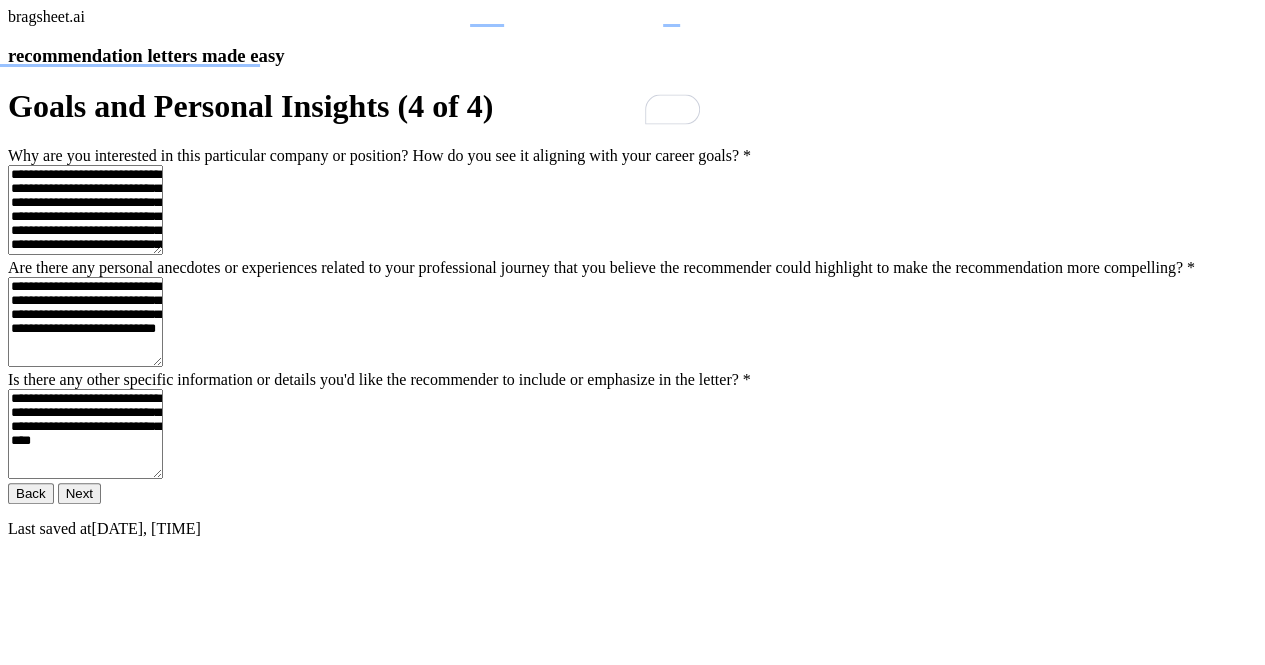 scroll, scrollTop: 182, scrollLeft: 0, axis: vertical 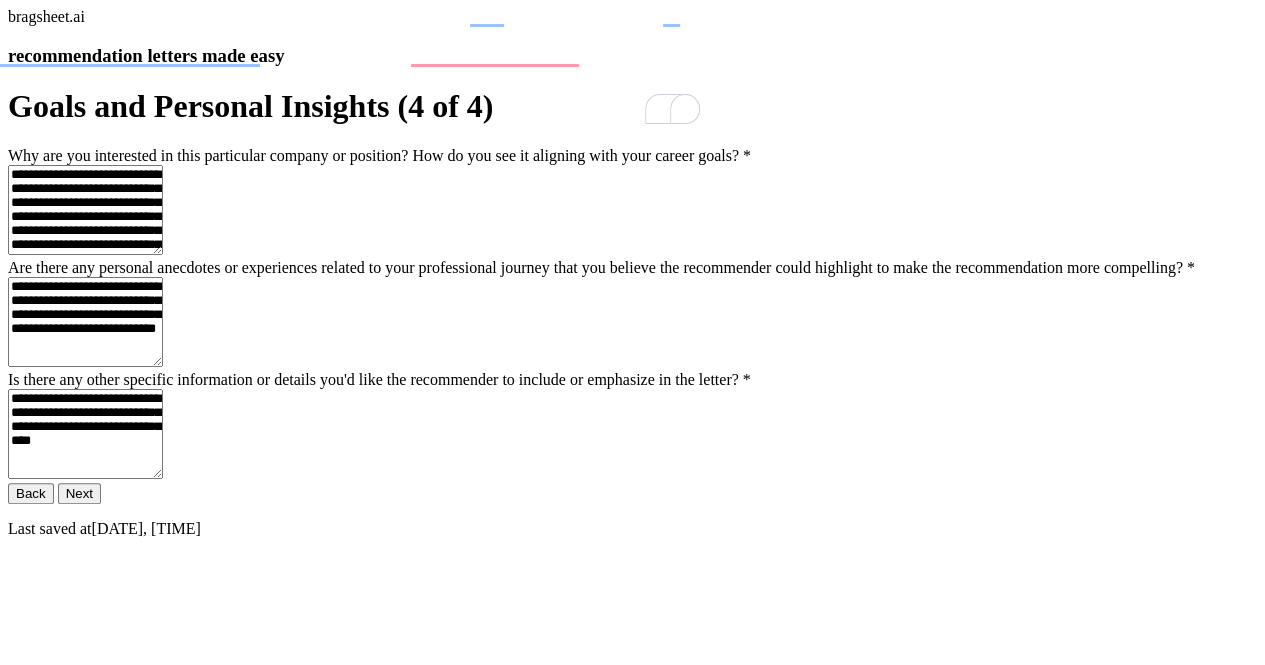 click on "**********" at bounding box center [85, 322] 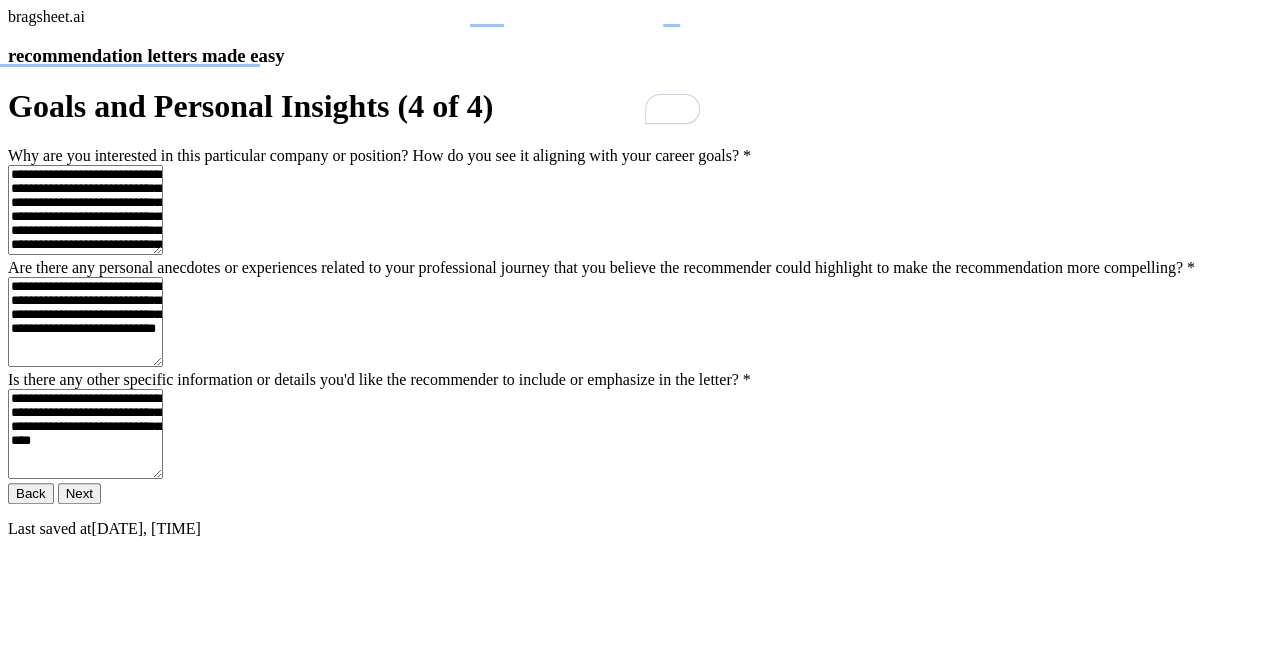type on "**********" 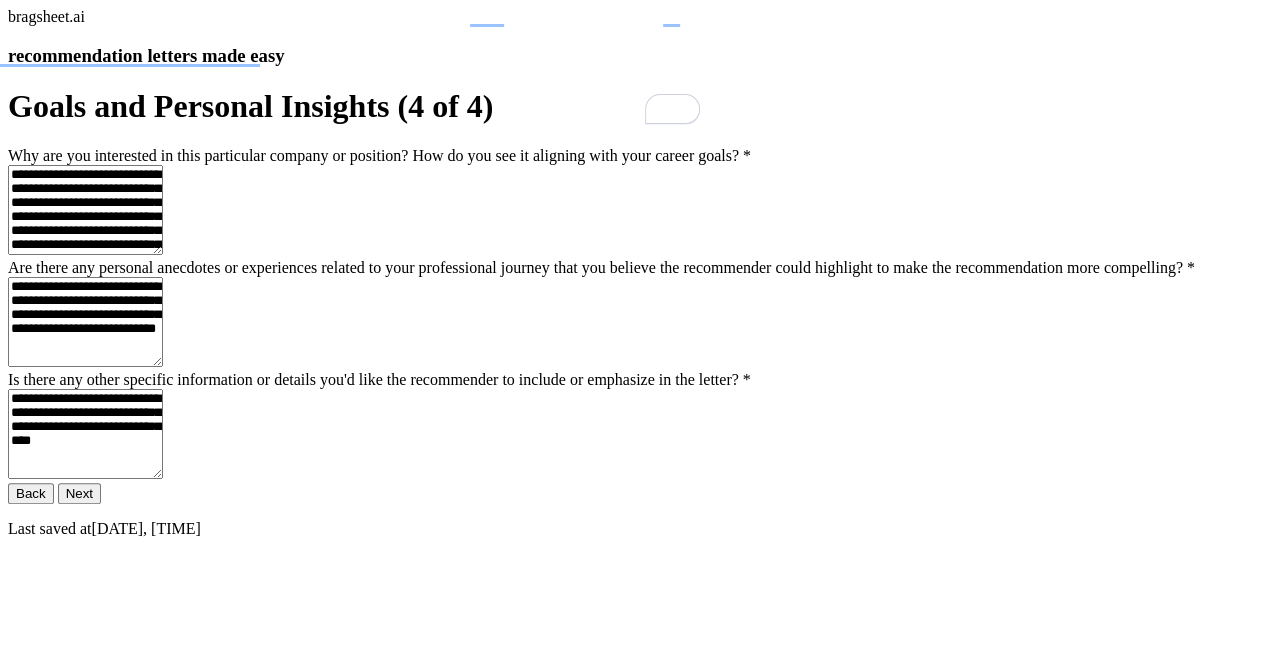 scroll, scrollTop: 312, scrollLeft: 0, axis: vertical 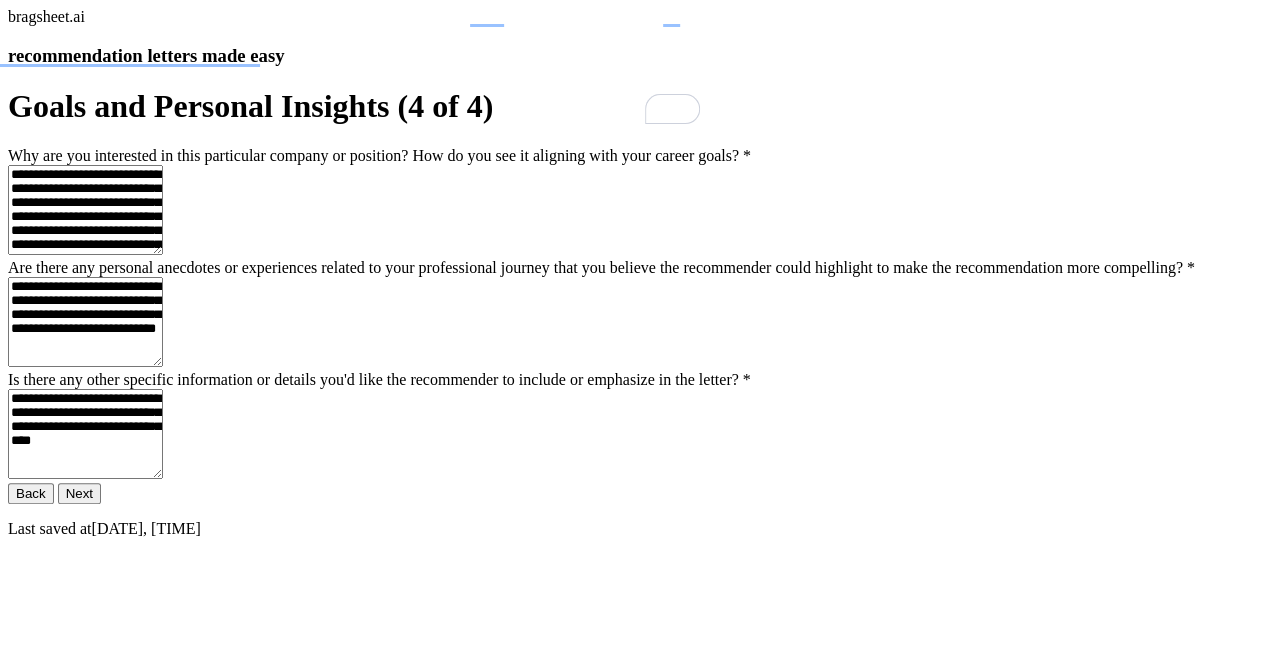 click on "**********" at bounding box center (85, 322) 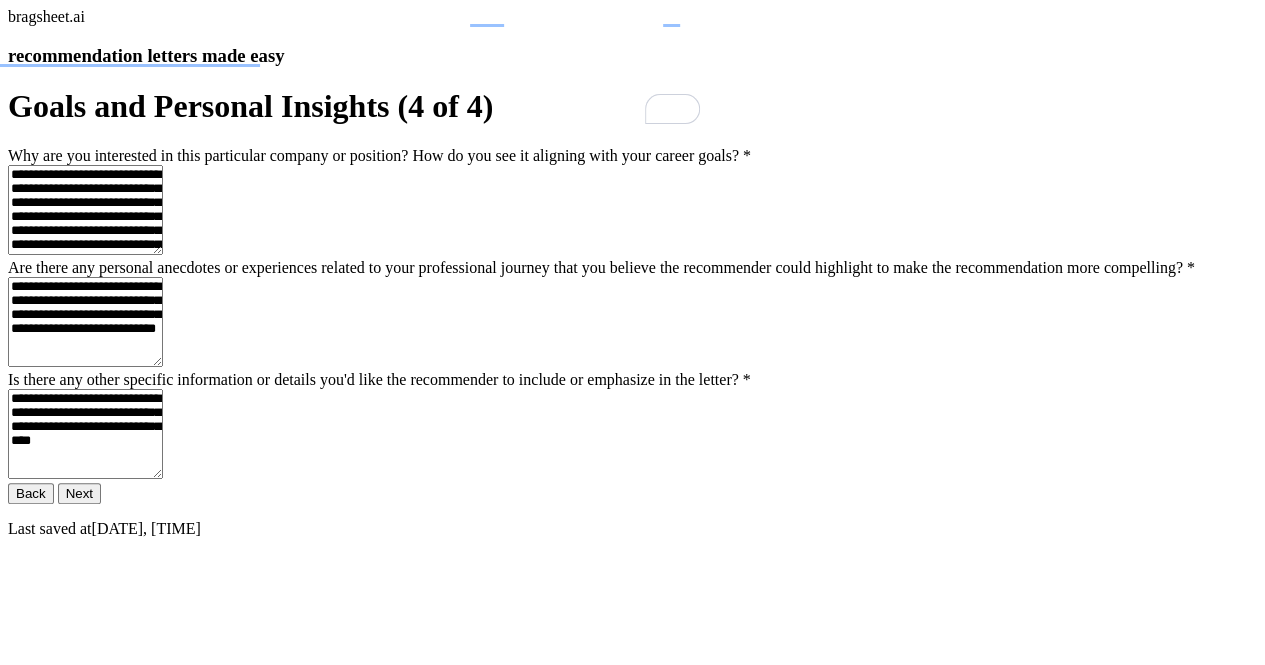 scroll, scrollTop: 324, scrollLeft: 0, axis: vertical 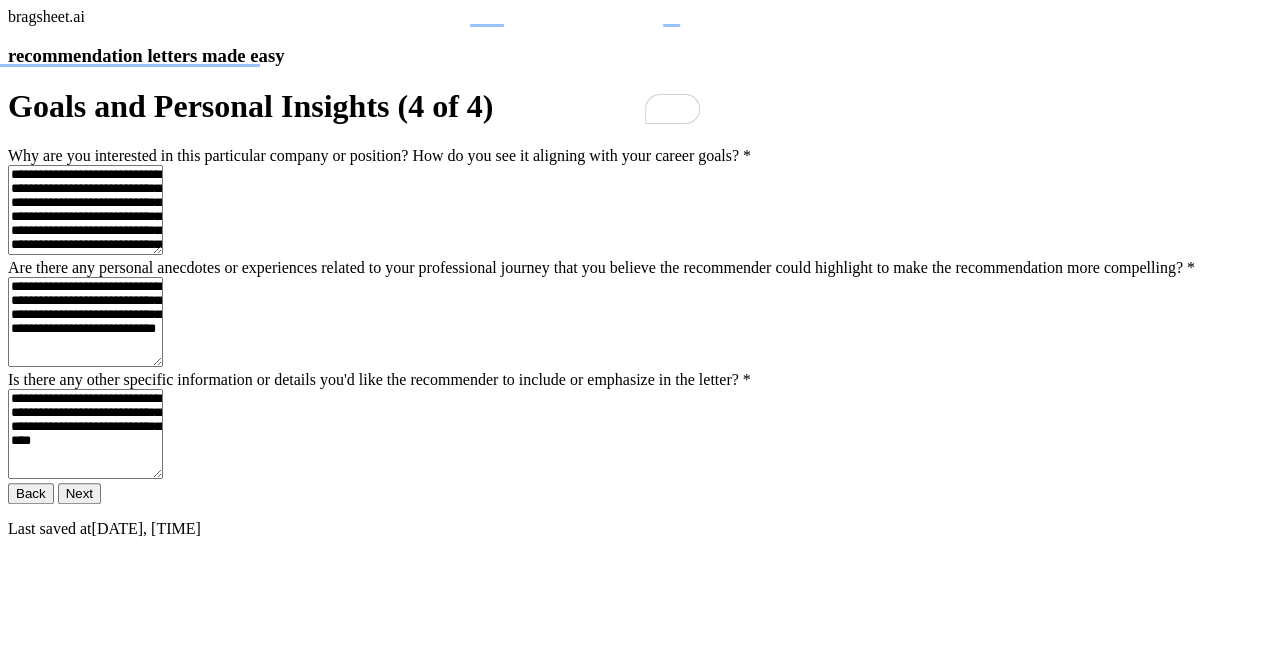 click on "**********" at bounding box center (85, 434) 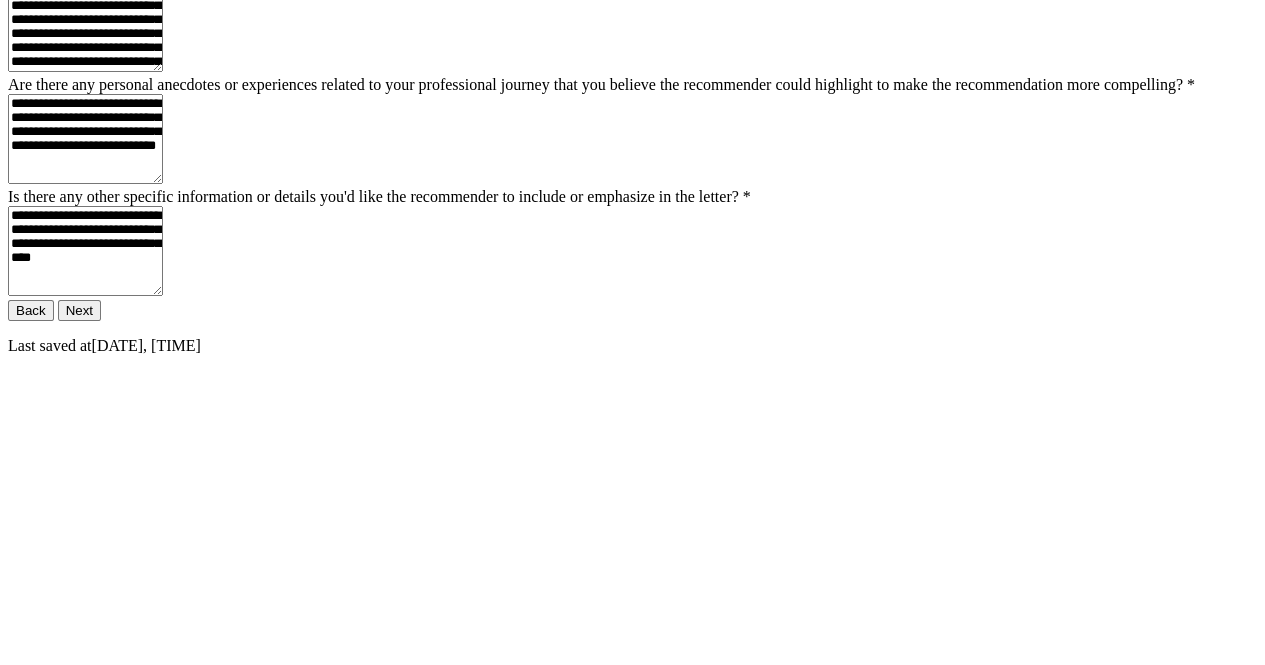 scroll, scrollTop: 420, scrollLeft: 0, axis: vertical 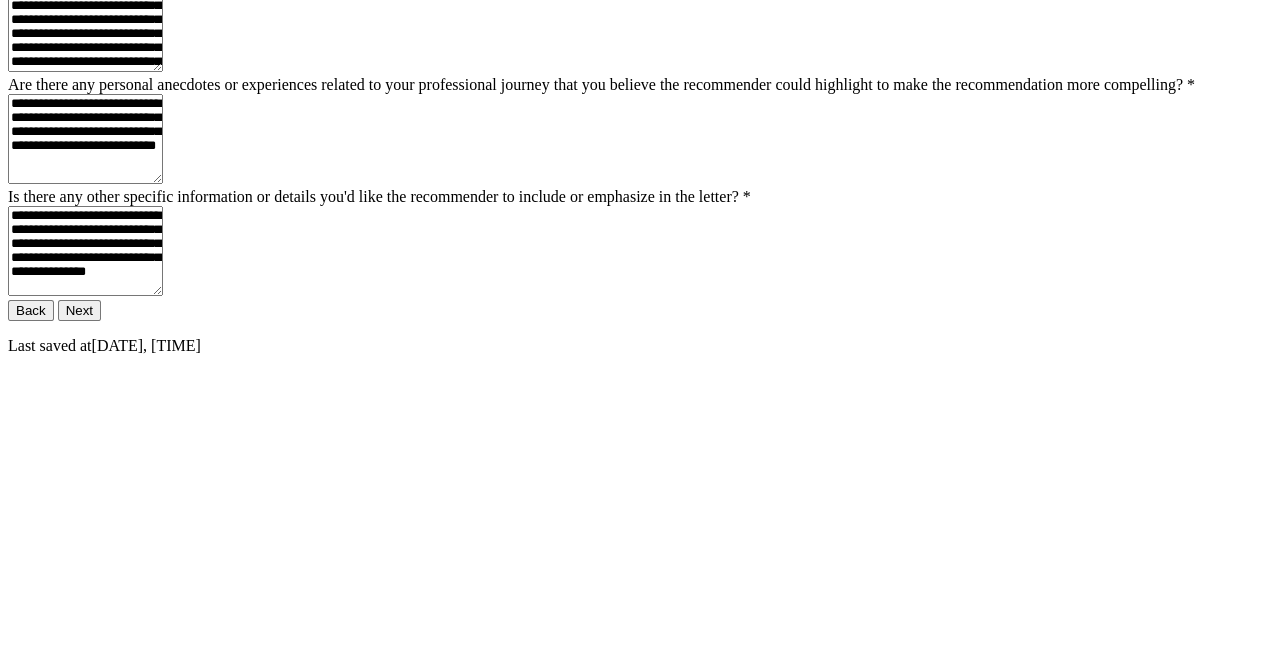 click on "**********" at bounding box center (85, 251) 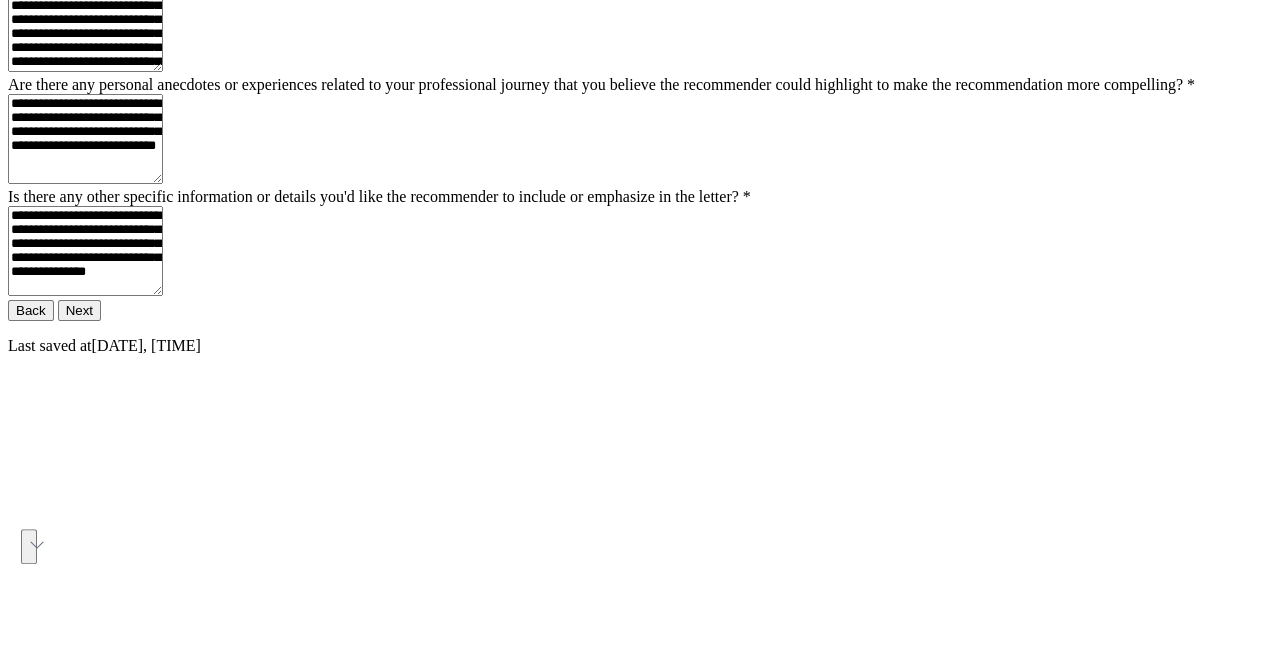 click on "**********" at bounding box center (85, 251) 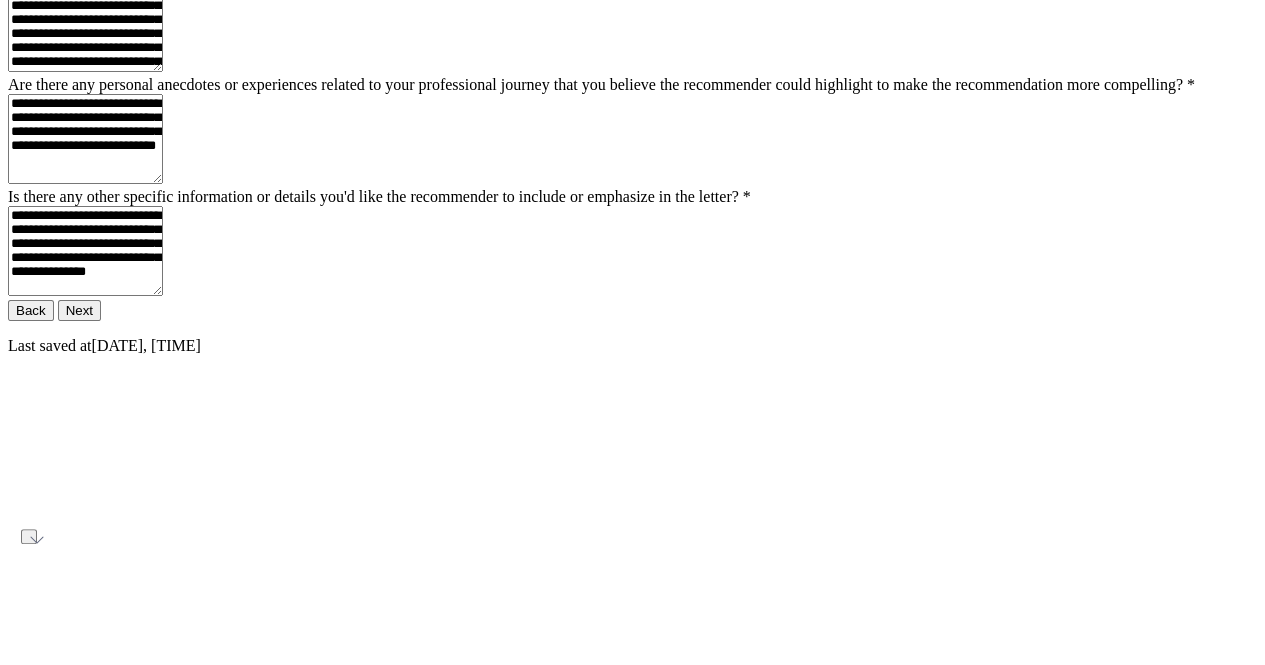 drag, startPoint x: 806, startPoint y: 391, endPoint x: 458, endPoint y: 401, distance: 348.14365 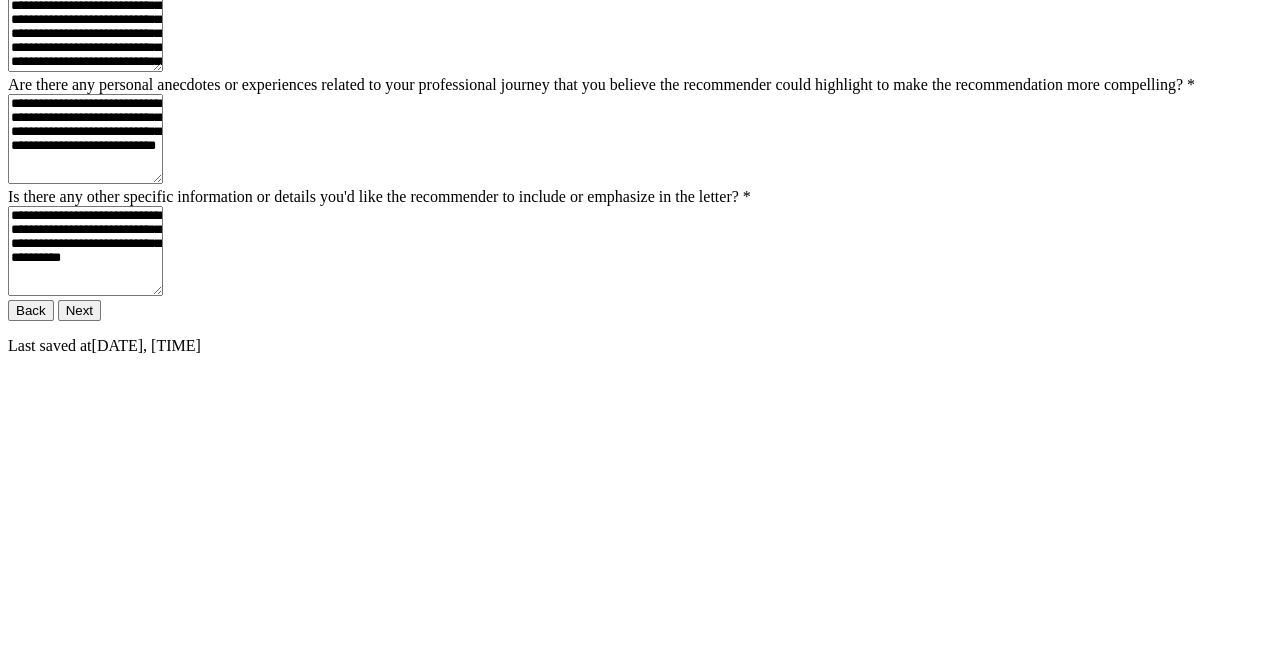 click on "**********" at bounding box center (85, 251) 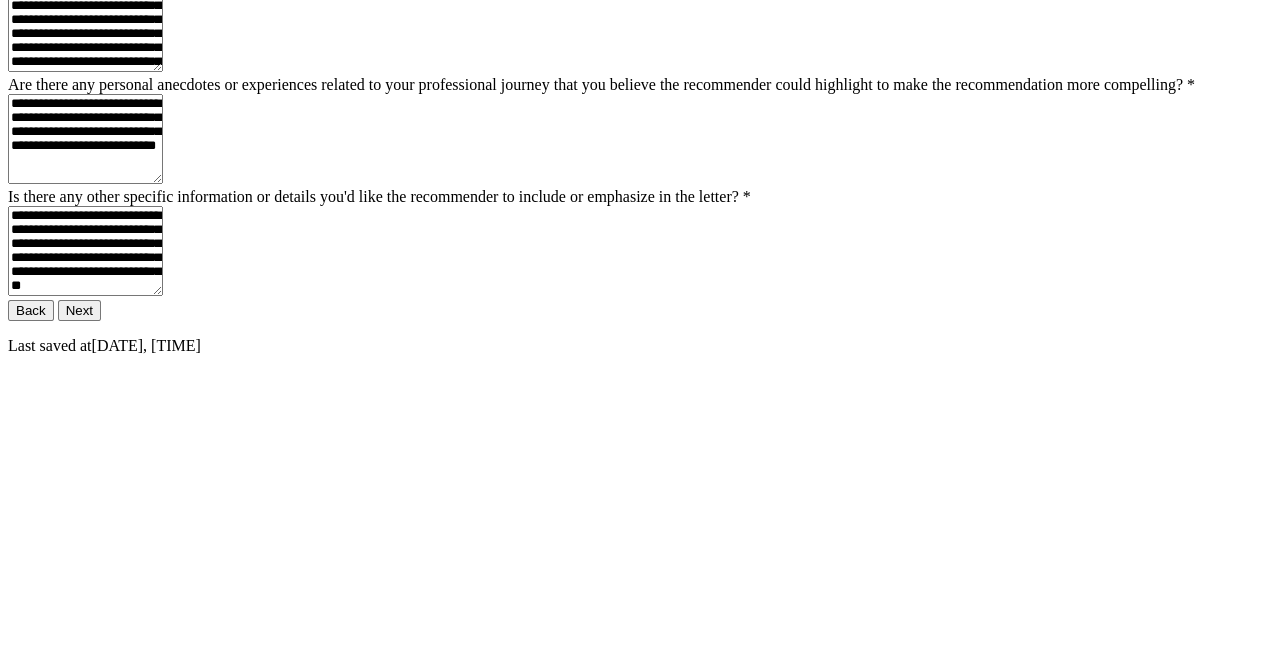type on "**********" 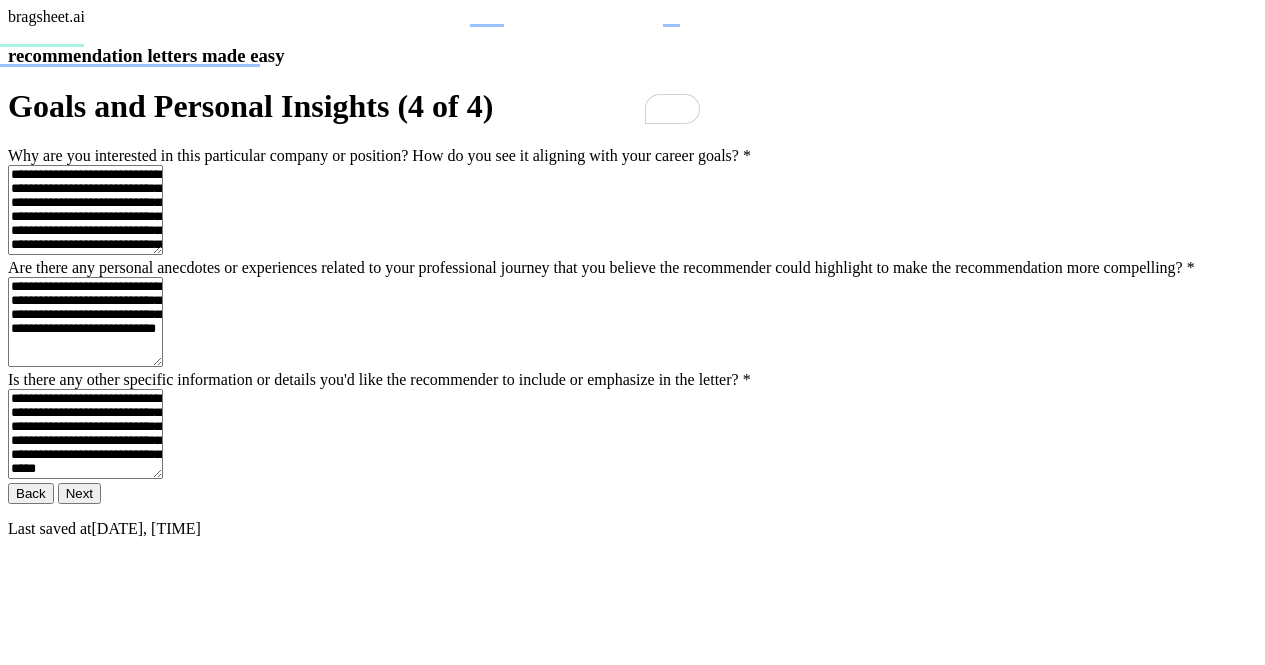 scroll, scrollTop: 256, scrollLeft: 0, axis: vertical 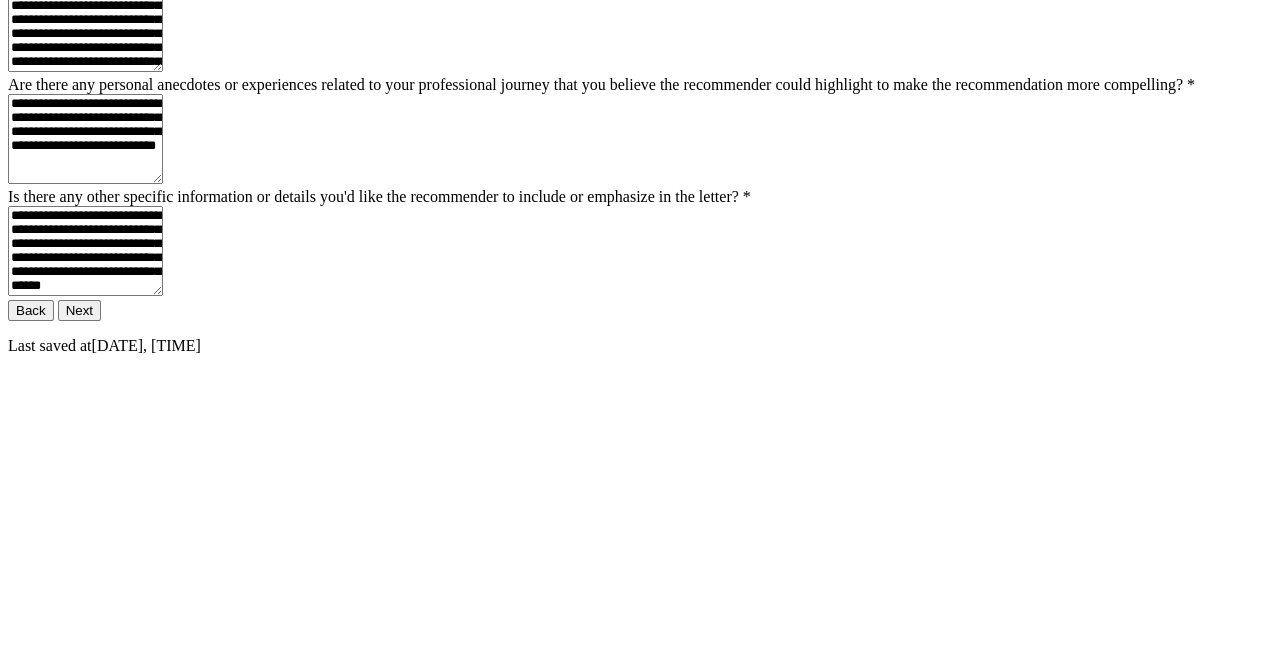 type on "**********" 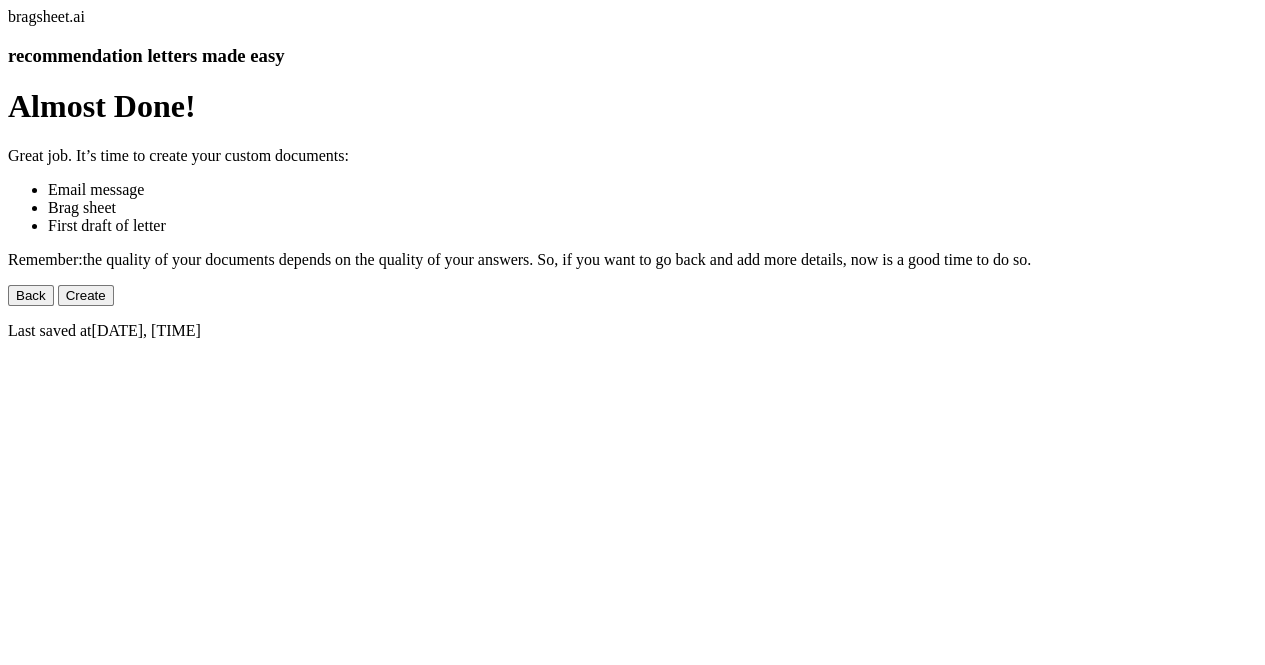 scroll, scrollTop: 0, scrollLeft: 0, axis: both 